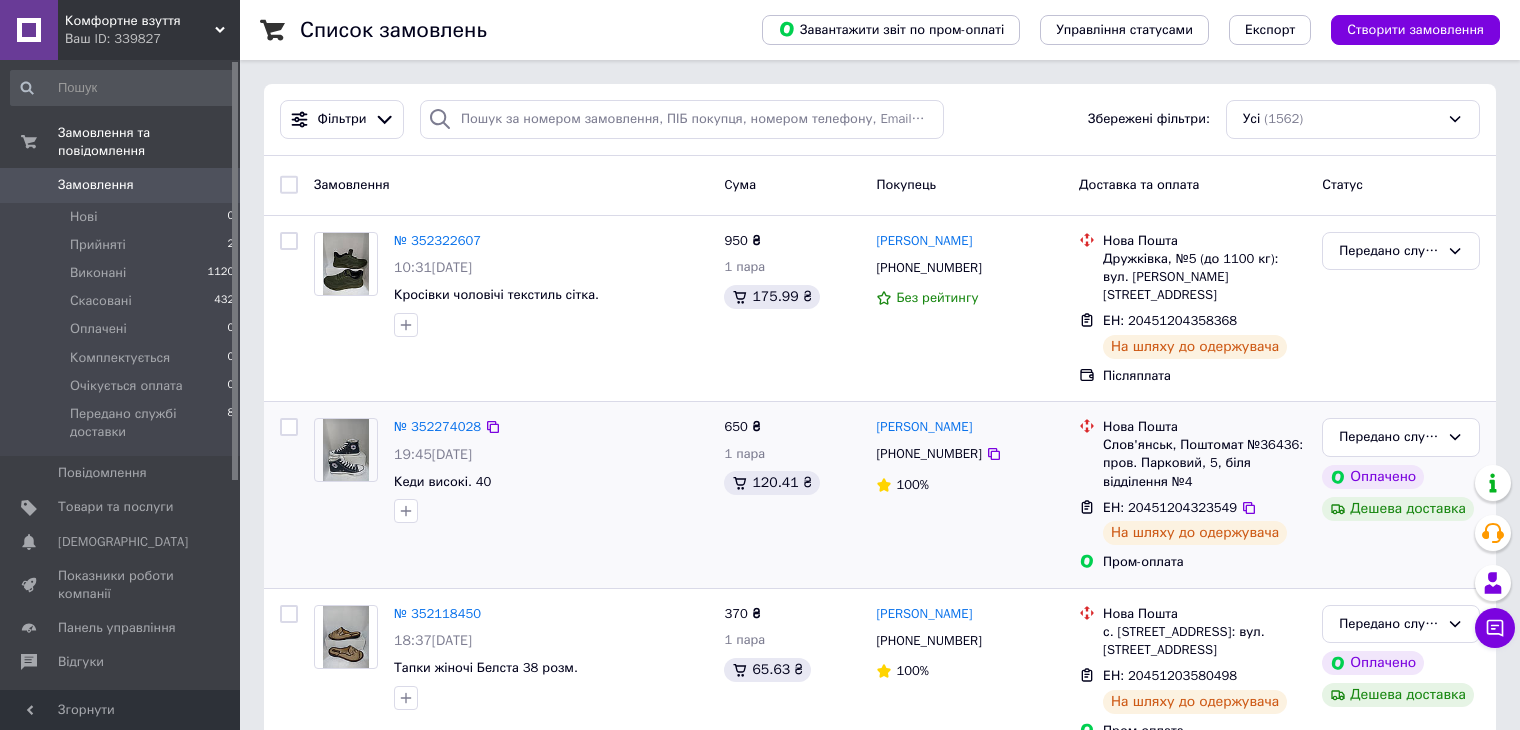 scroll, scrollTop: 0, scrollLeft: 0, axis: both 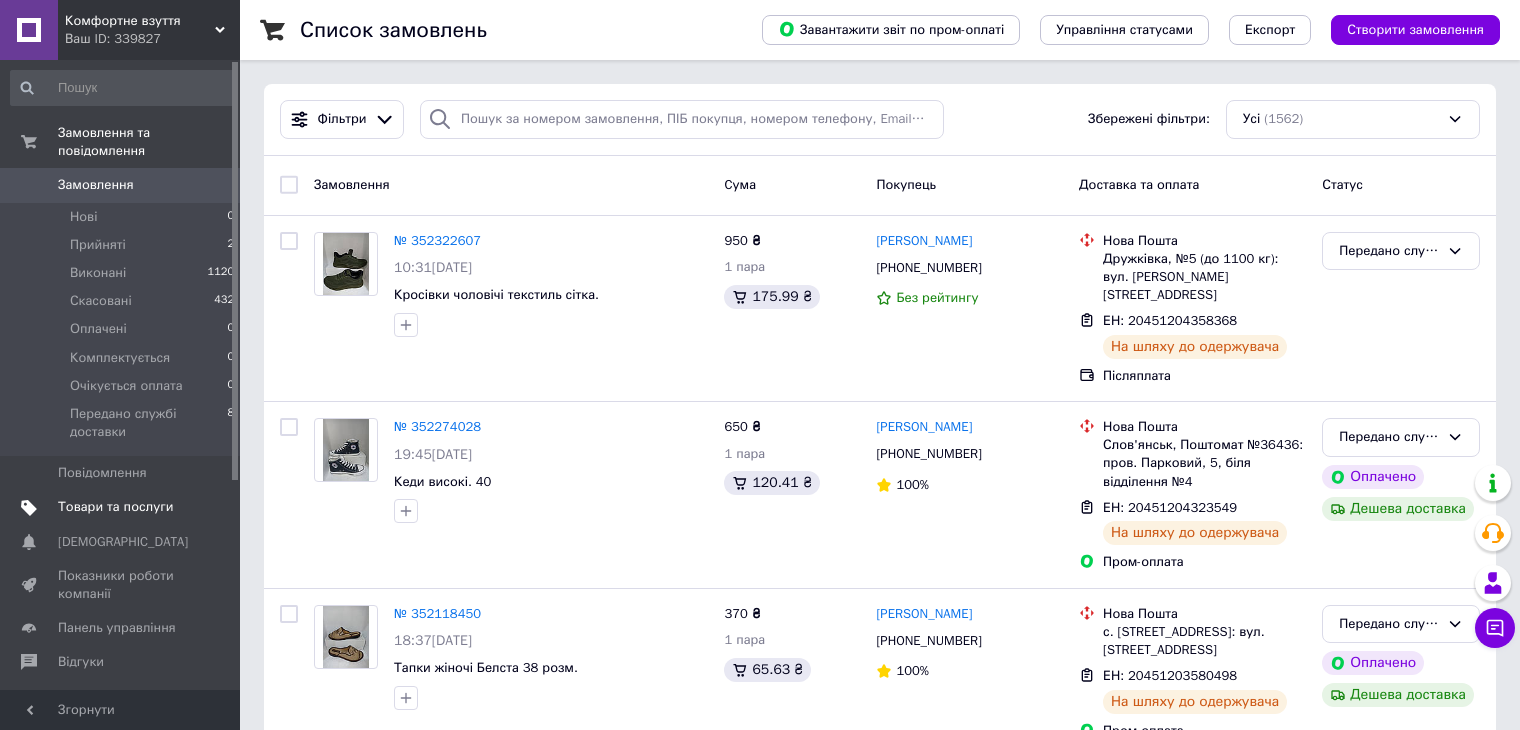 click on "Товари та послуги" at bounding box center [115, 507] 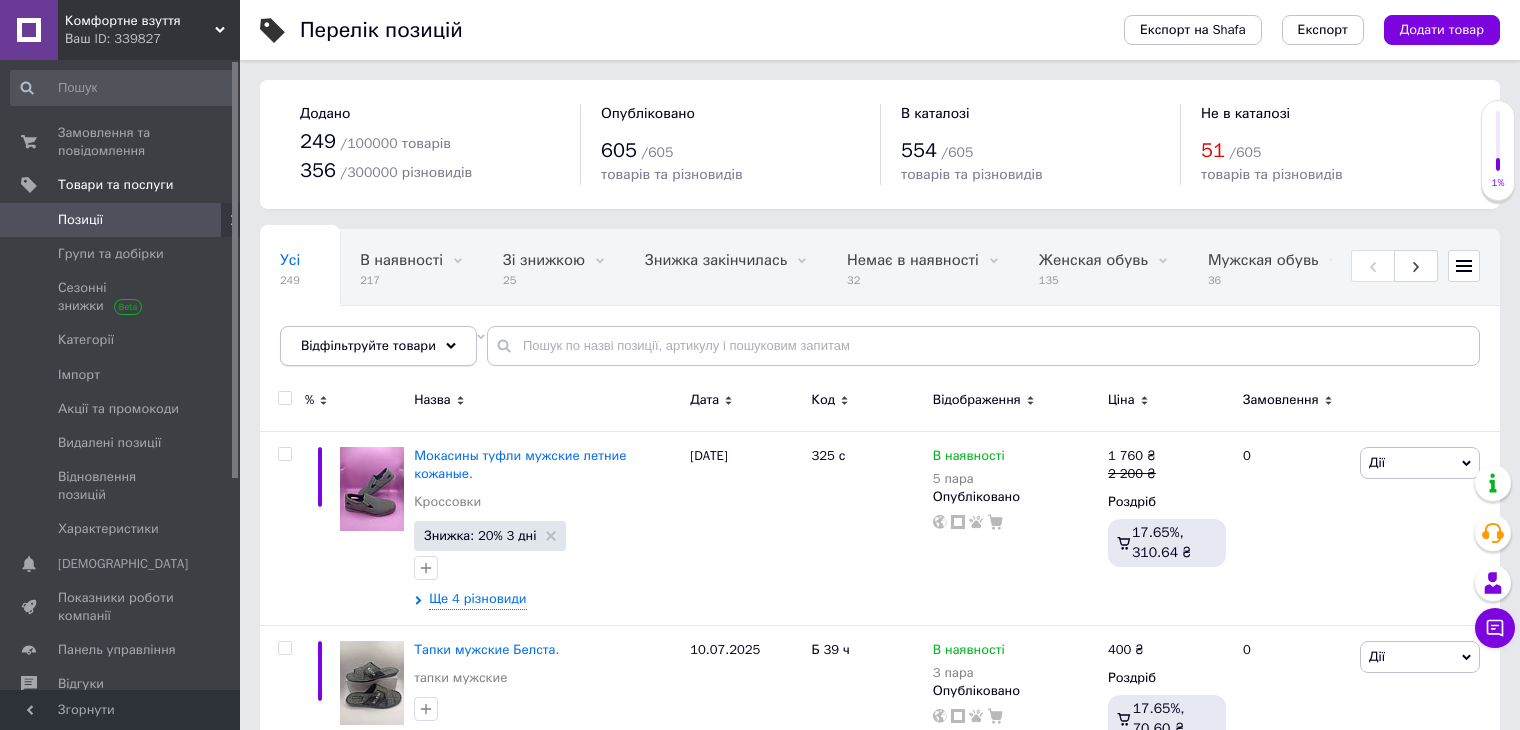click on "Відфільтруйте товари" at bounding box center (378, 346) 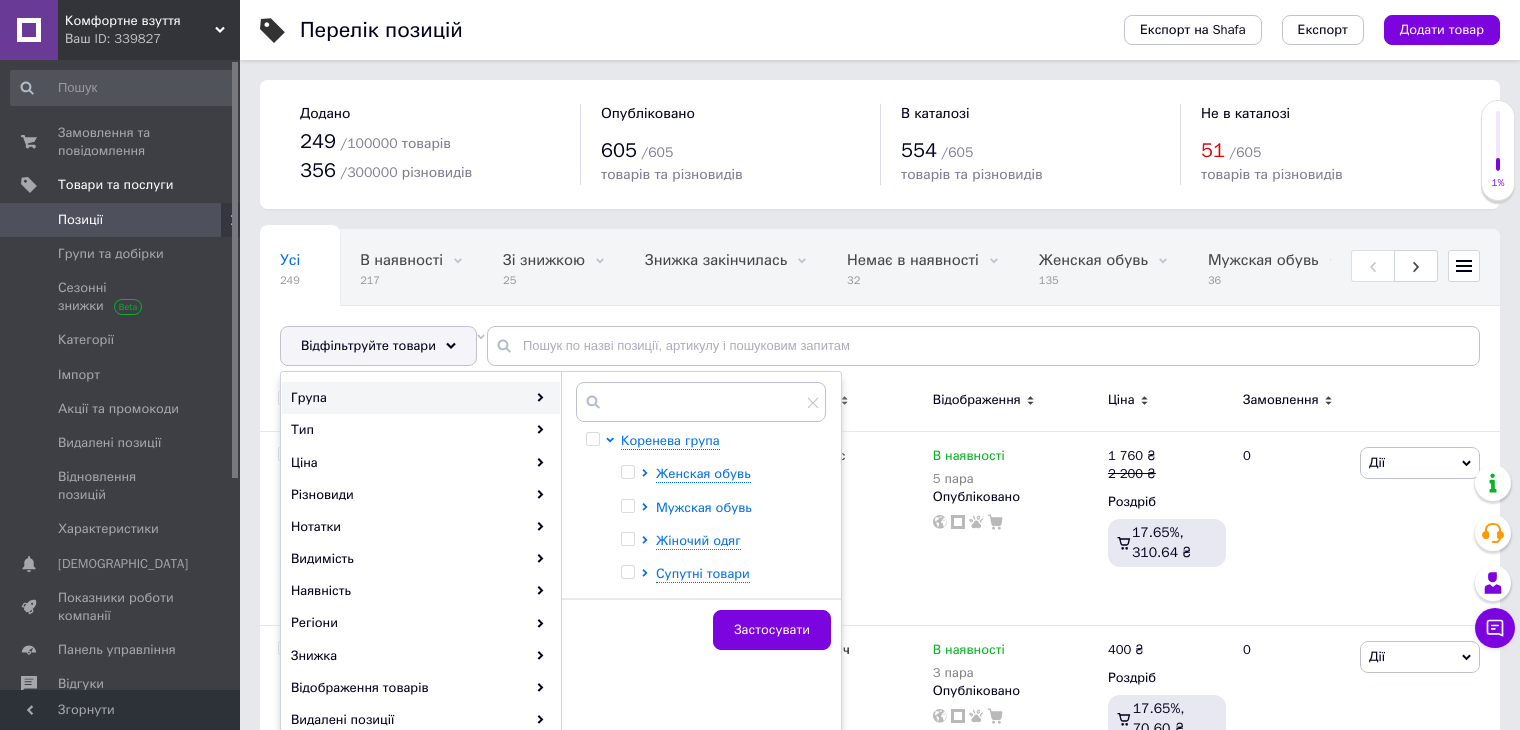 click on "Мужская обувь" at bounding box center [704, 507] 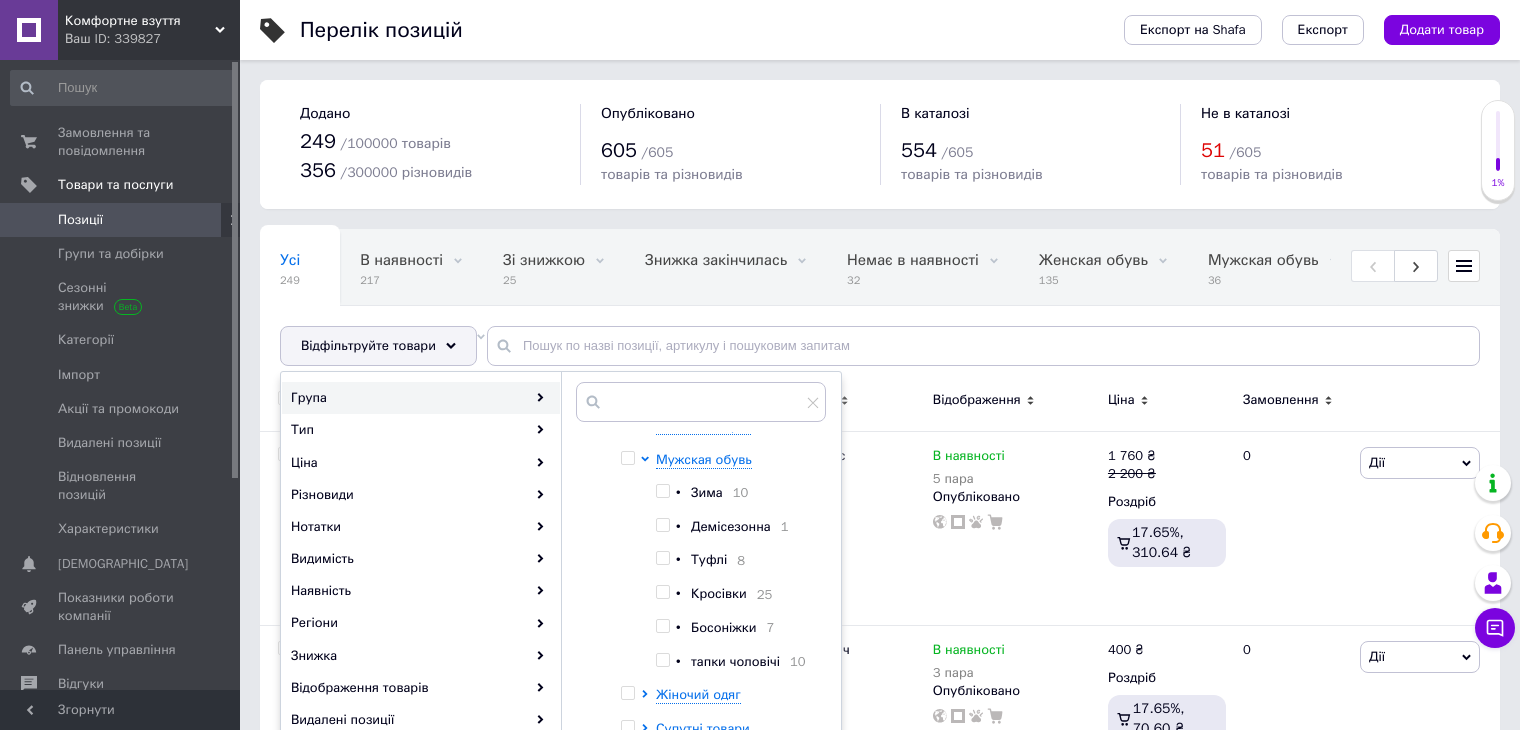 scroll, scrollTop: 62, scrollLeft: 0, axis: vertical 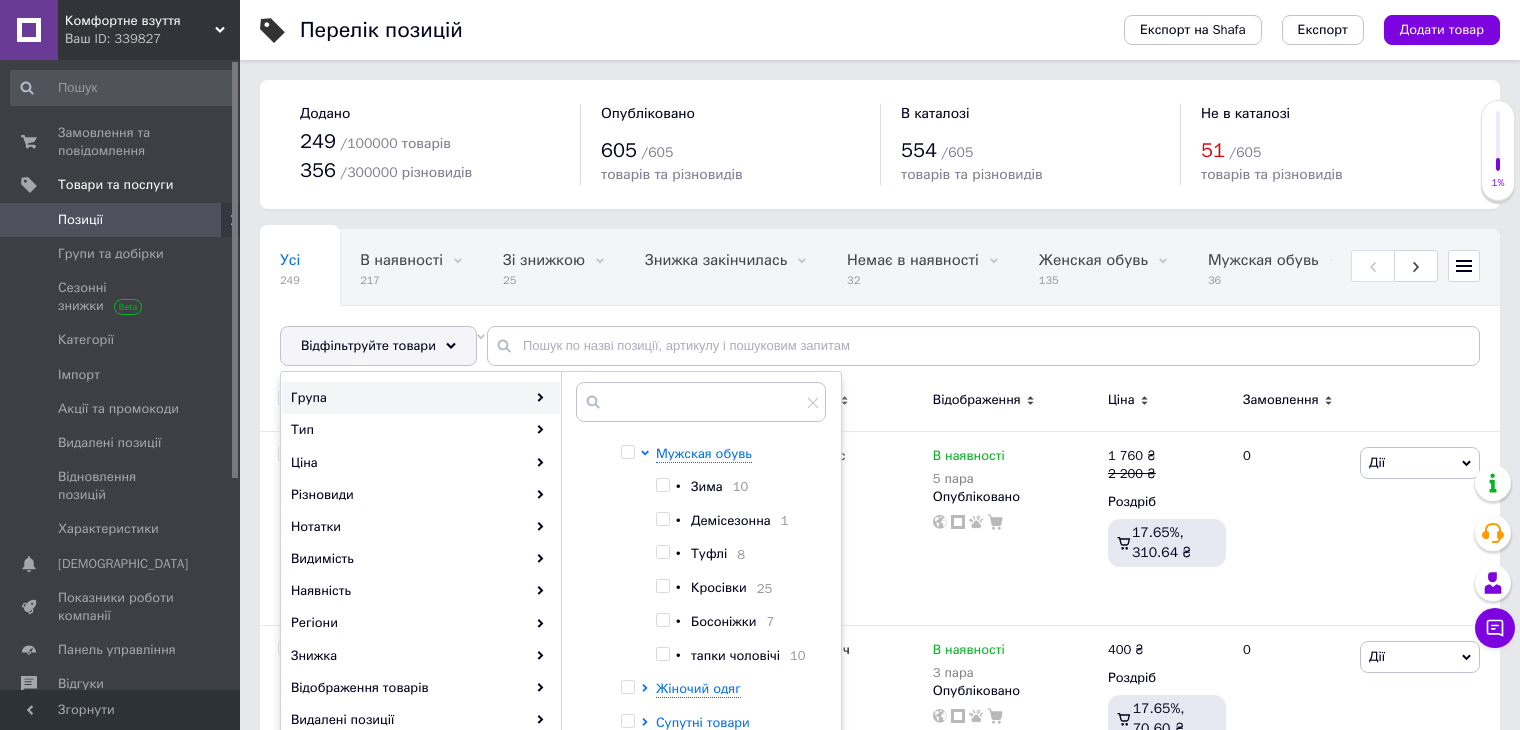 click at bounding box center [662, 620] 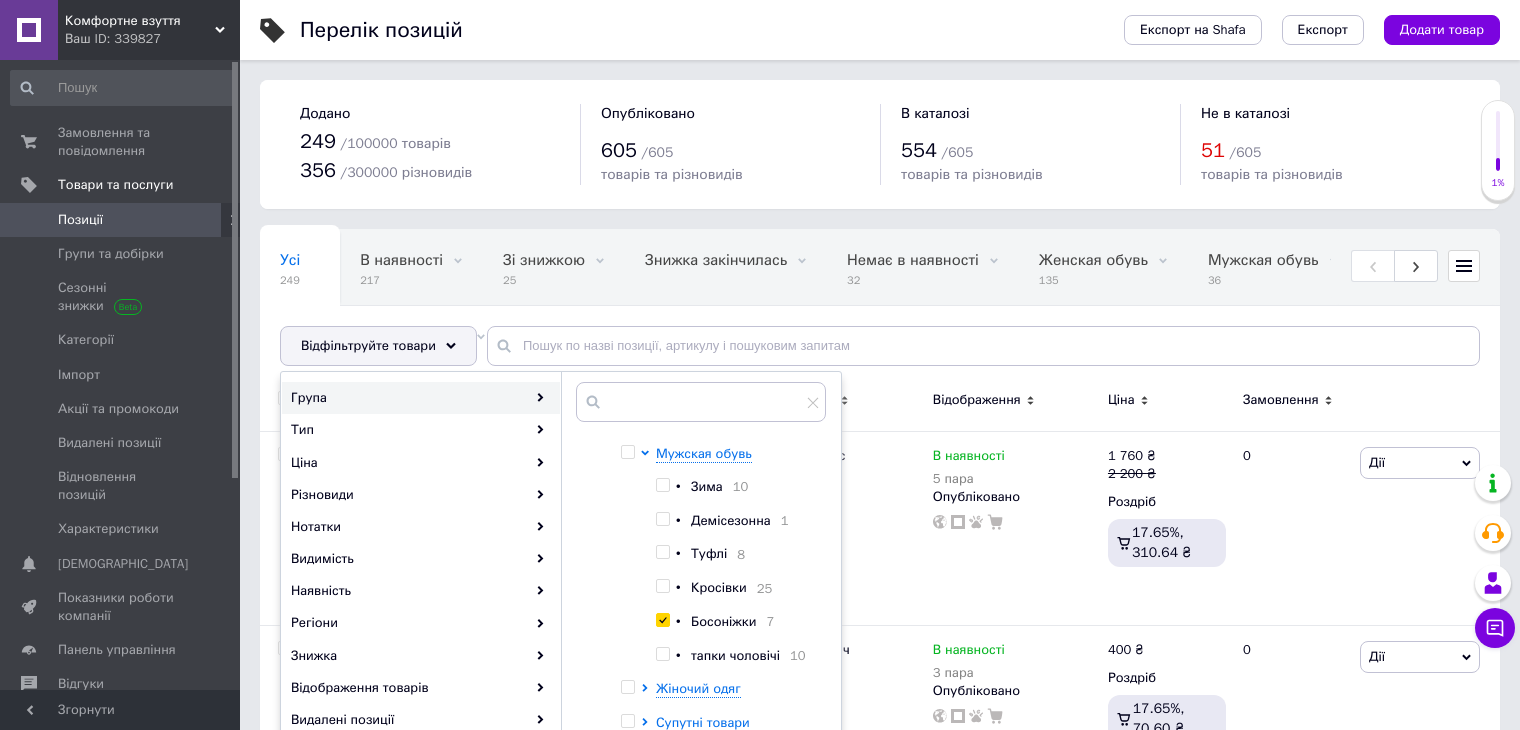 checkbox on "true" 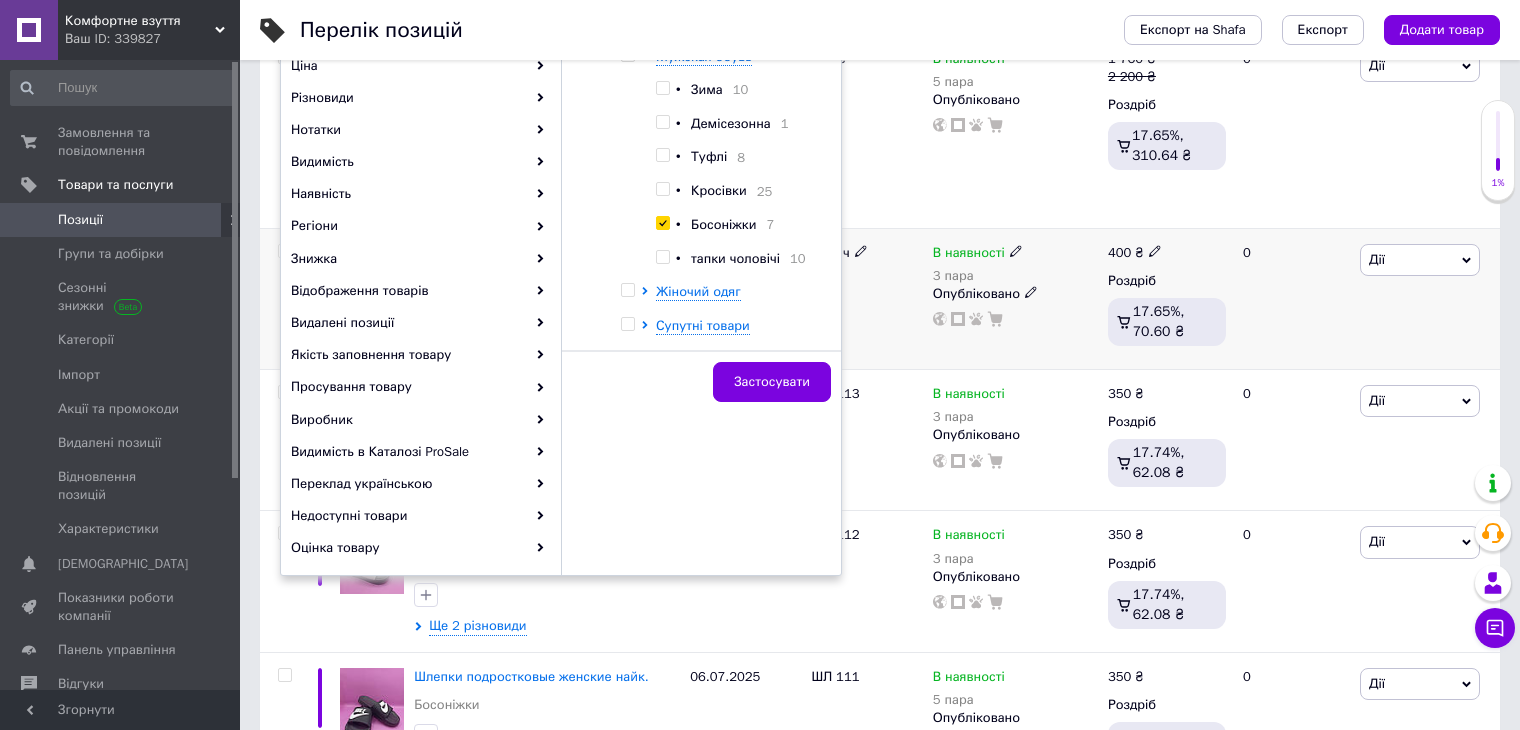 scroll, scrollTop: 400, scrollLeft: 0, axis: vertical 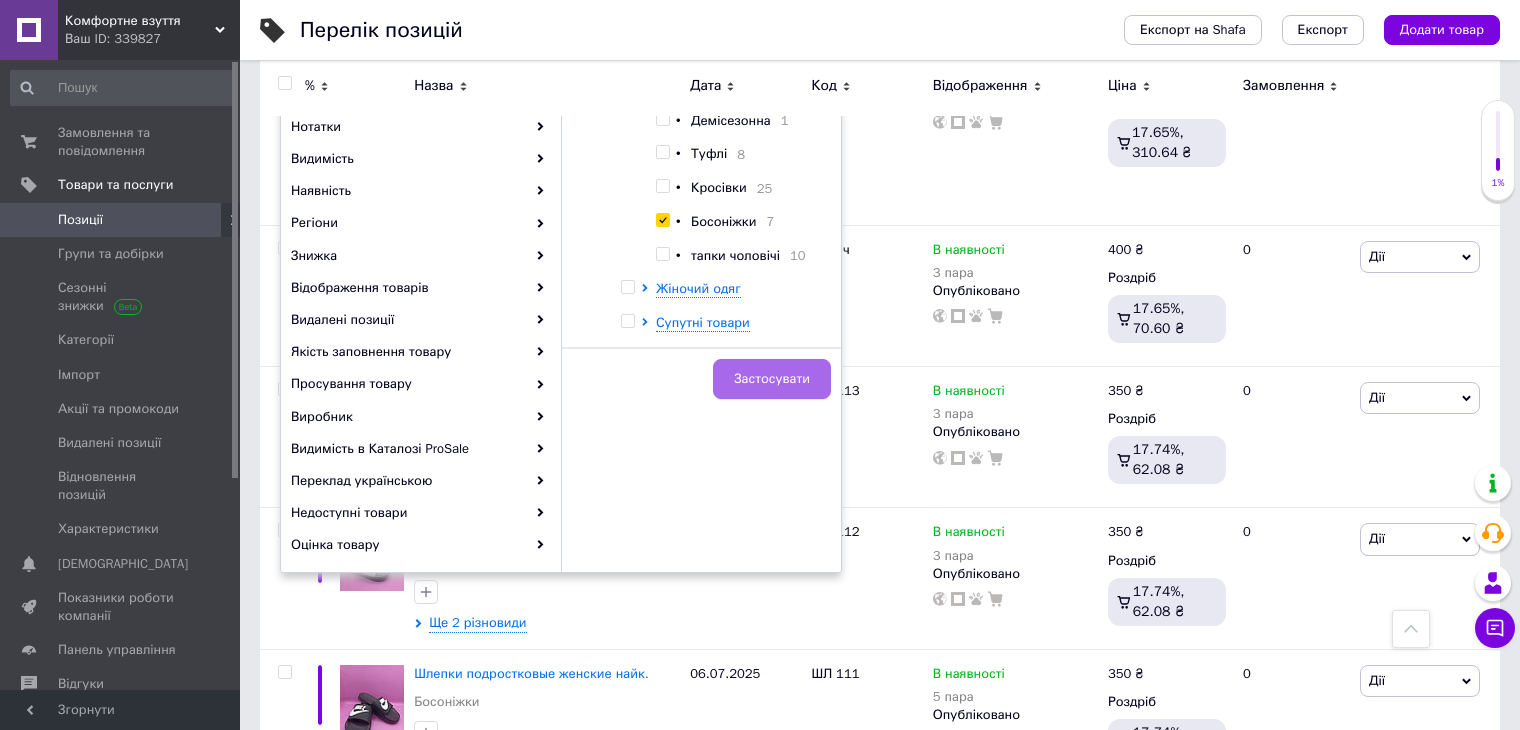 click on "Застосувати" at bounding box center [772, 379] 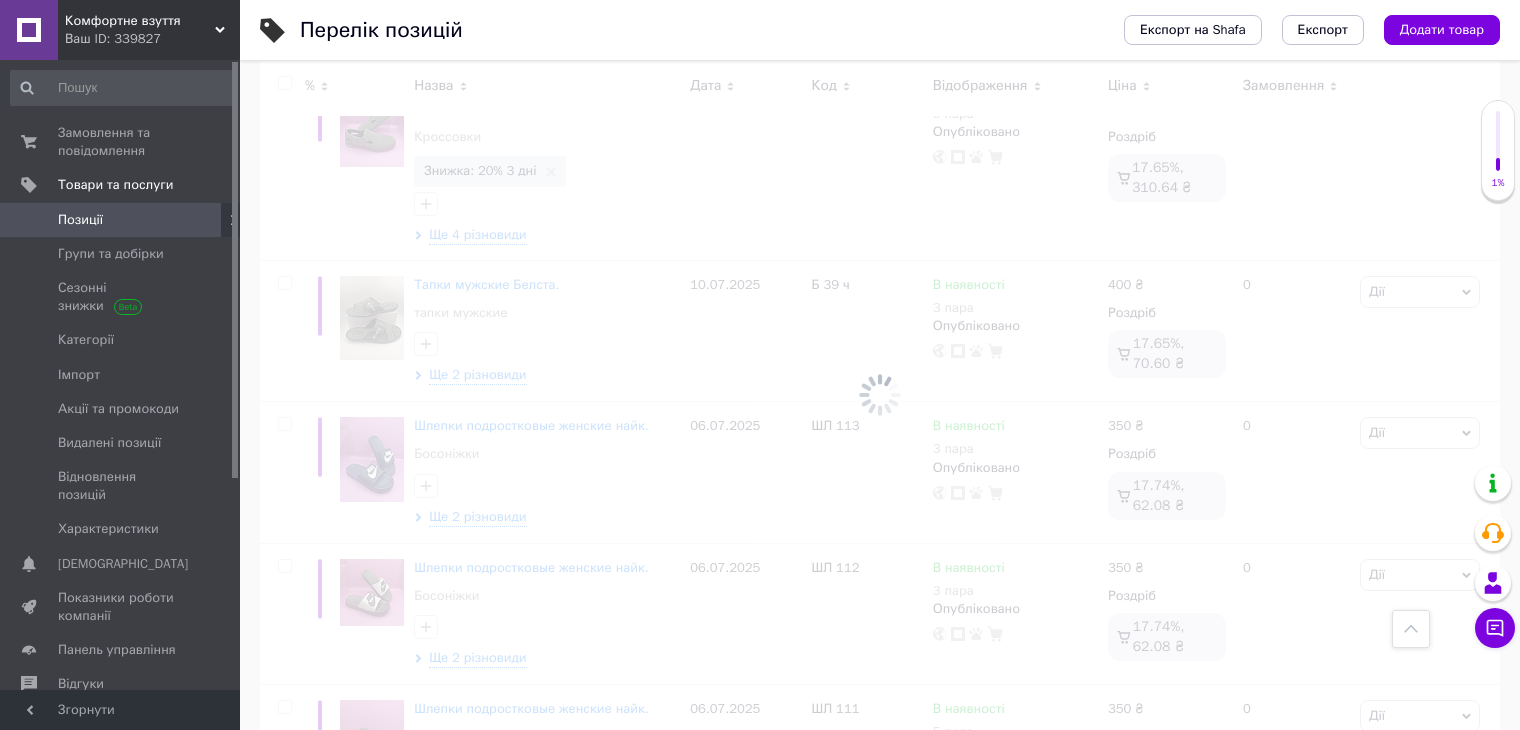 scroll, scrollTop: 435, scrollLeft: 0, axis: vertical 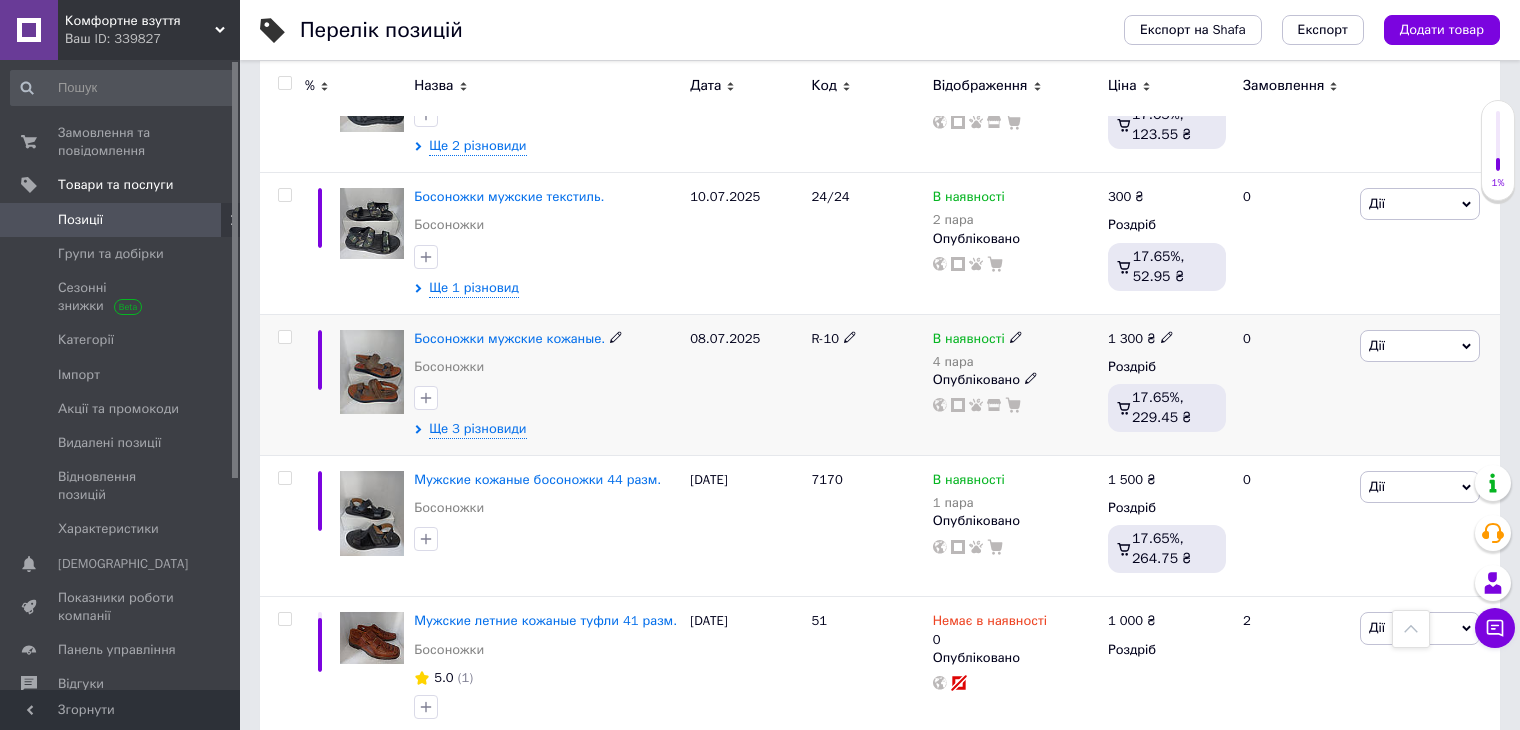 click at bounding box center [372, 372] 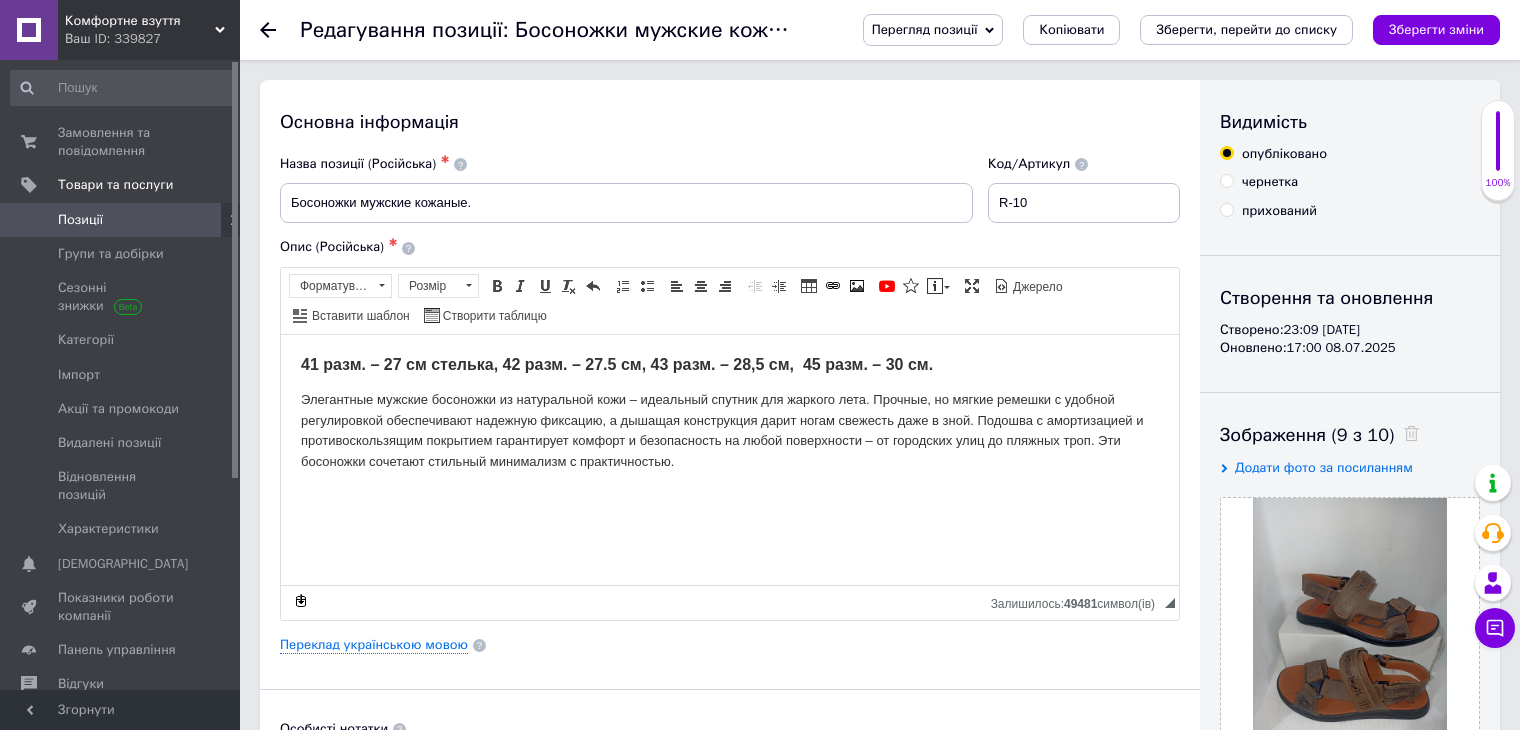 scroll, scrollTop: 0, scrollLeft: 0, axis: both 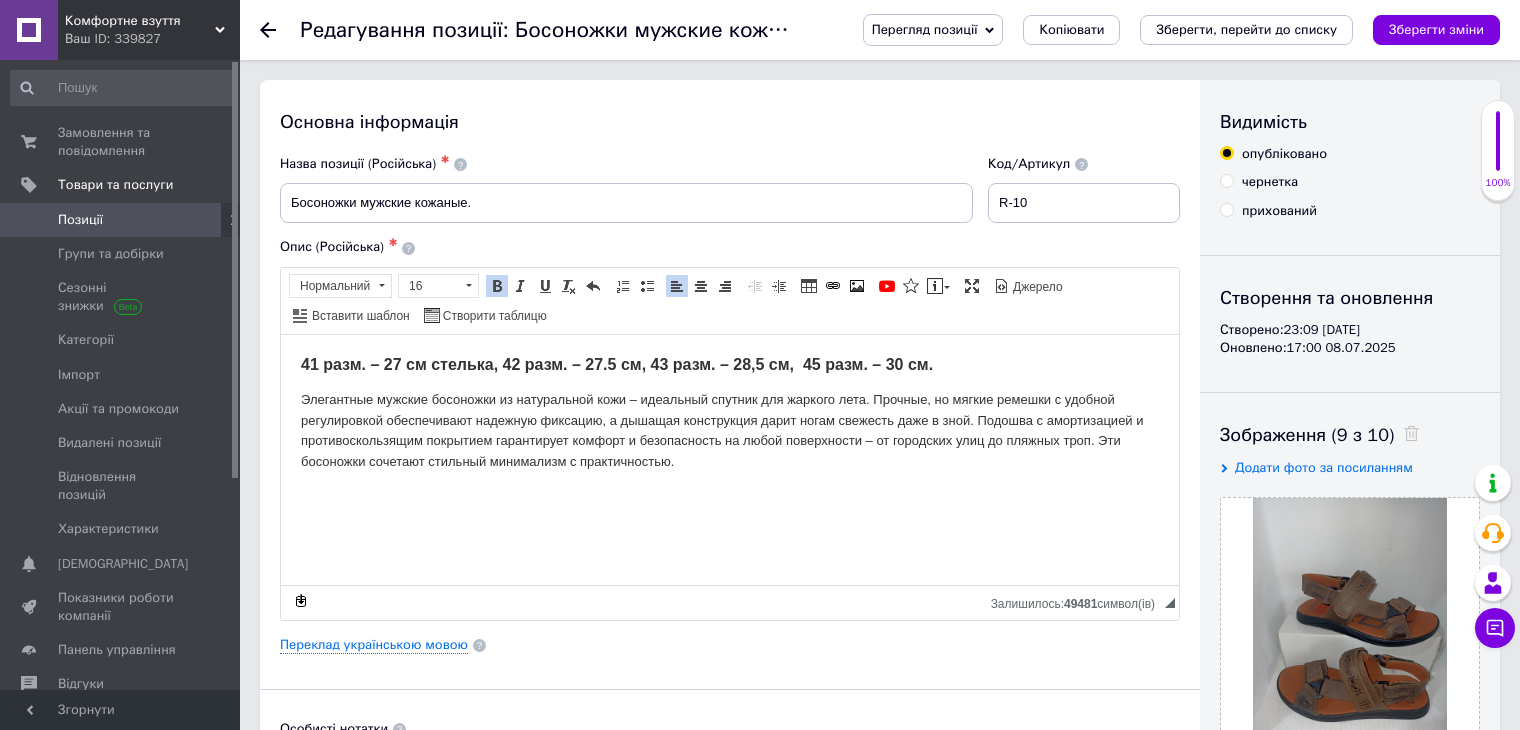 type 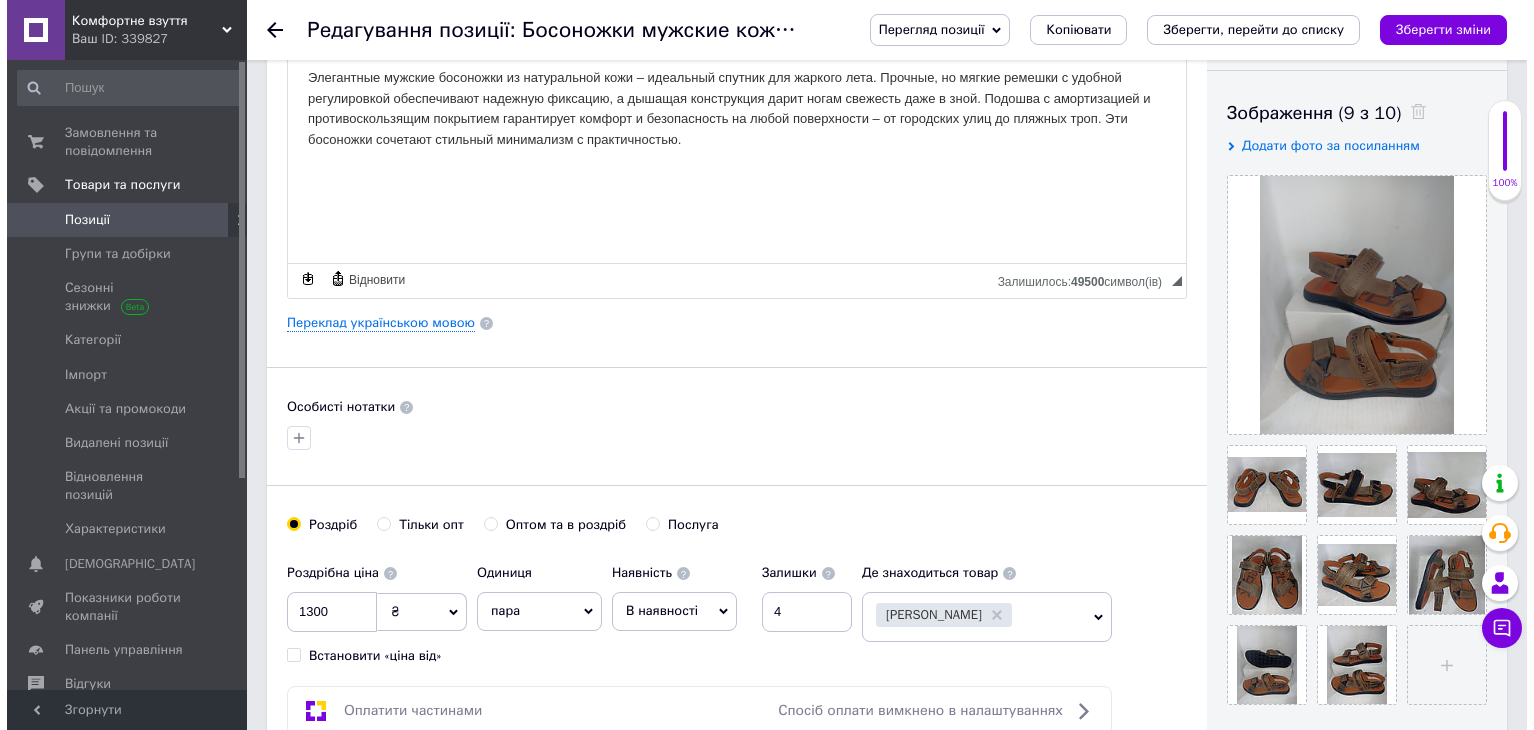 scroll, scrollTop: 200, scrollLeft: 0, axis: vertical 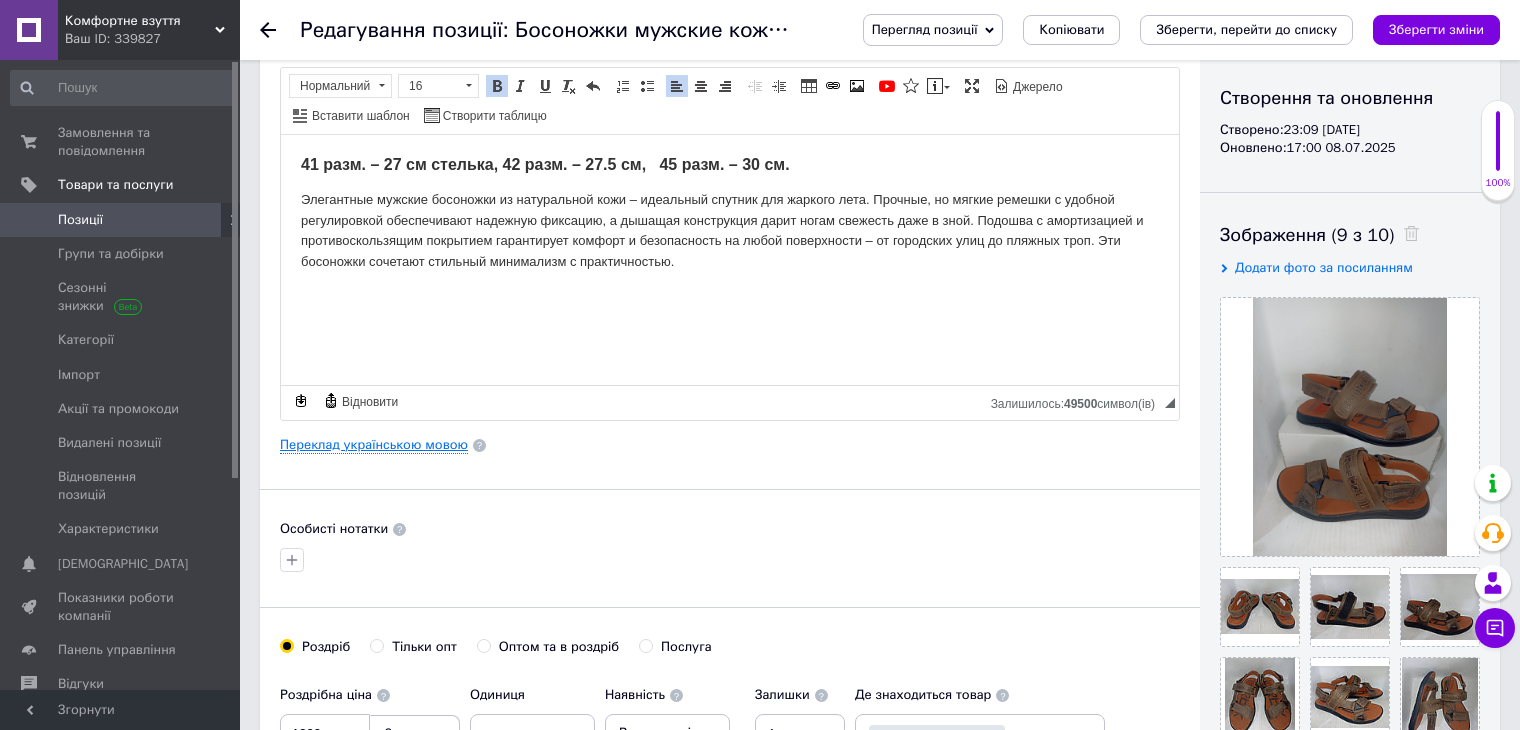 click on "Переклад українською мовою" at bounding box center (374, 445) 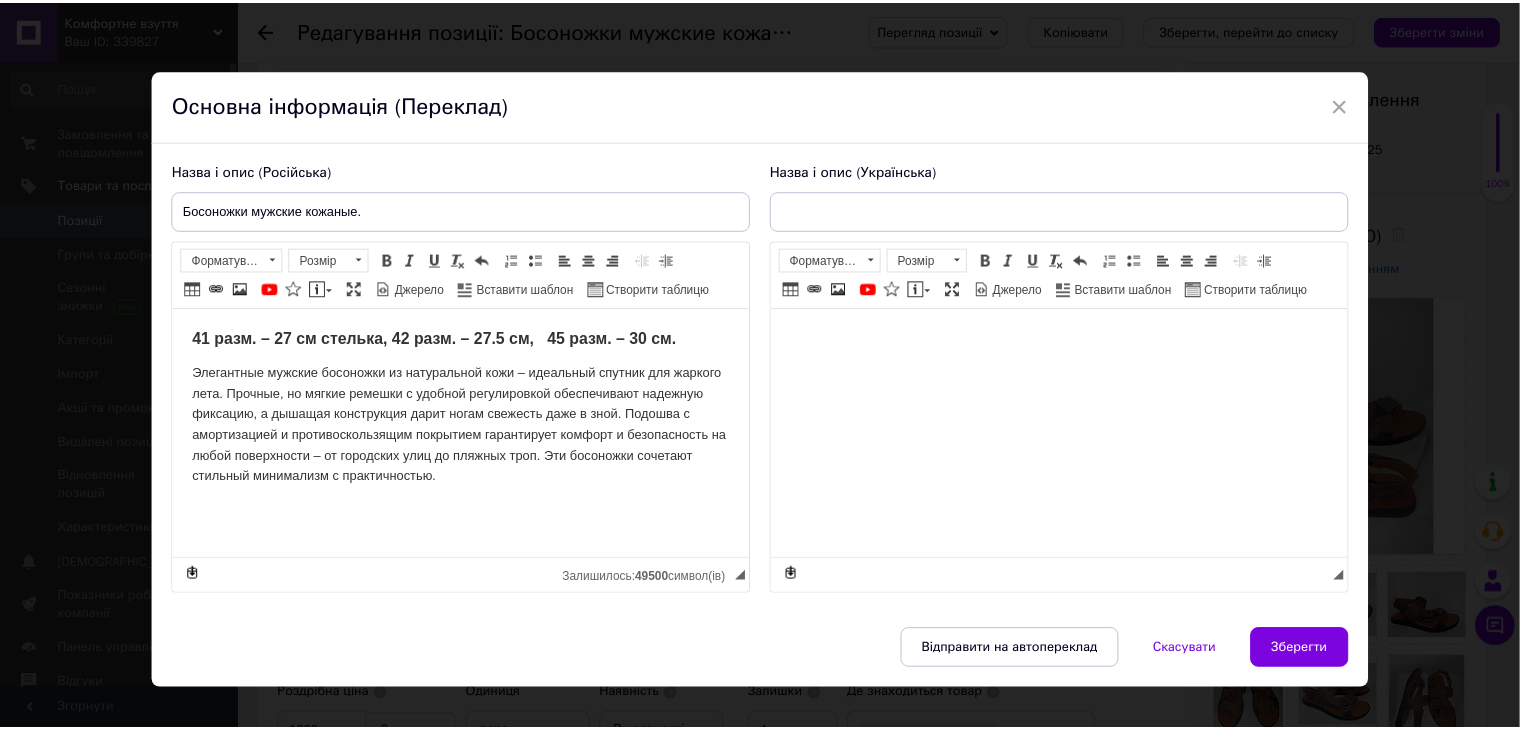 scroll, scrollTop: 0, scrollLeft: 0, axis: both 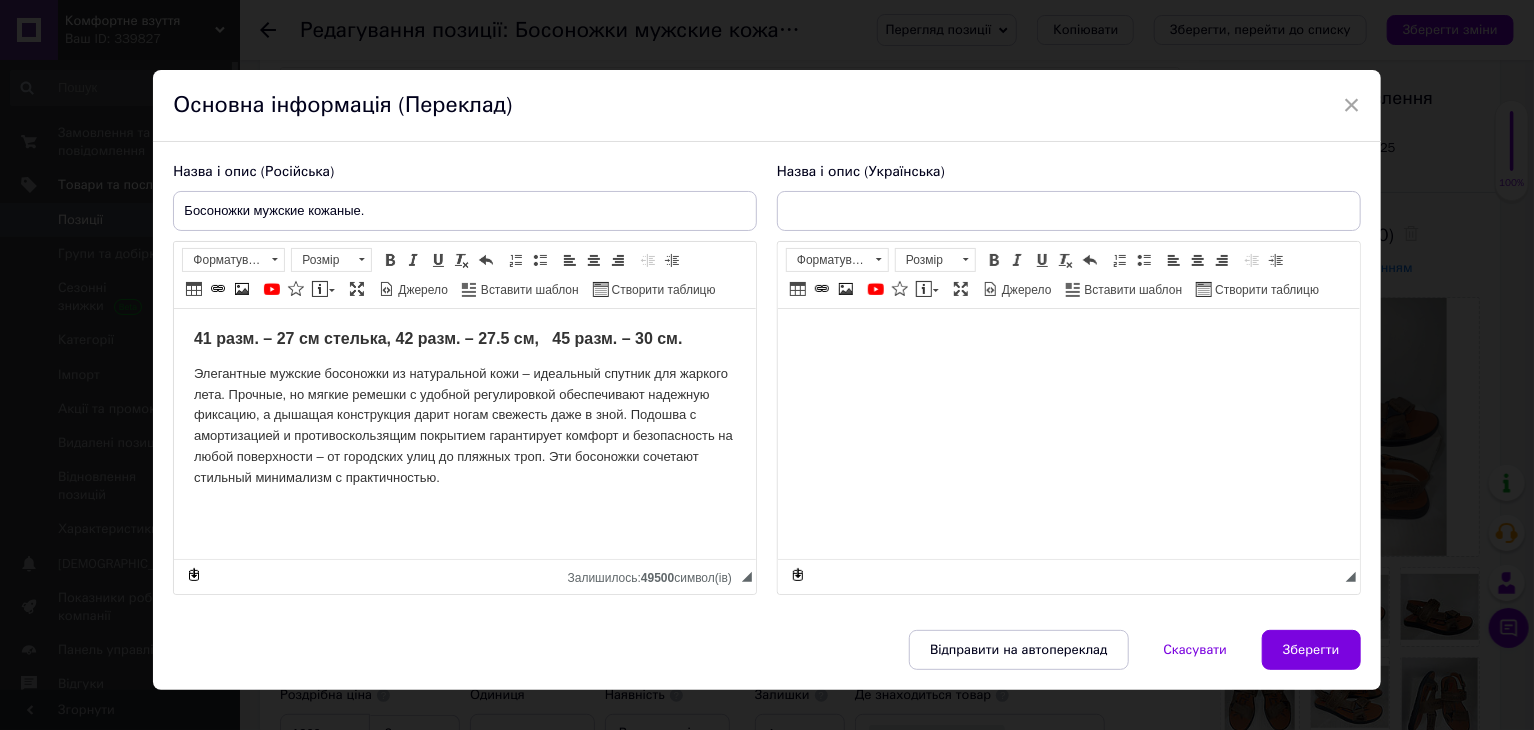type on "Босоніжки чоловічі шкіряні." 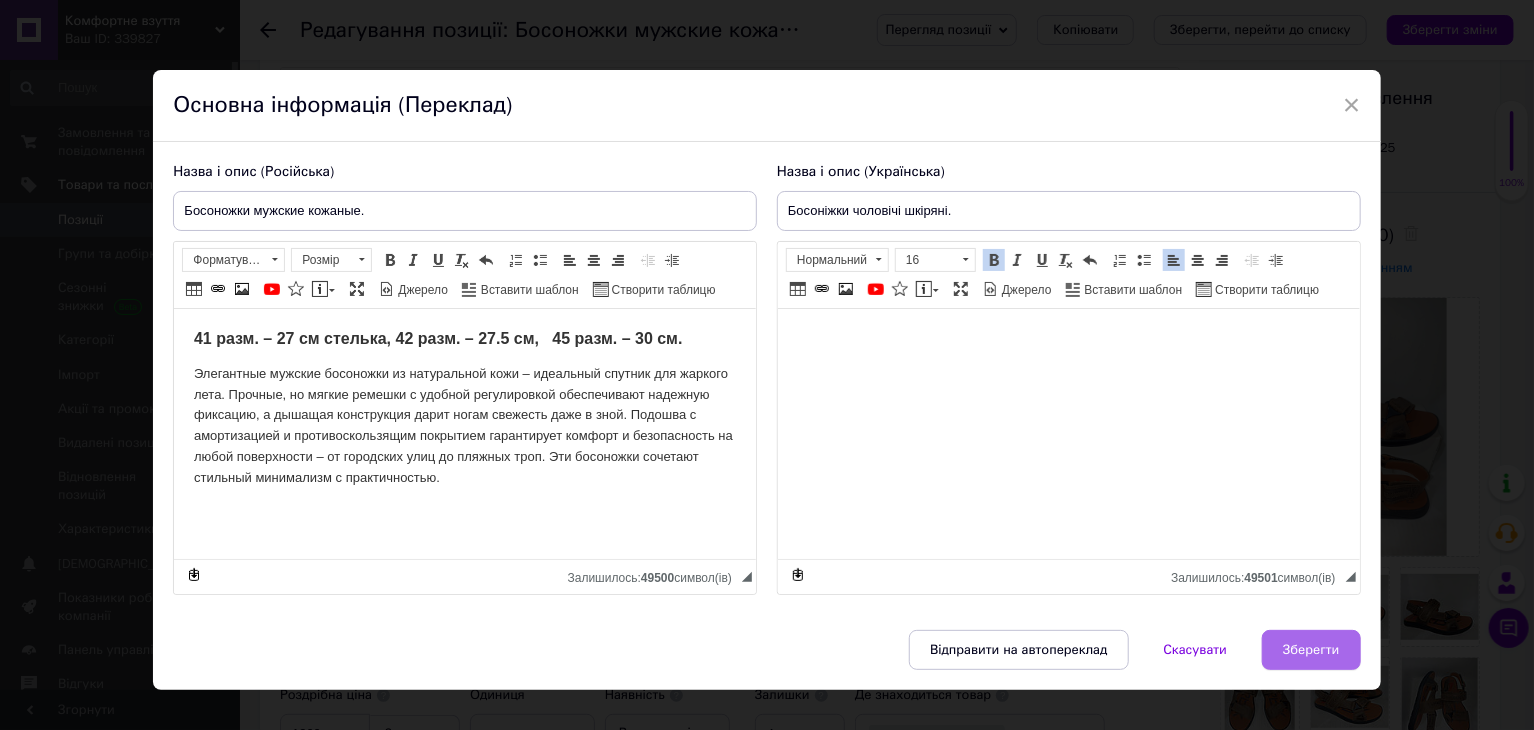 click on "Зберегти" at bounding box center (1311, 650) 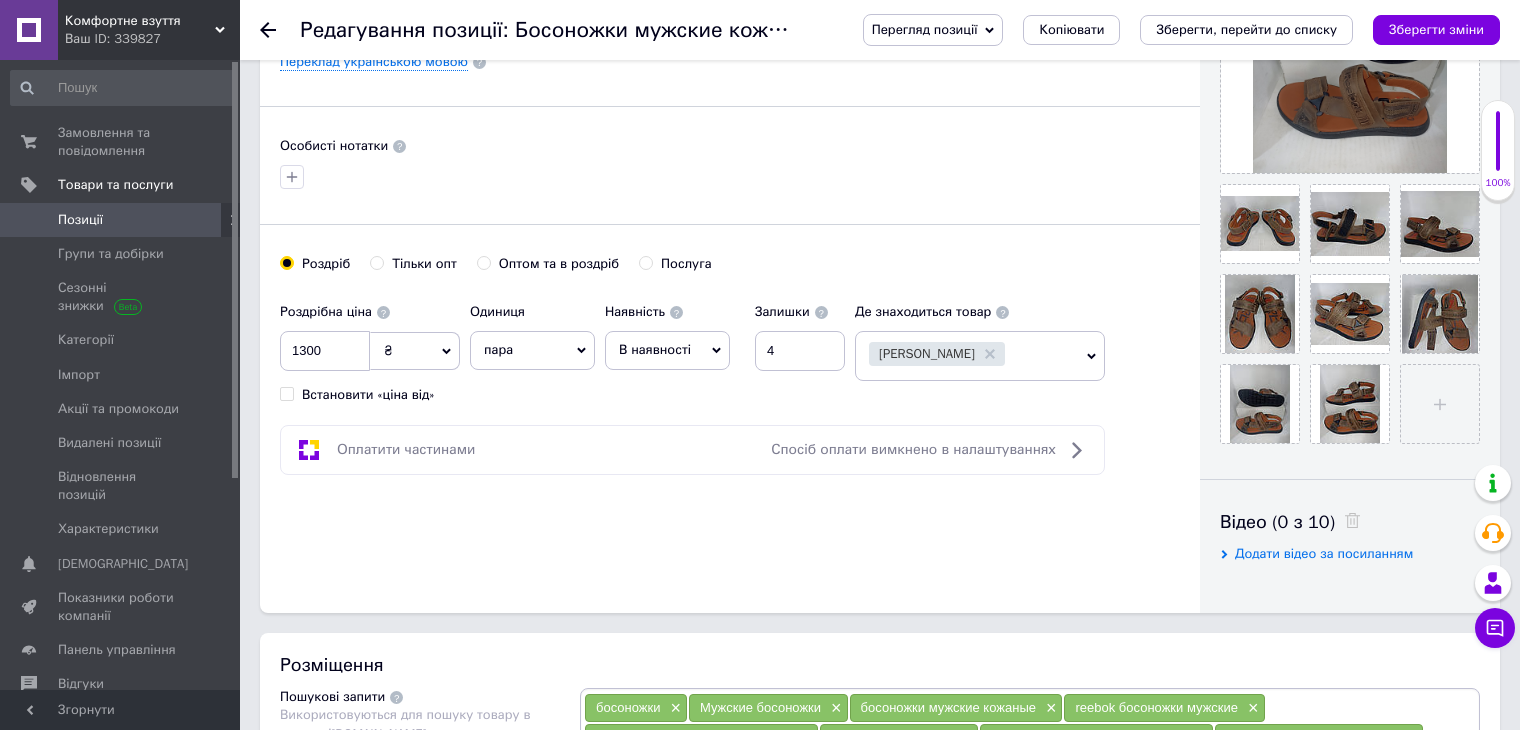 scroll, scrollTop: 600, scrollLeft: 0, axis: vertical 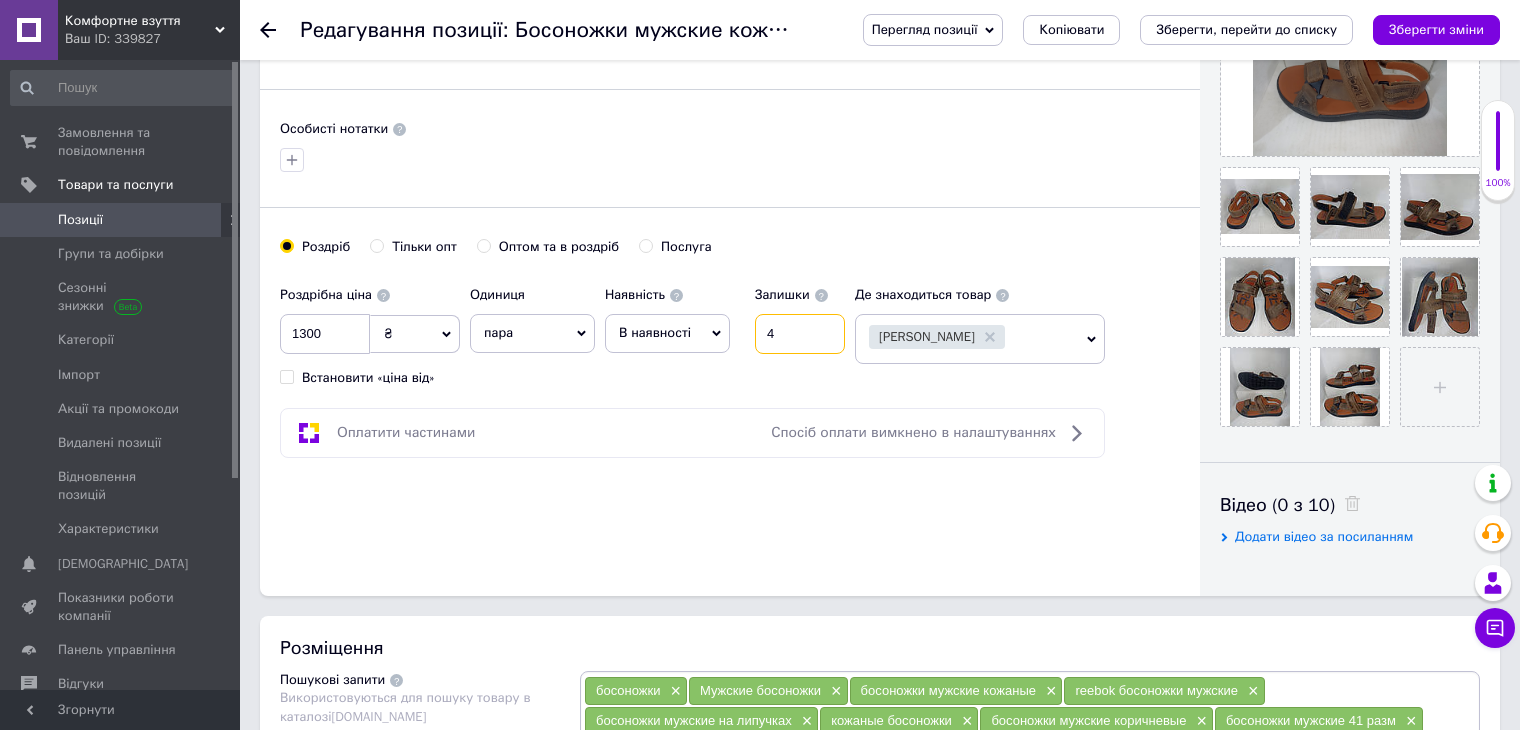 click on "4" at bounding box center [800, 334] 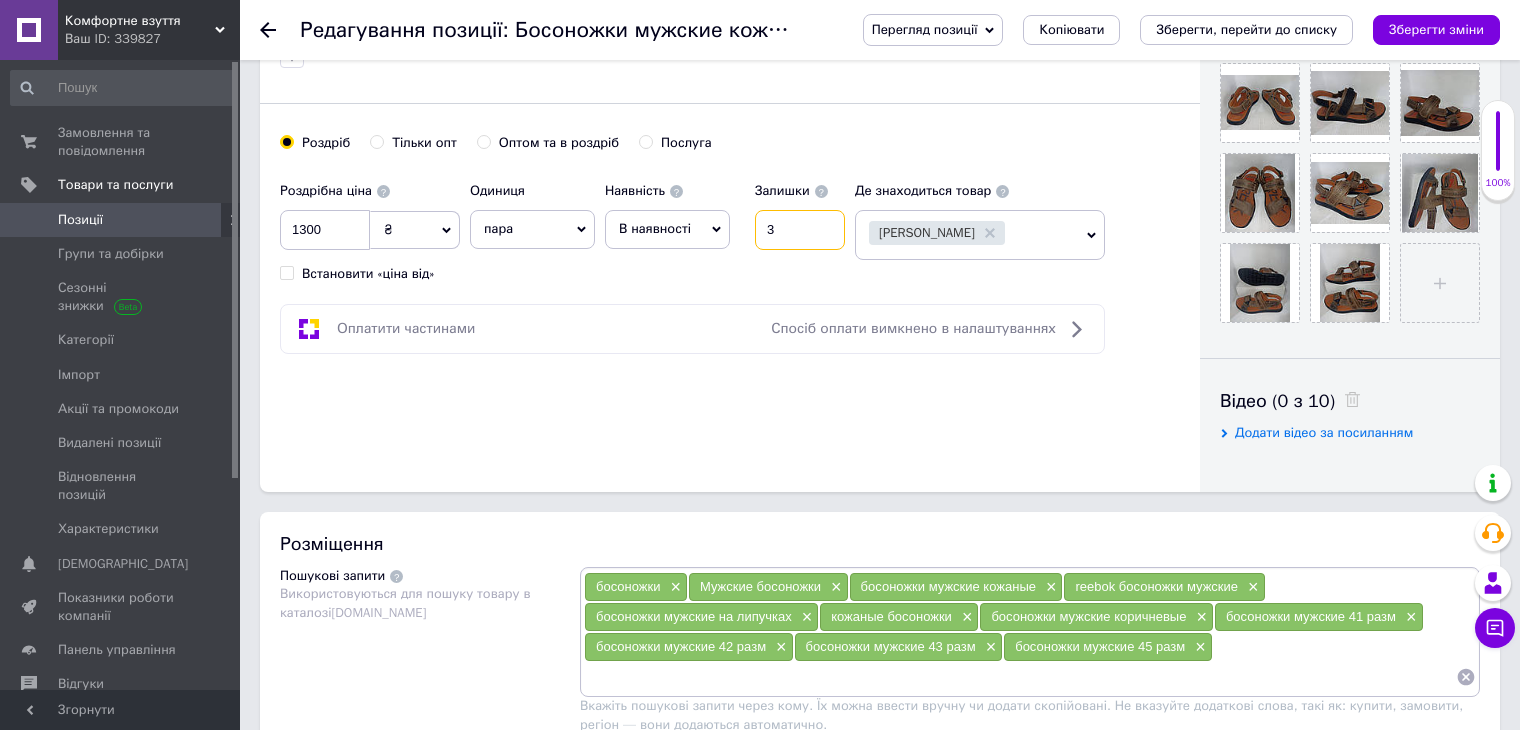 scroll, scrollTop: 900, scrollLeft: 0, axis: vertical 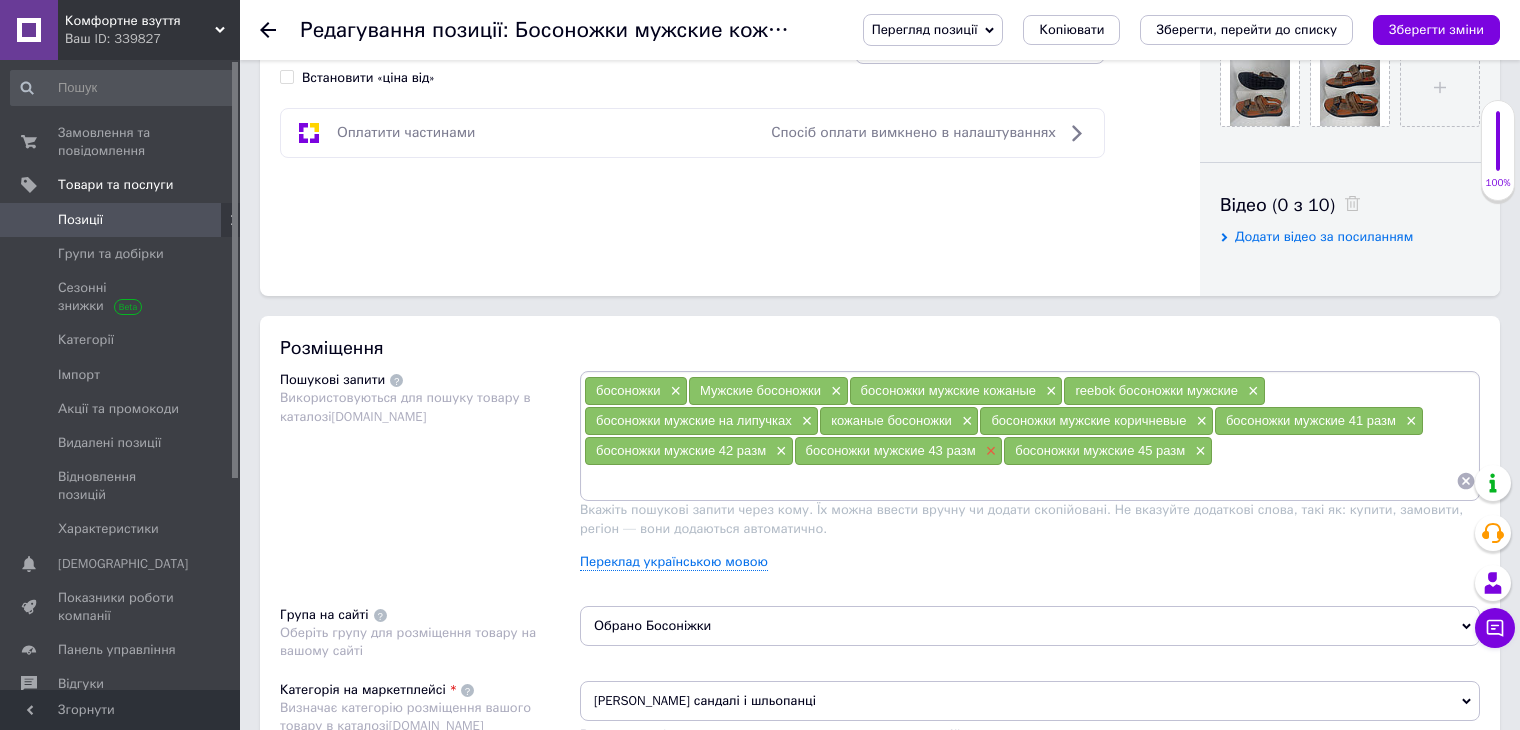 type on "3" 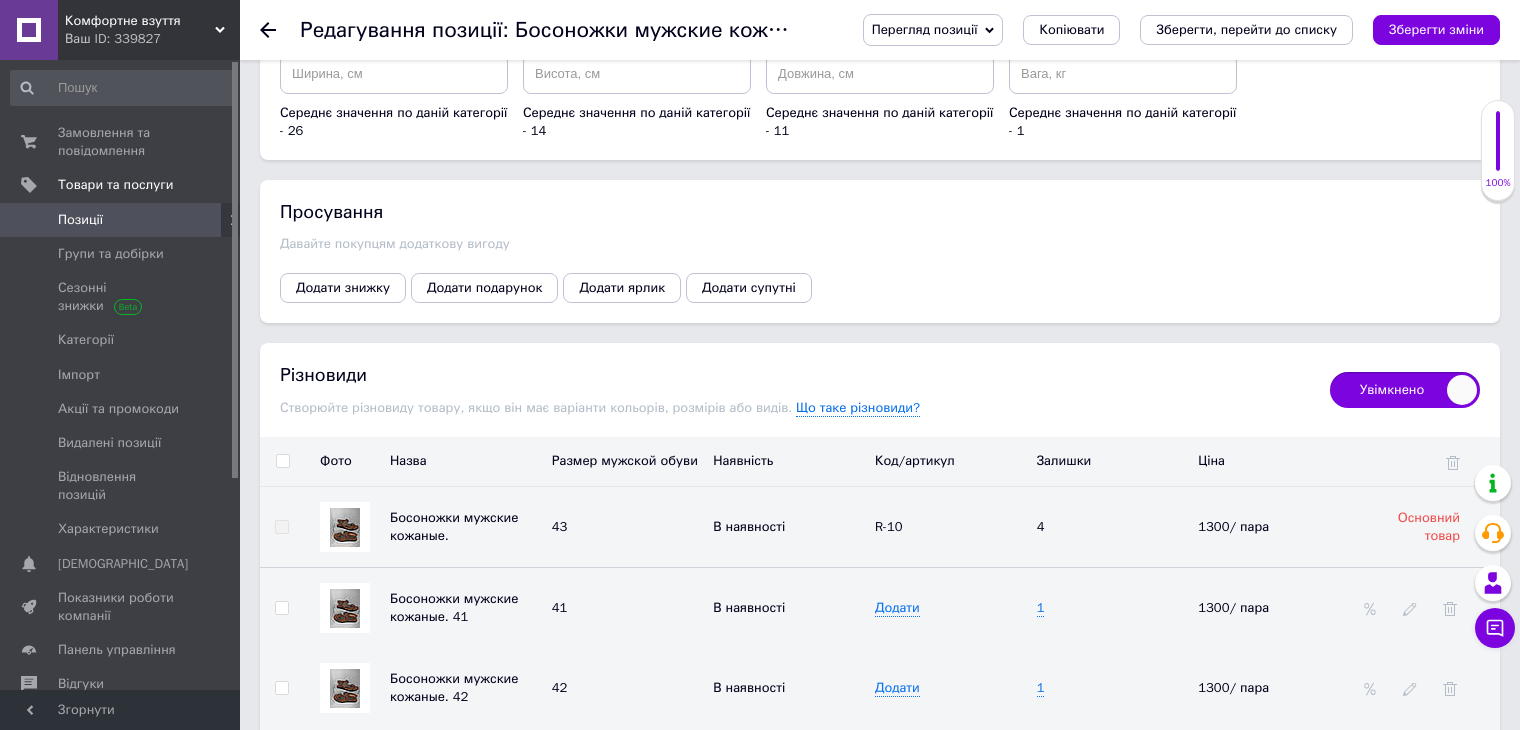 scroll, scrollTop: 2600, scrollLeft: 0, axis: vertical 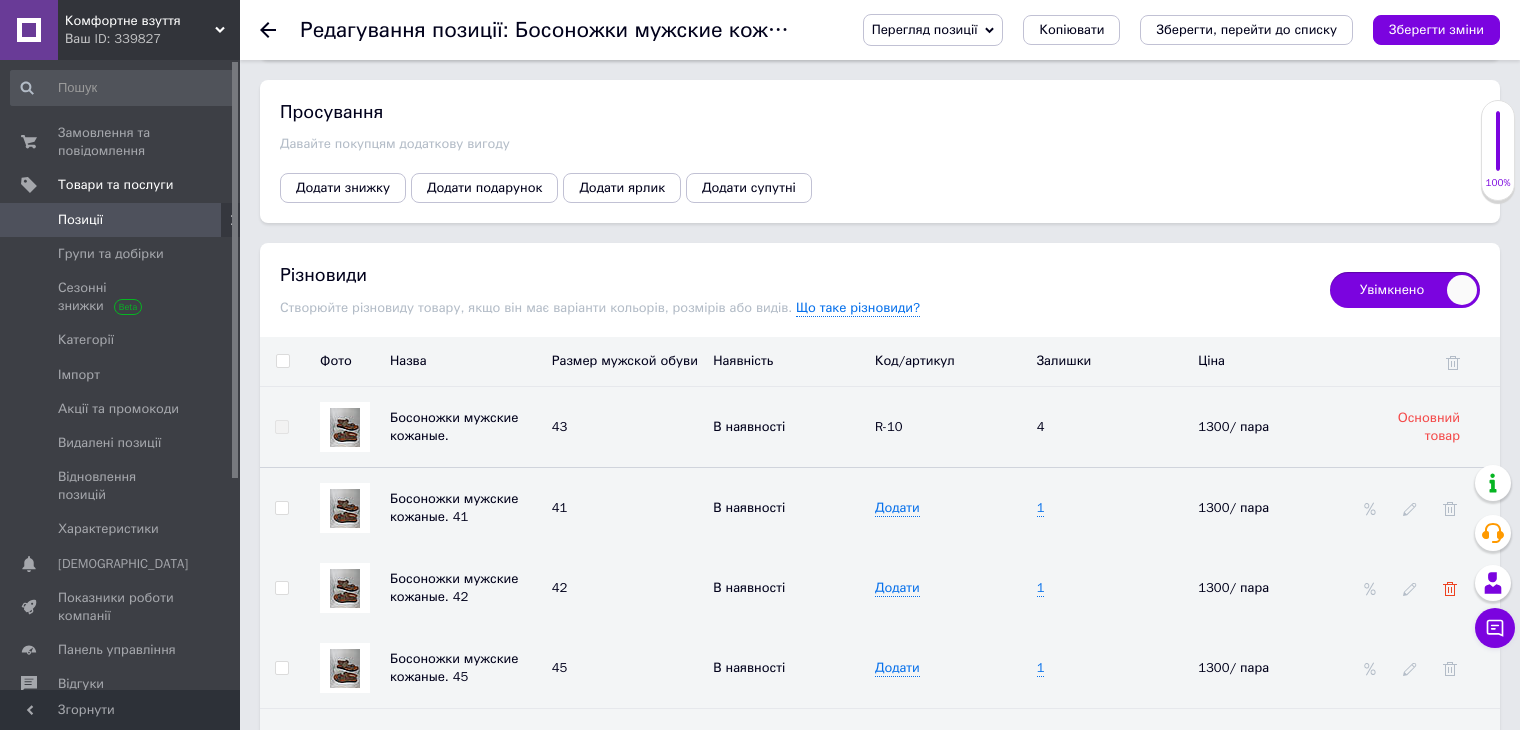 click 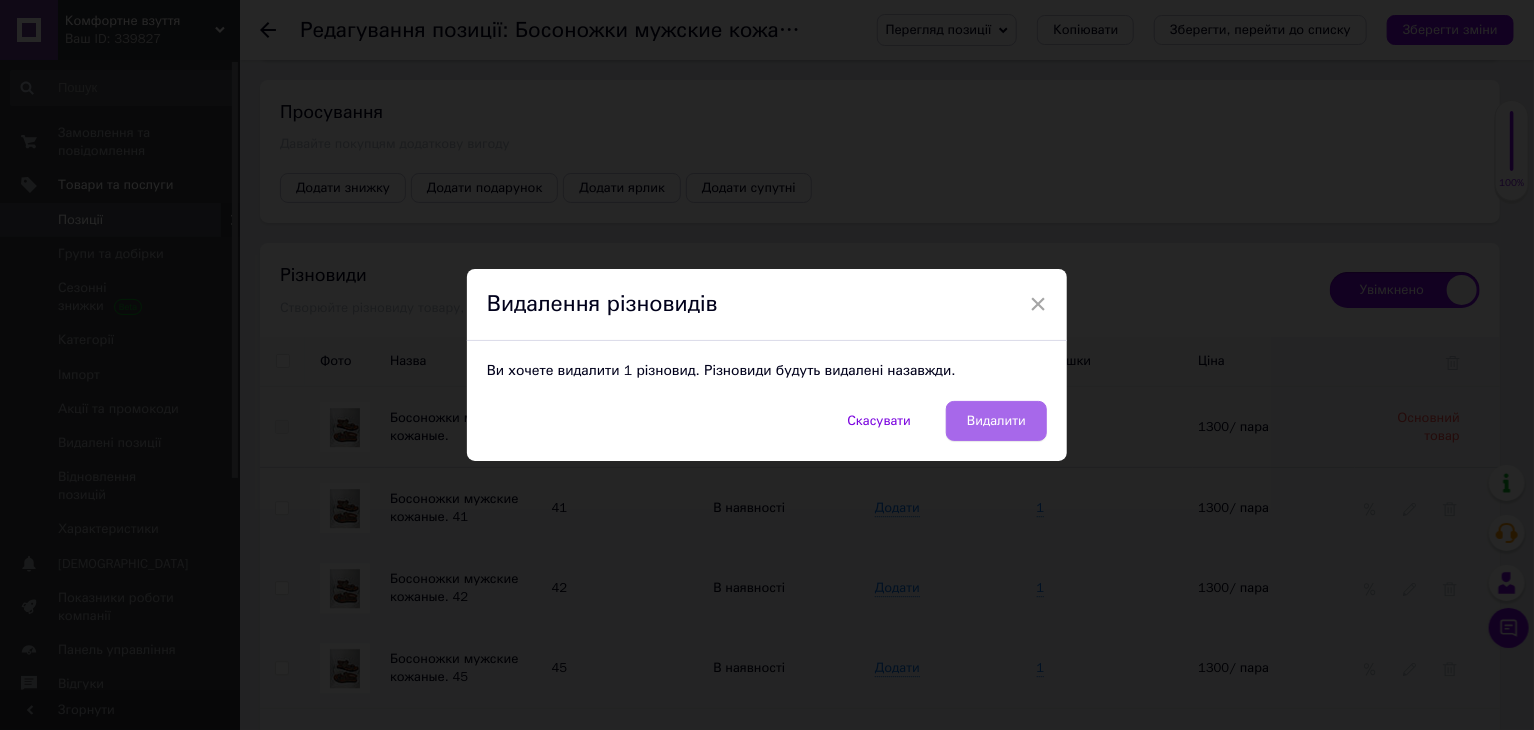 click on "Видалити" at bounding box center (996, 421) 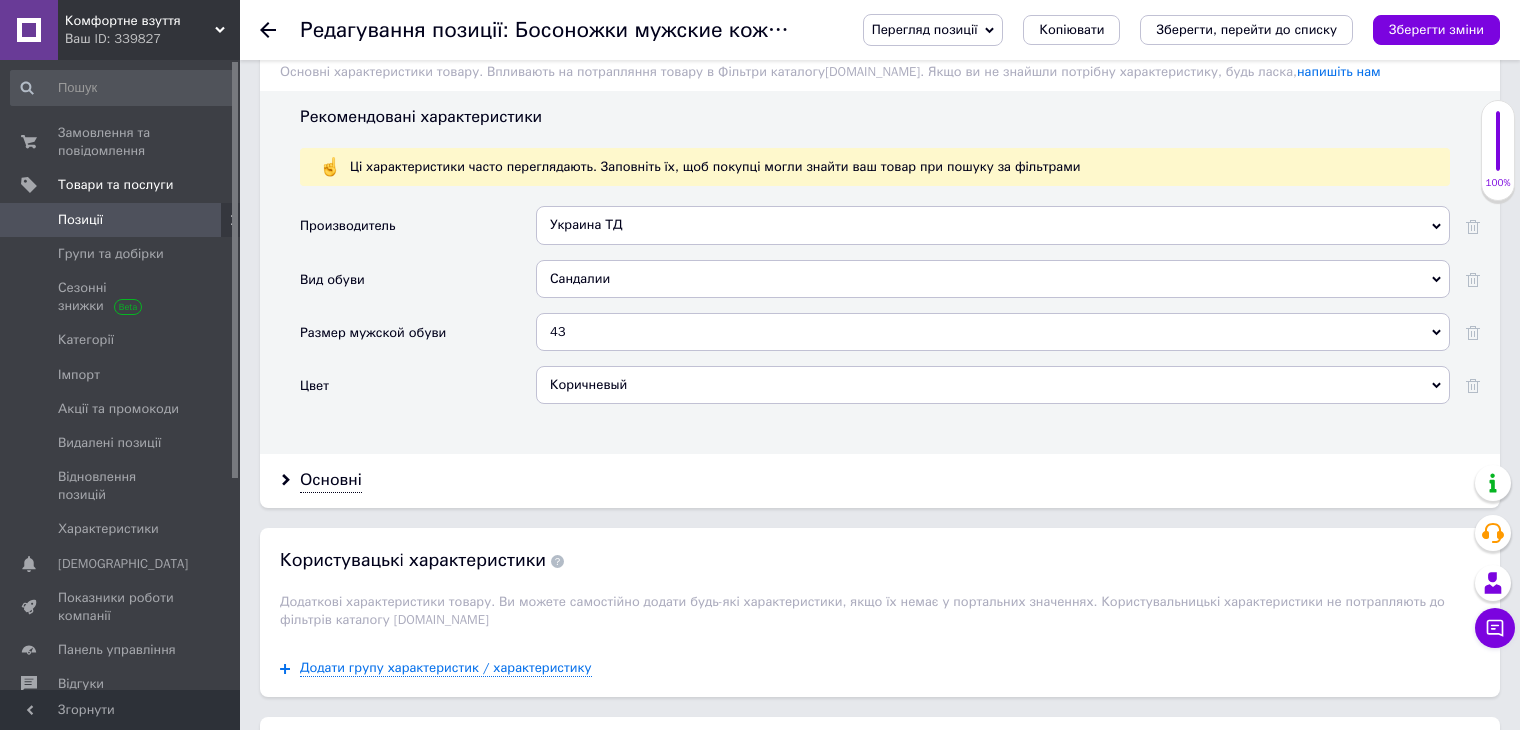scroll, scrollTop: 1700, scrollLeft: 0, axis: vertical 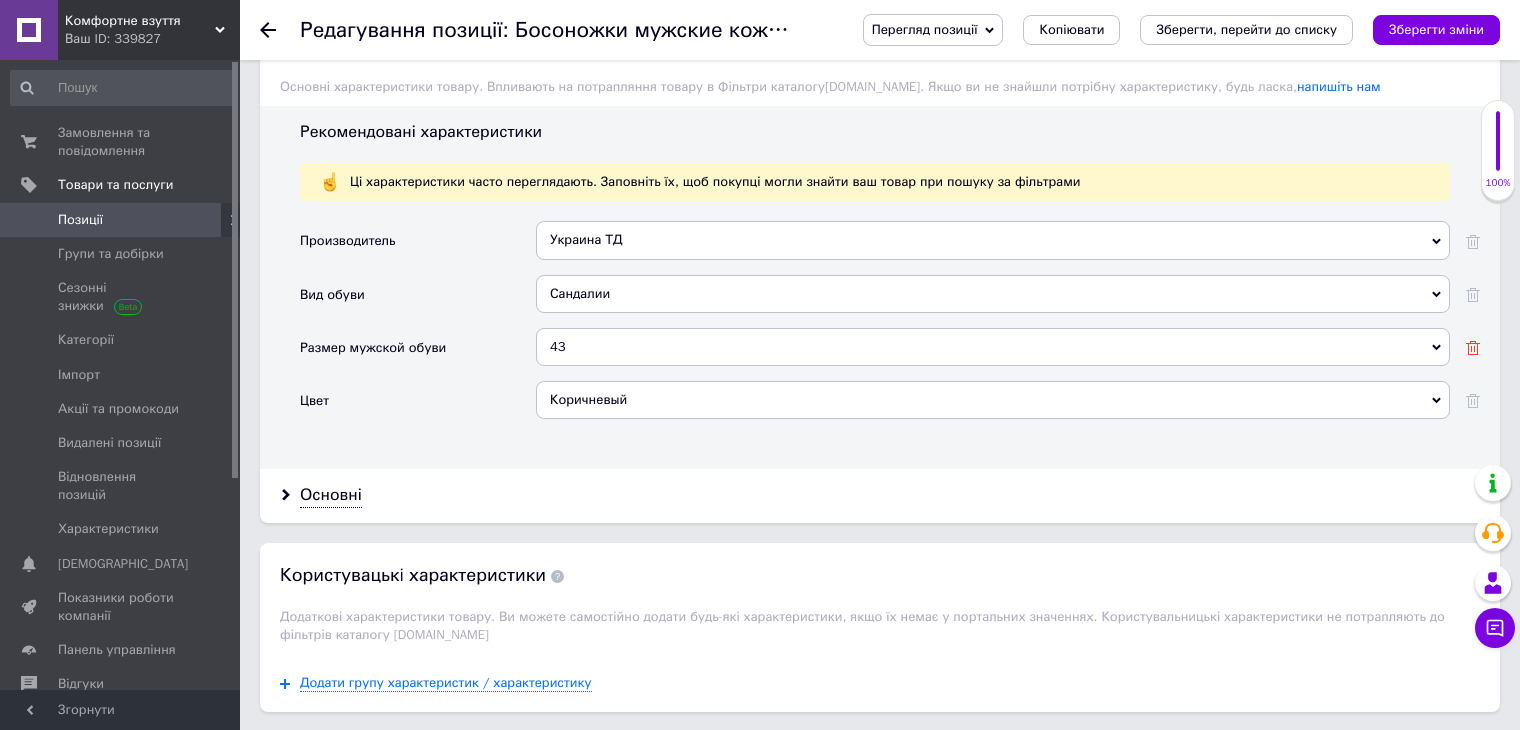 click 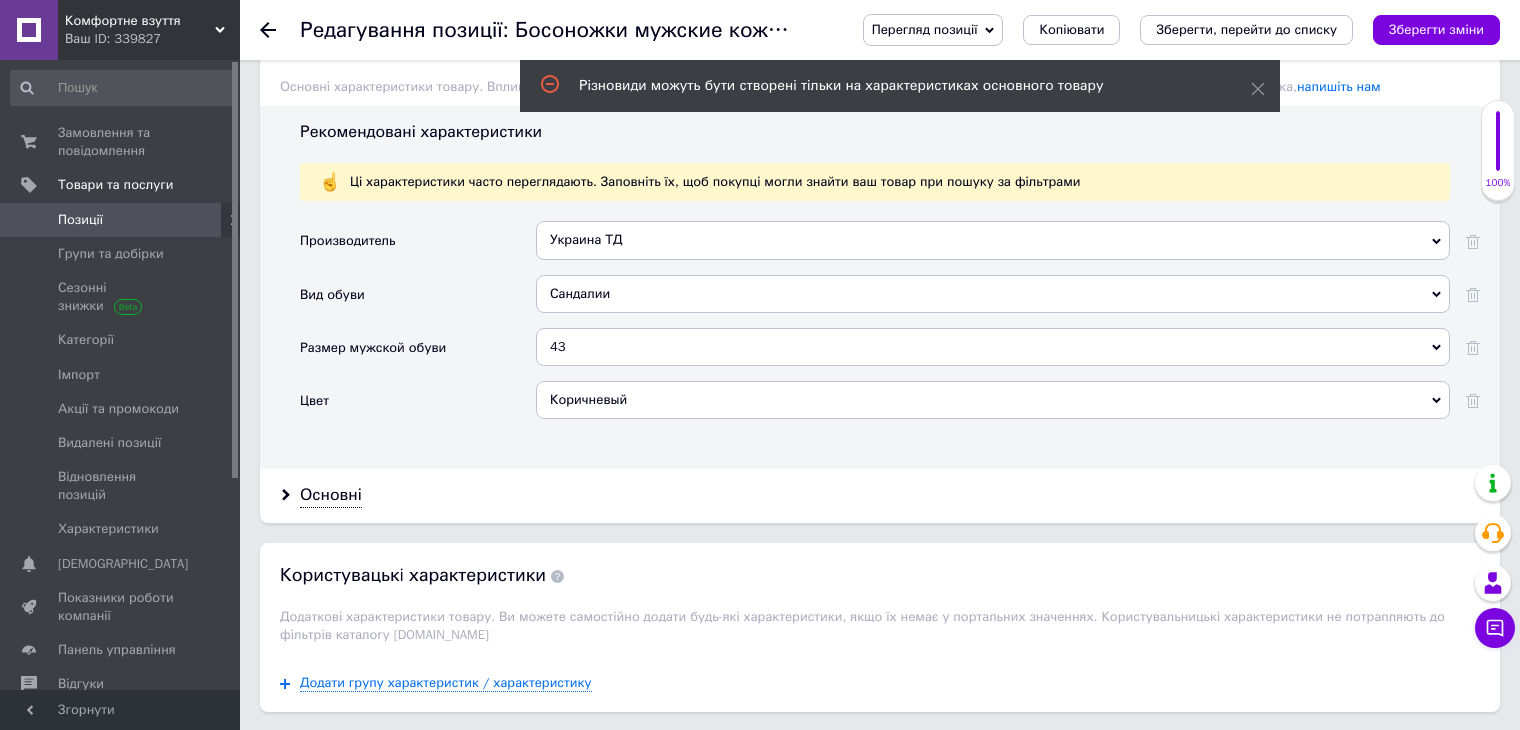 click on "43" at bounding box center (993, 347) 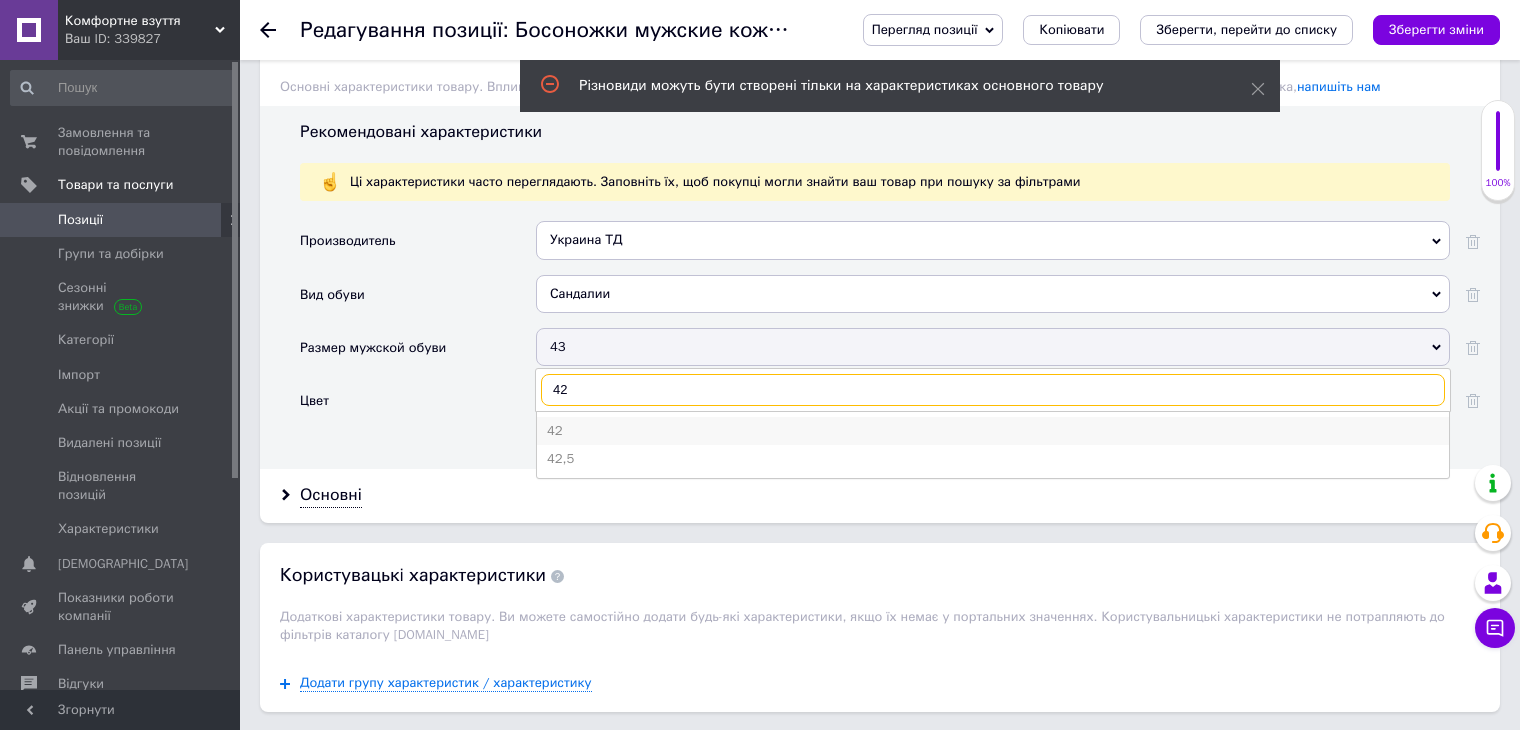 type on "42" 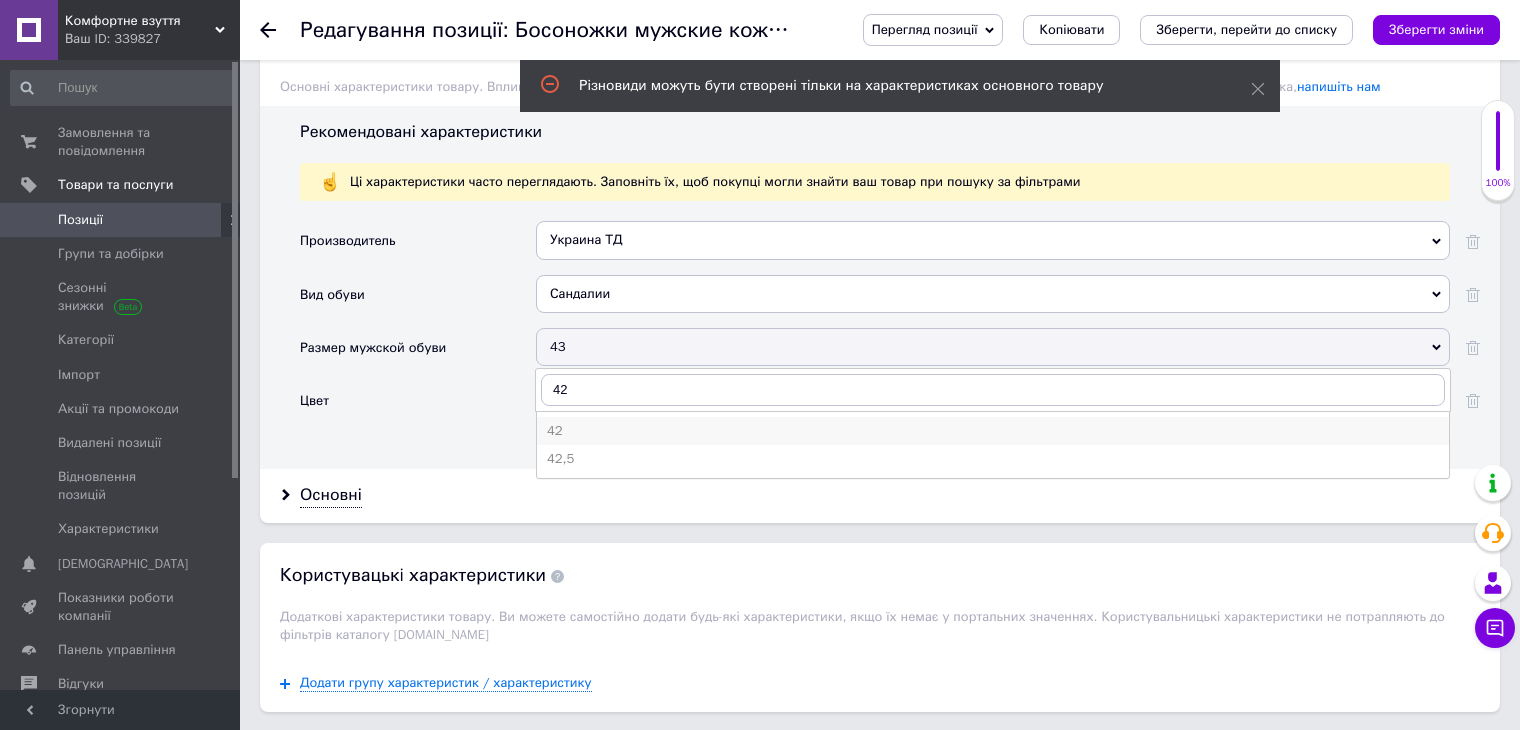 click on "42" at bounding box center [993, 431] 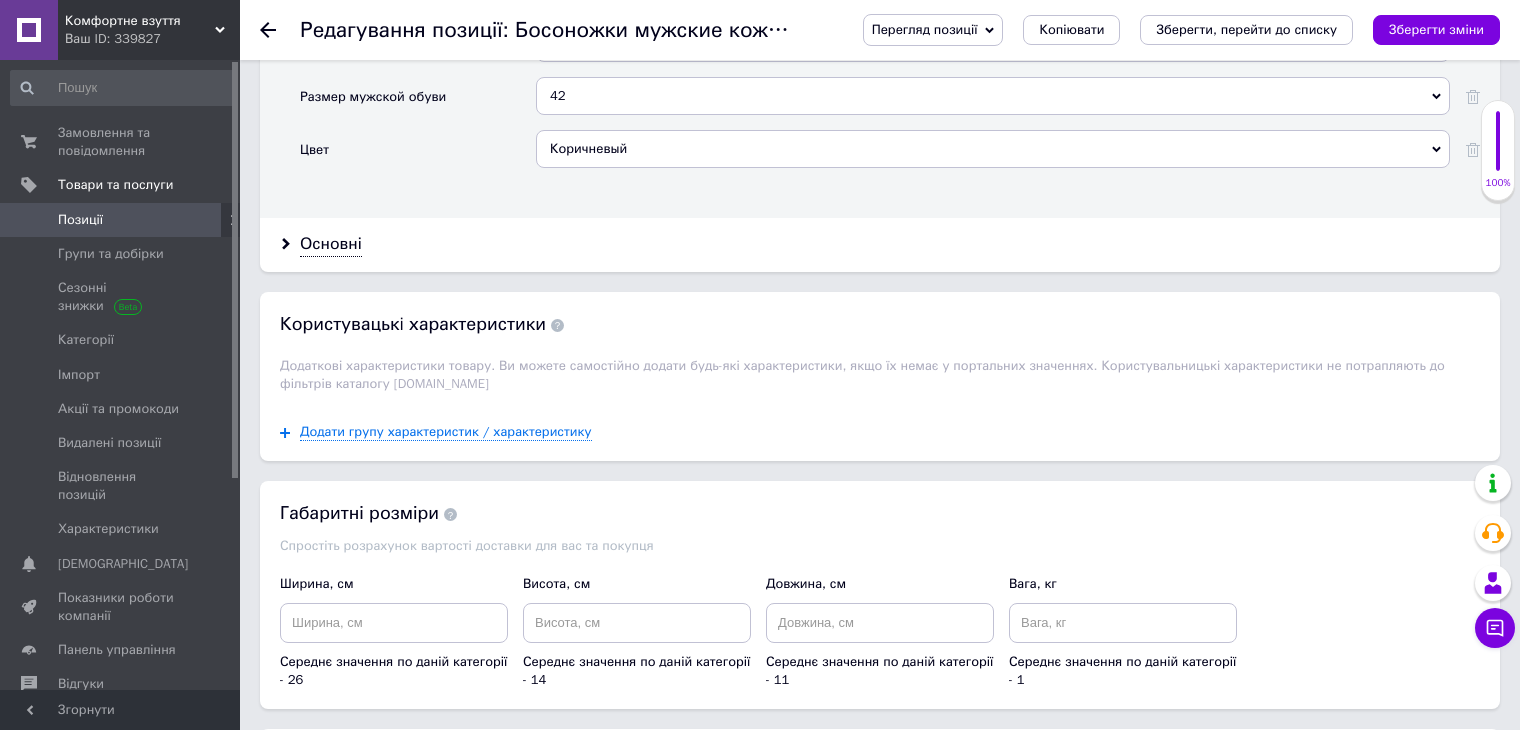 scroll, scrollTop: 2000, scrollLeft: 0, axis: vertical 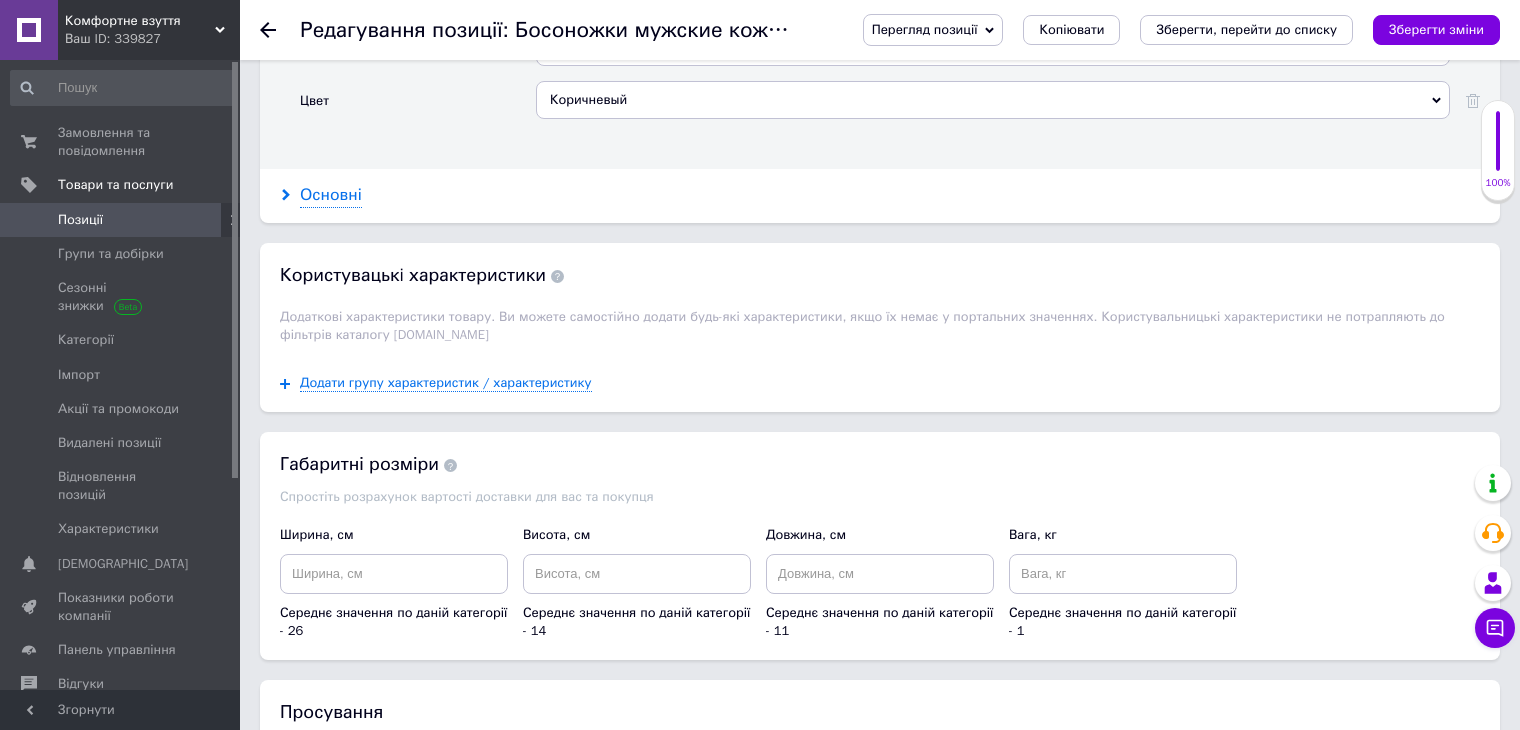 click on "Основні" at bounding box center [331, 195] 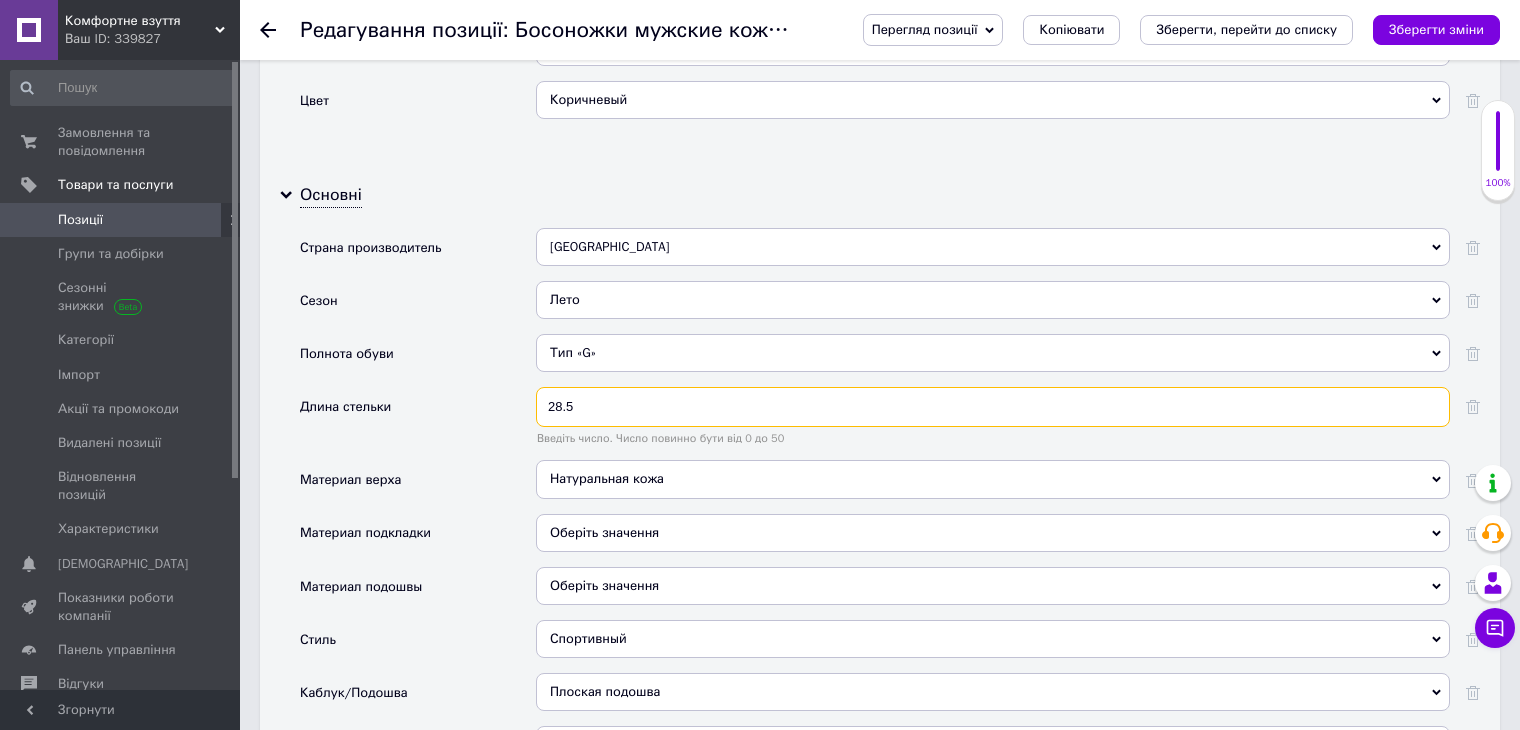 click on "28.5" at bounding box center [993, 407] 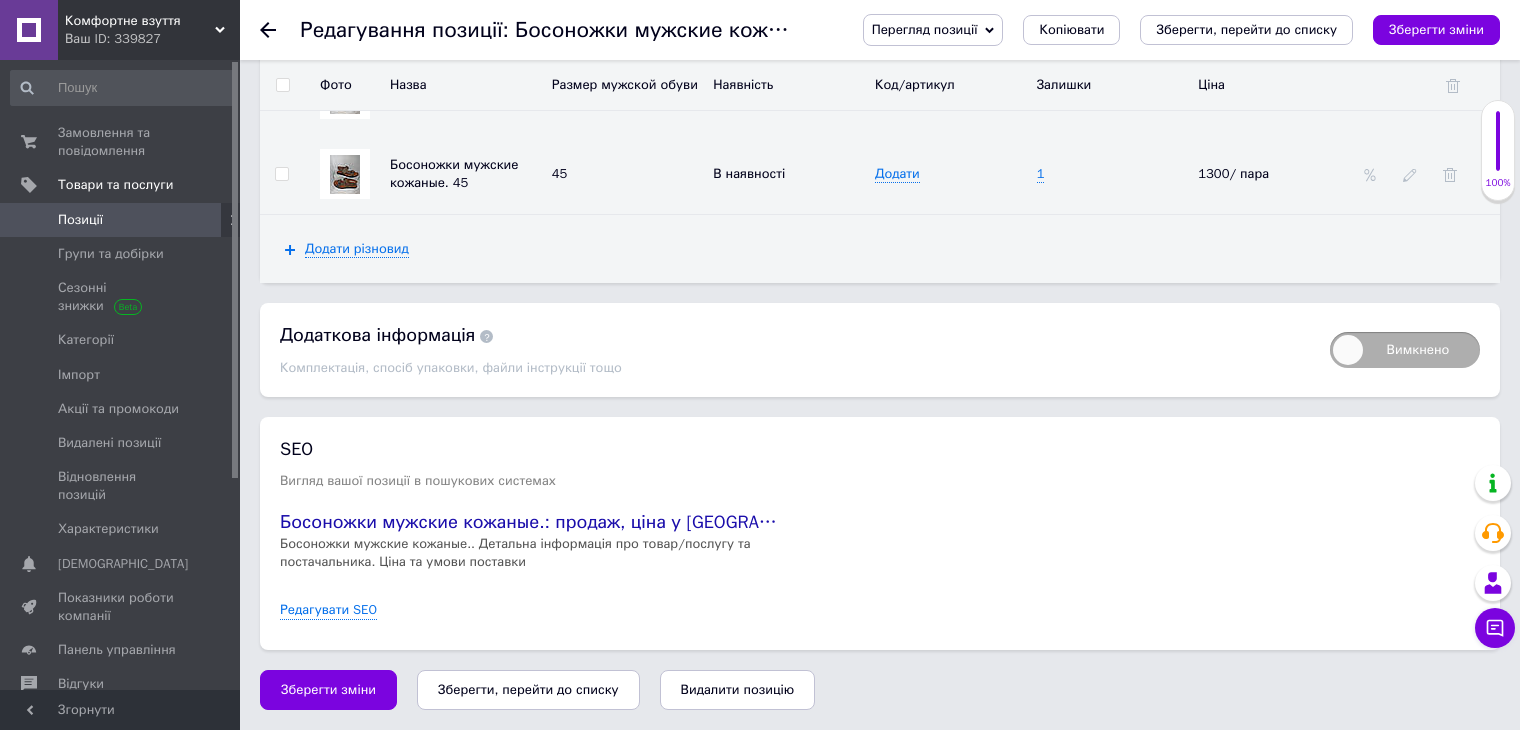 scroll, scrollTop: 3977, scrollLeft: 0, axis: vertical 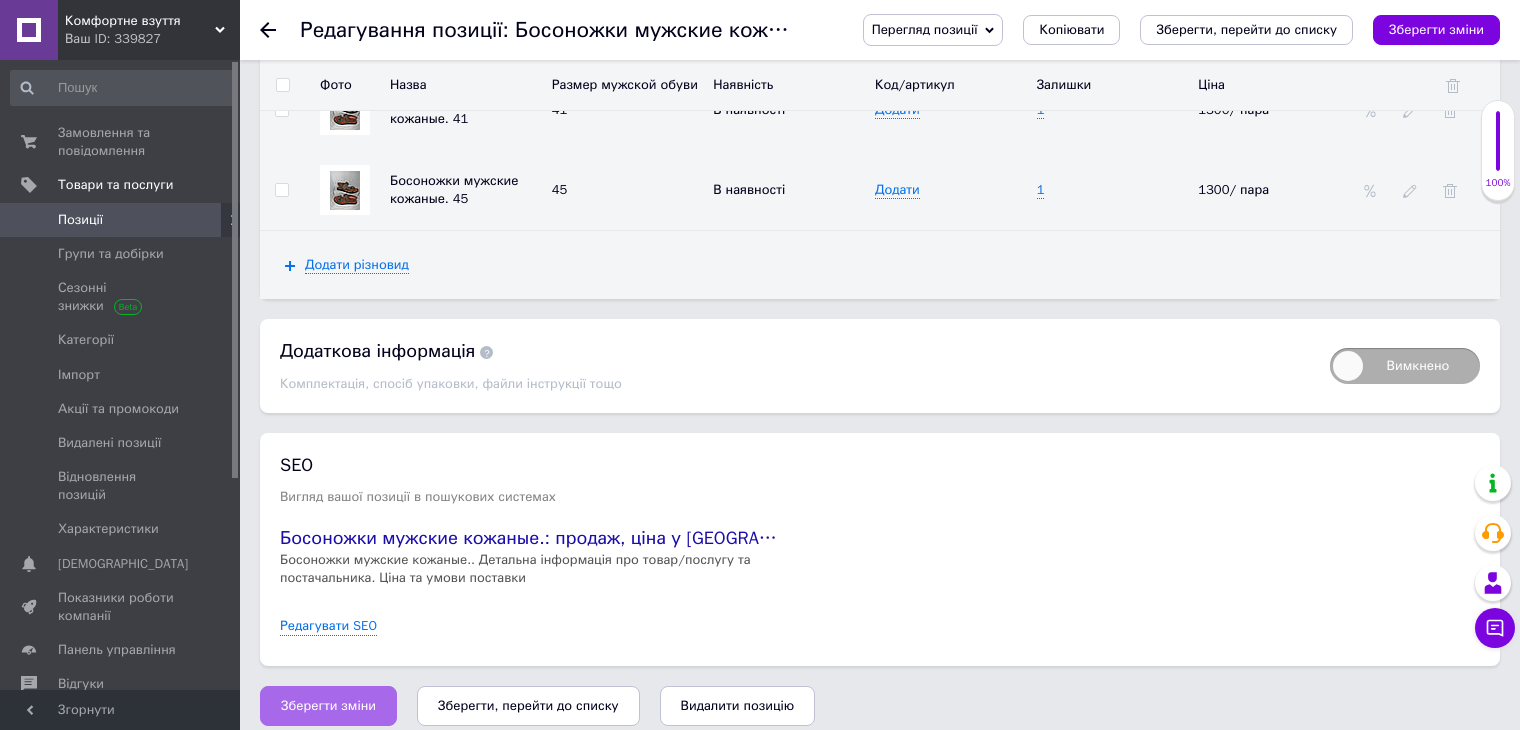 type on "27.5" 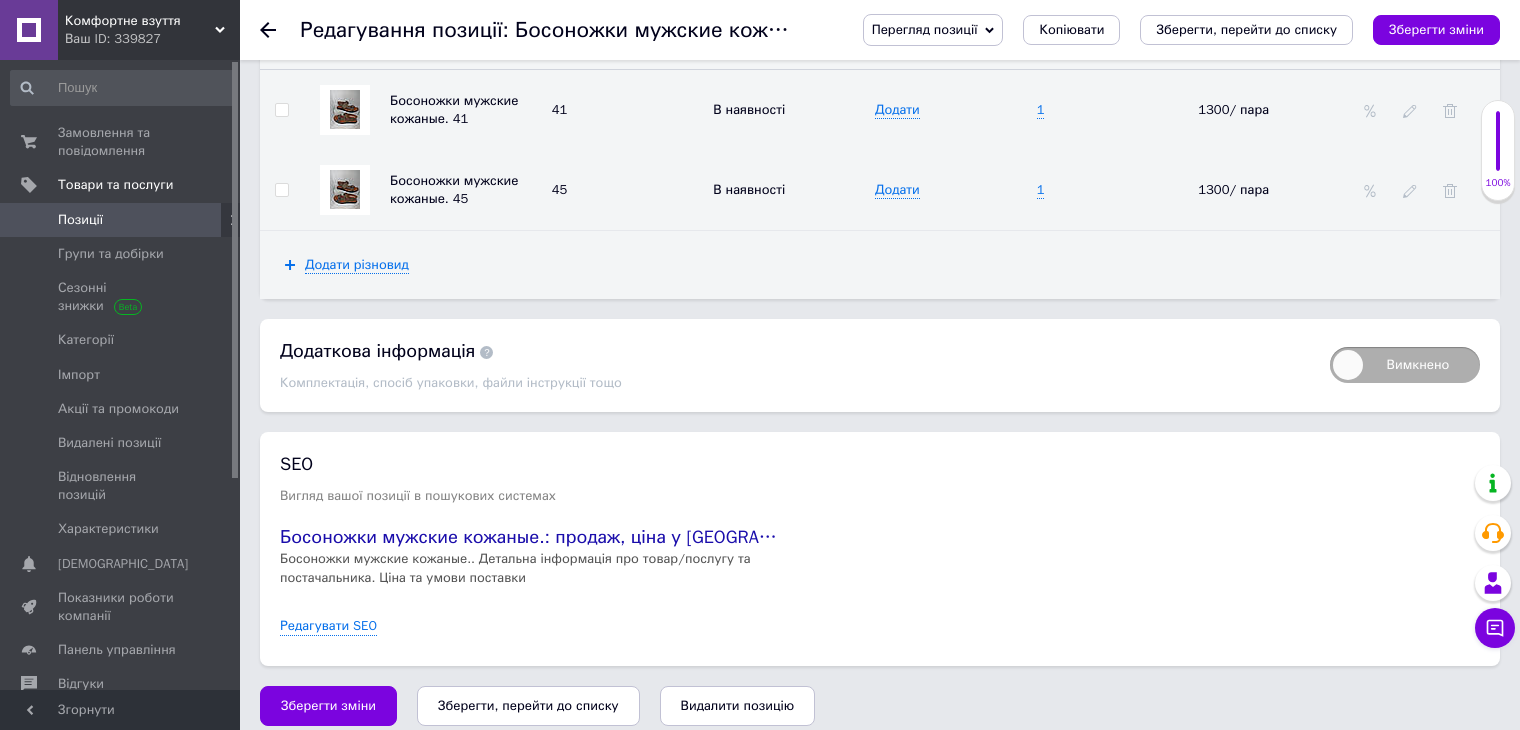 scroll, scrollTop: 3977, scrollLeft: 0, axis: vertical 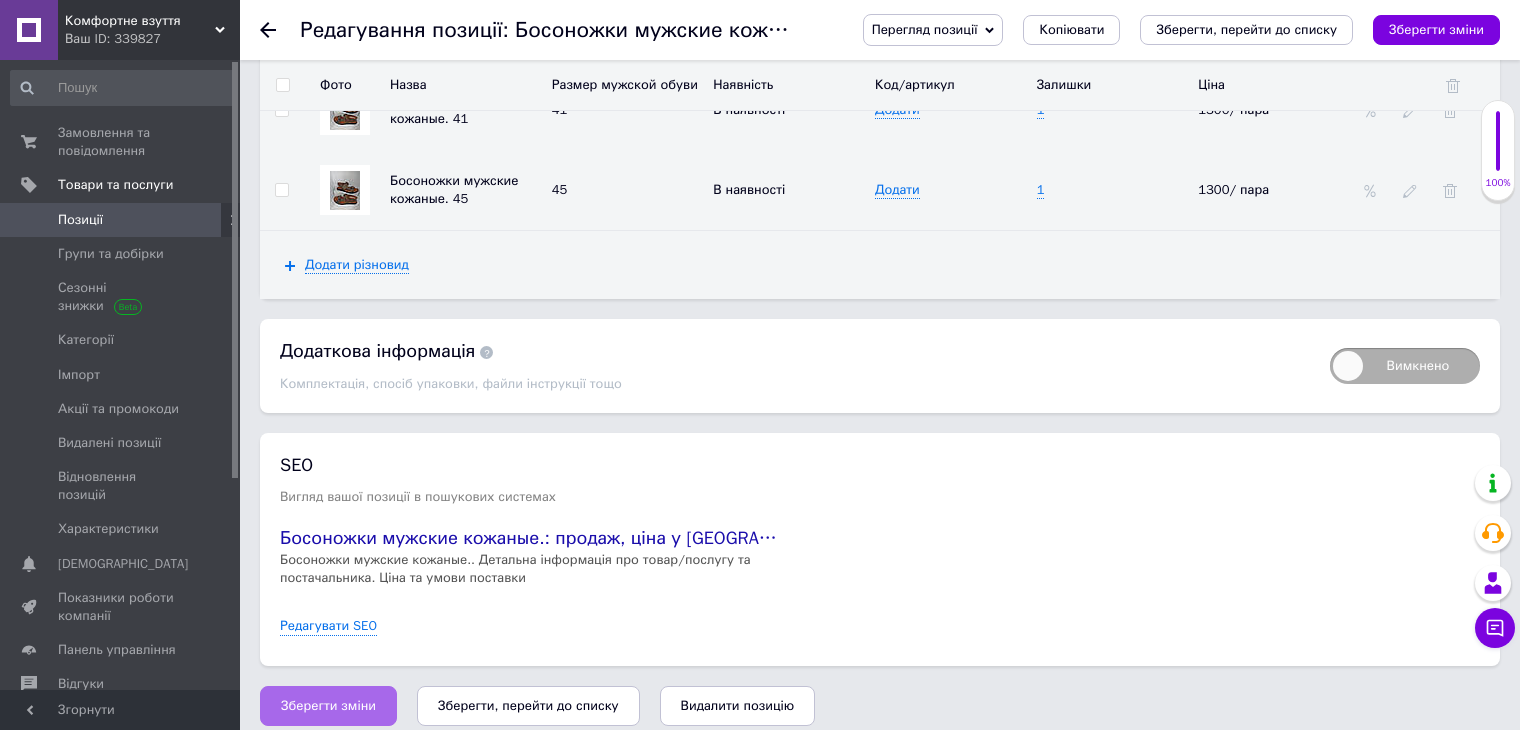 click on "Зберегти зміни" at bounding box center (328, 706) 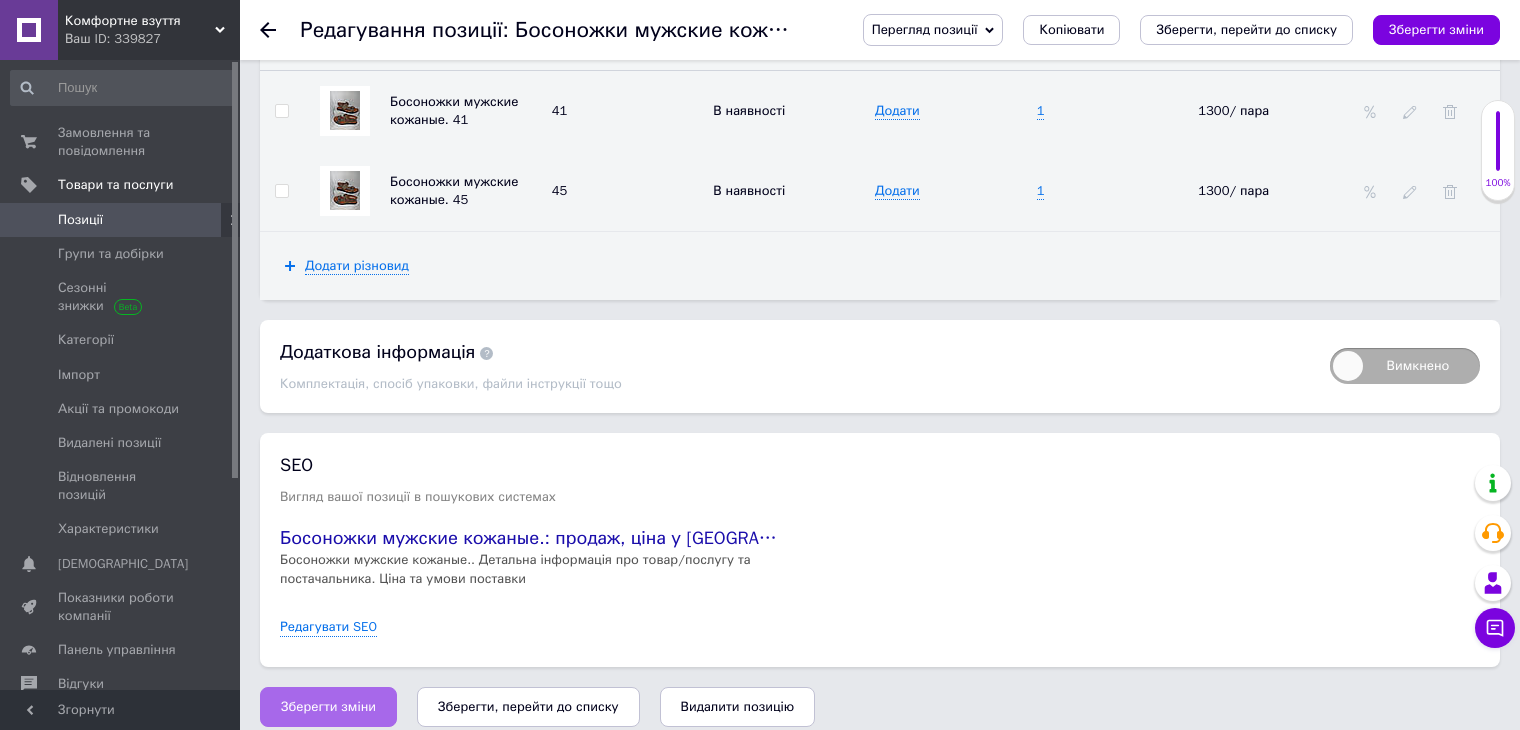 scroll, scrollTop: 3977, scrollLeft: 0, axis: vertical 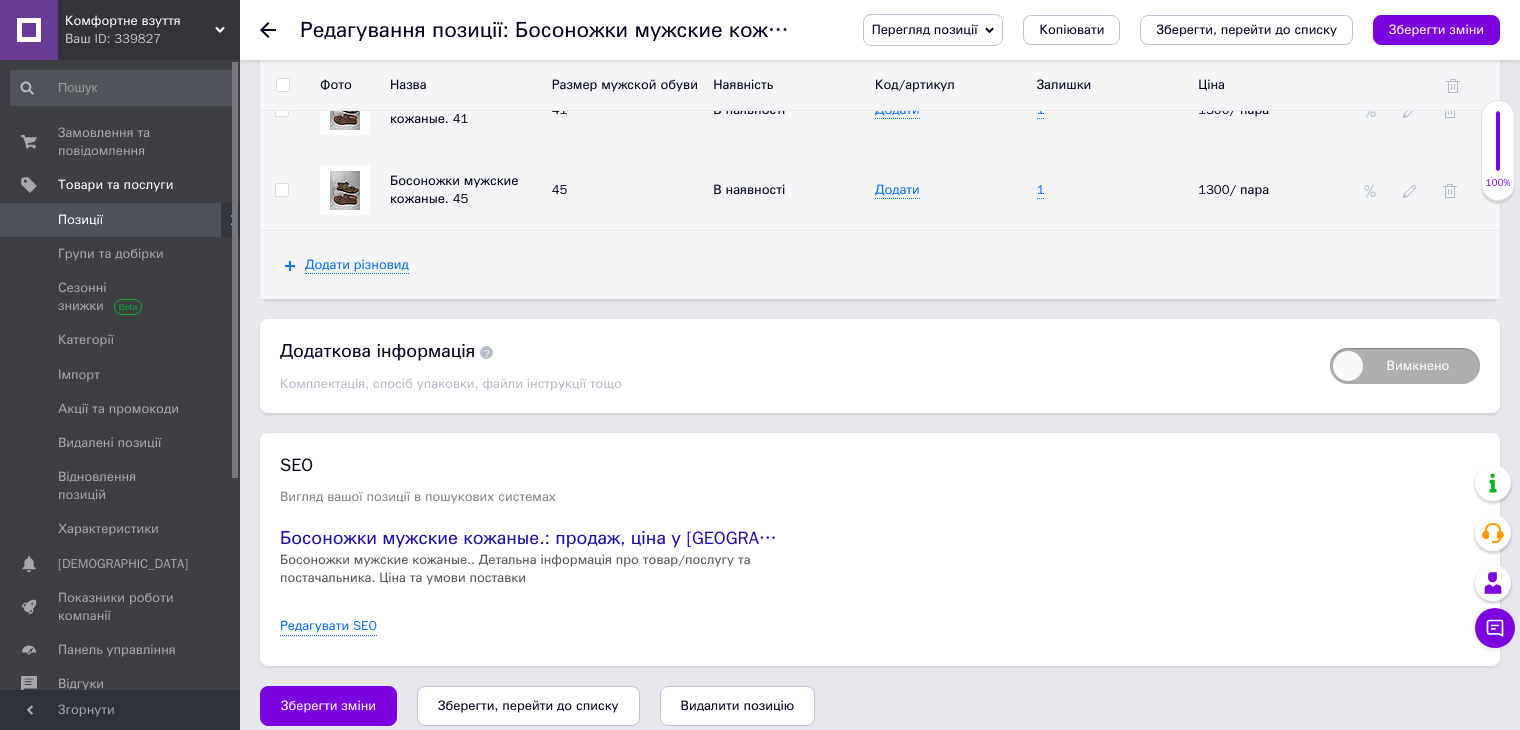 click 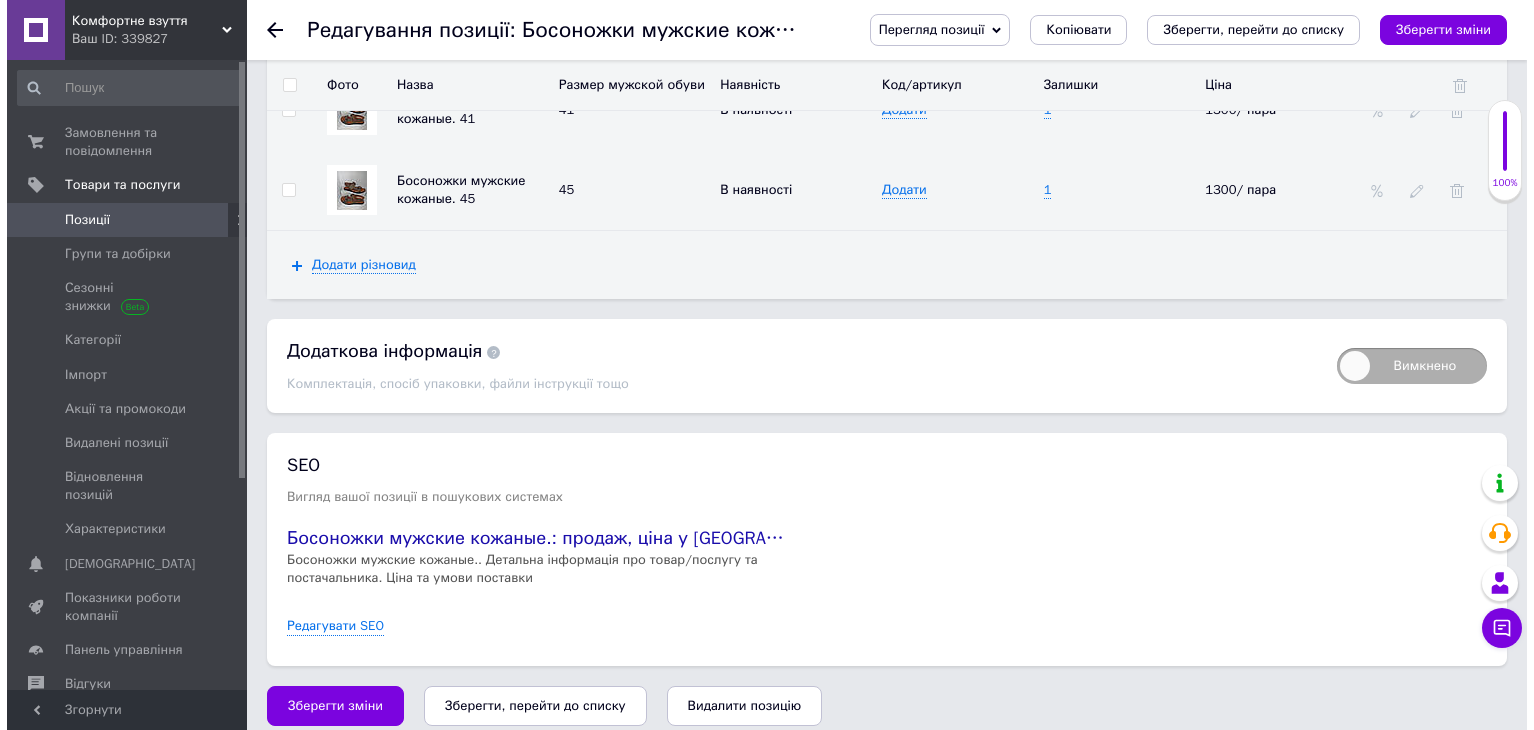 scroll, scrollTop: 0, scrollLeft: 0, axis: both 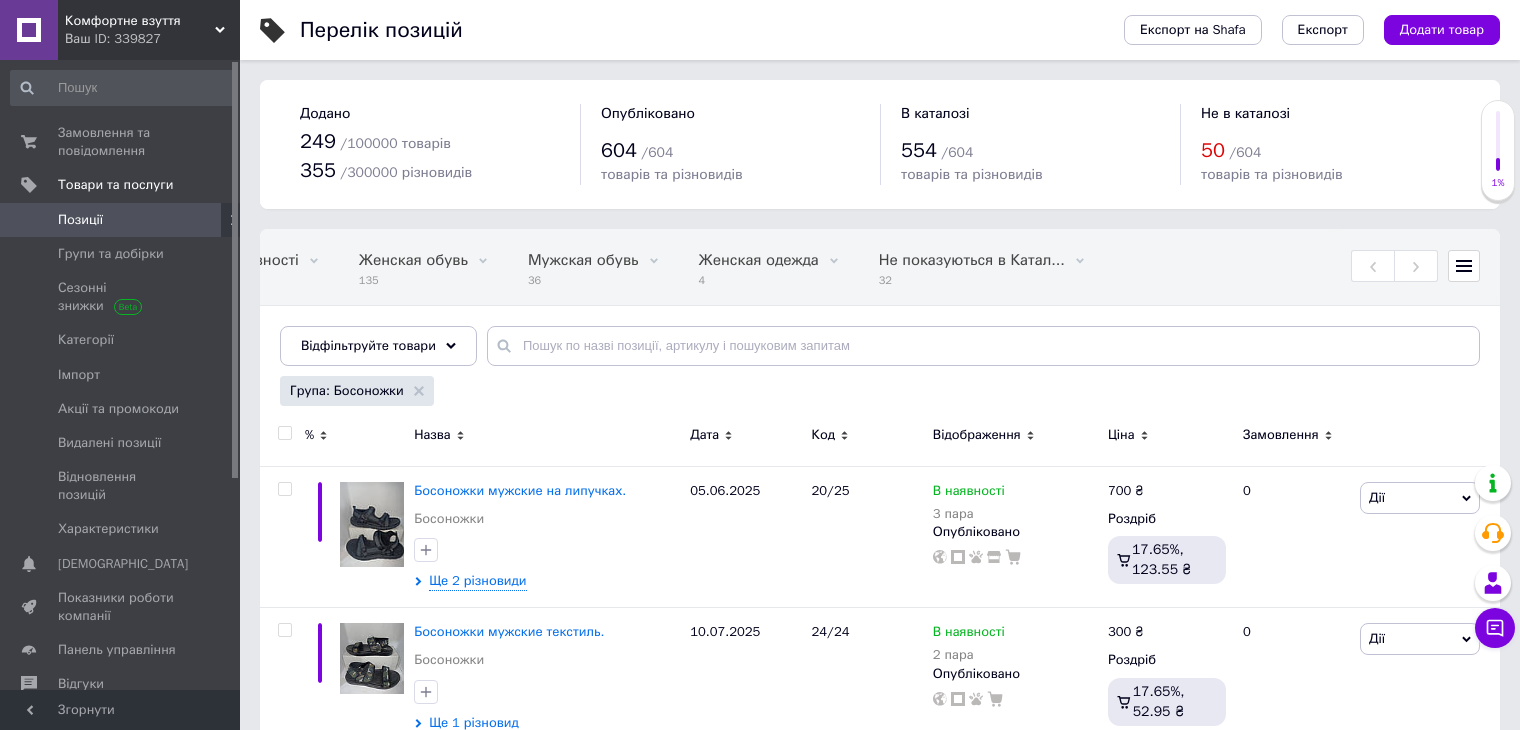 click on "Група: Босоножки" at bounding box center (357, 391) 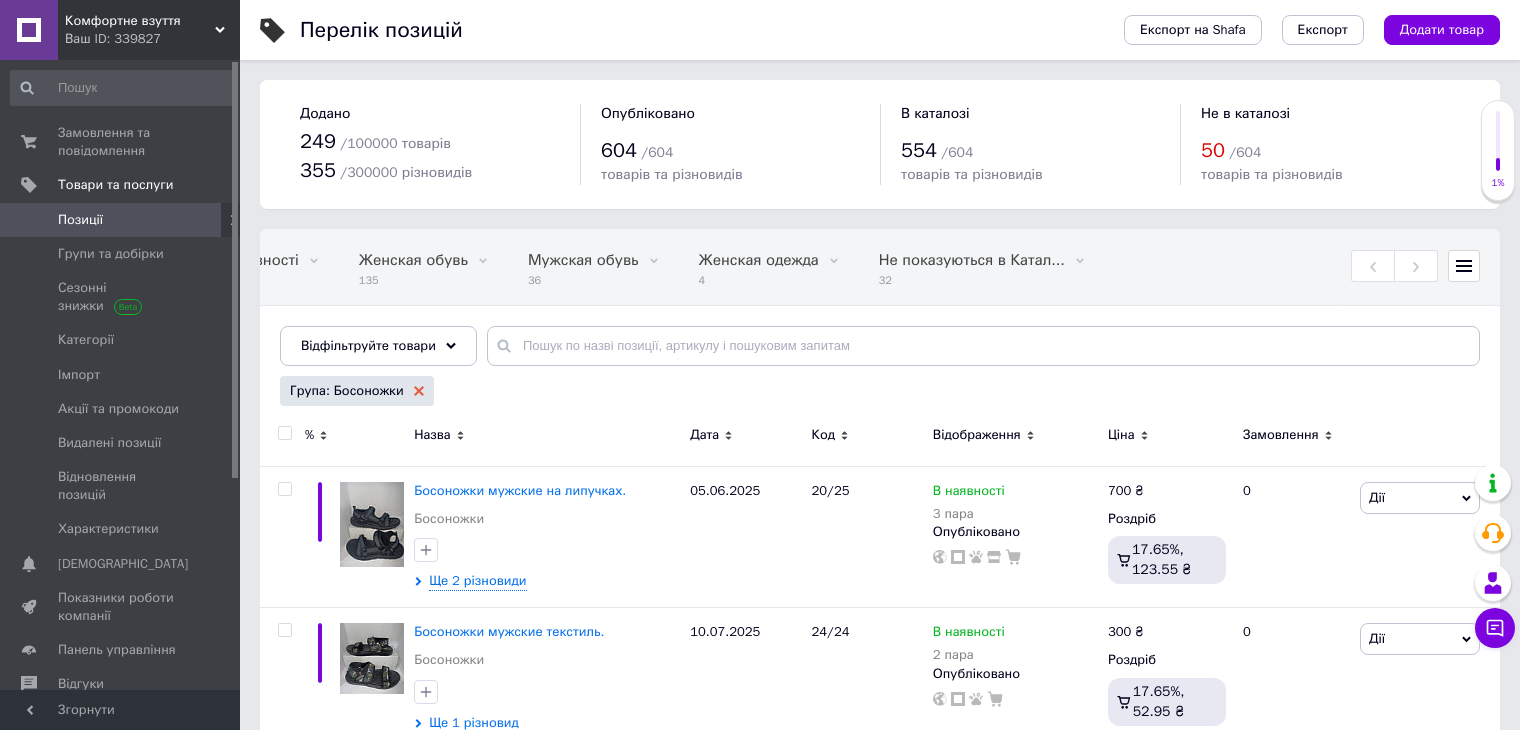 click 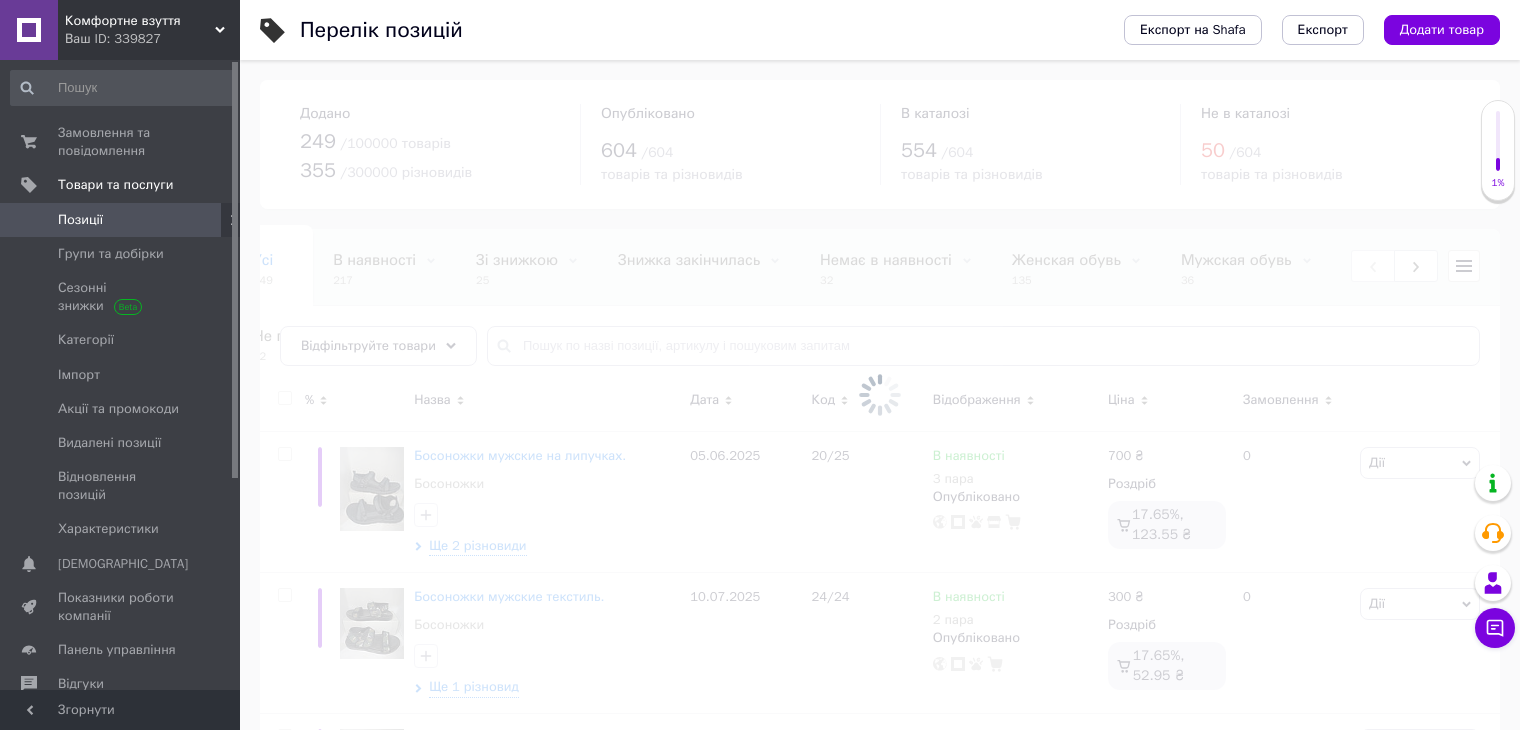 scroll, scrollTop: 0, scrollLeft: 0, axis: both 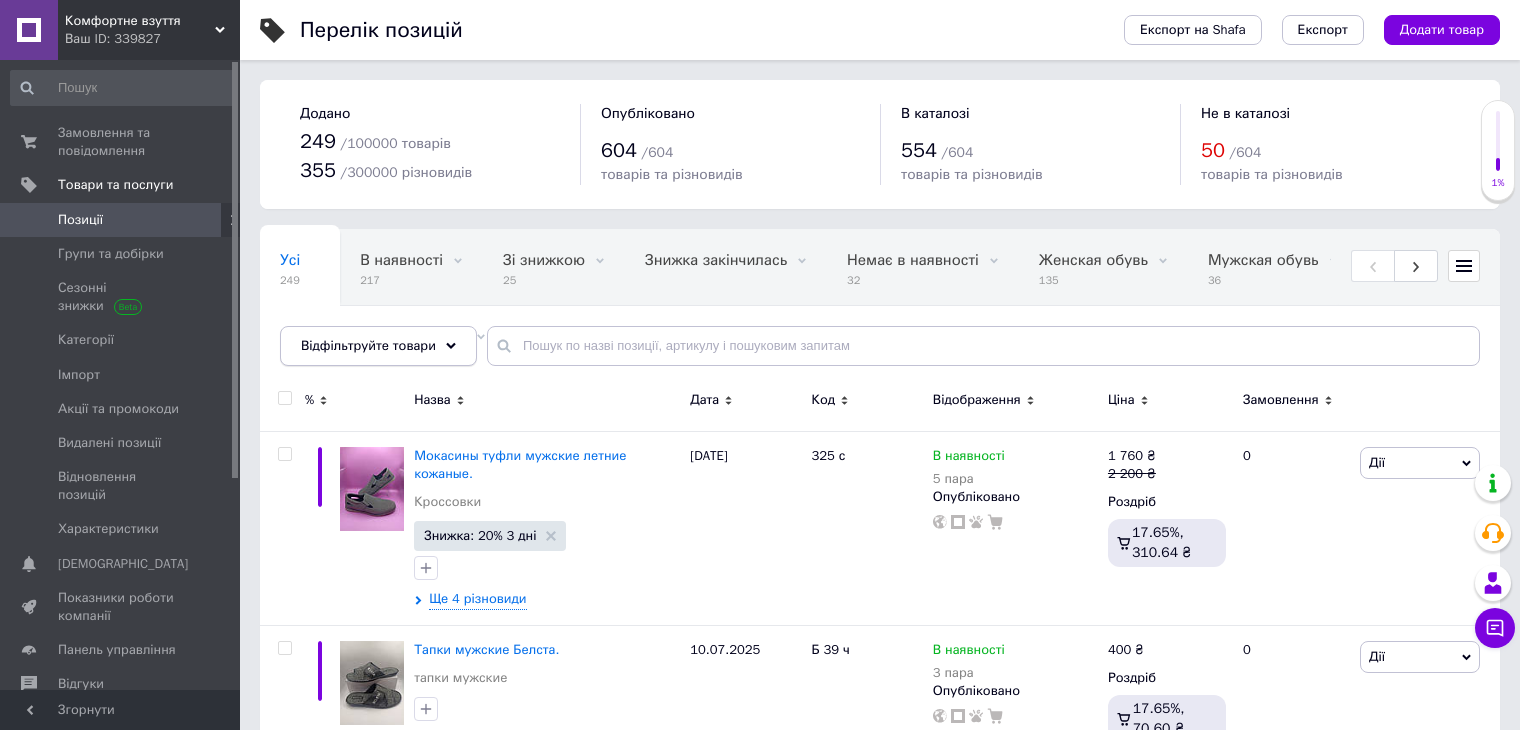 click on "Відфільтруйте товари" at bounding box center (378, 346) 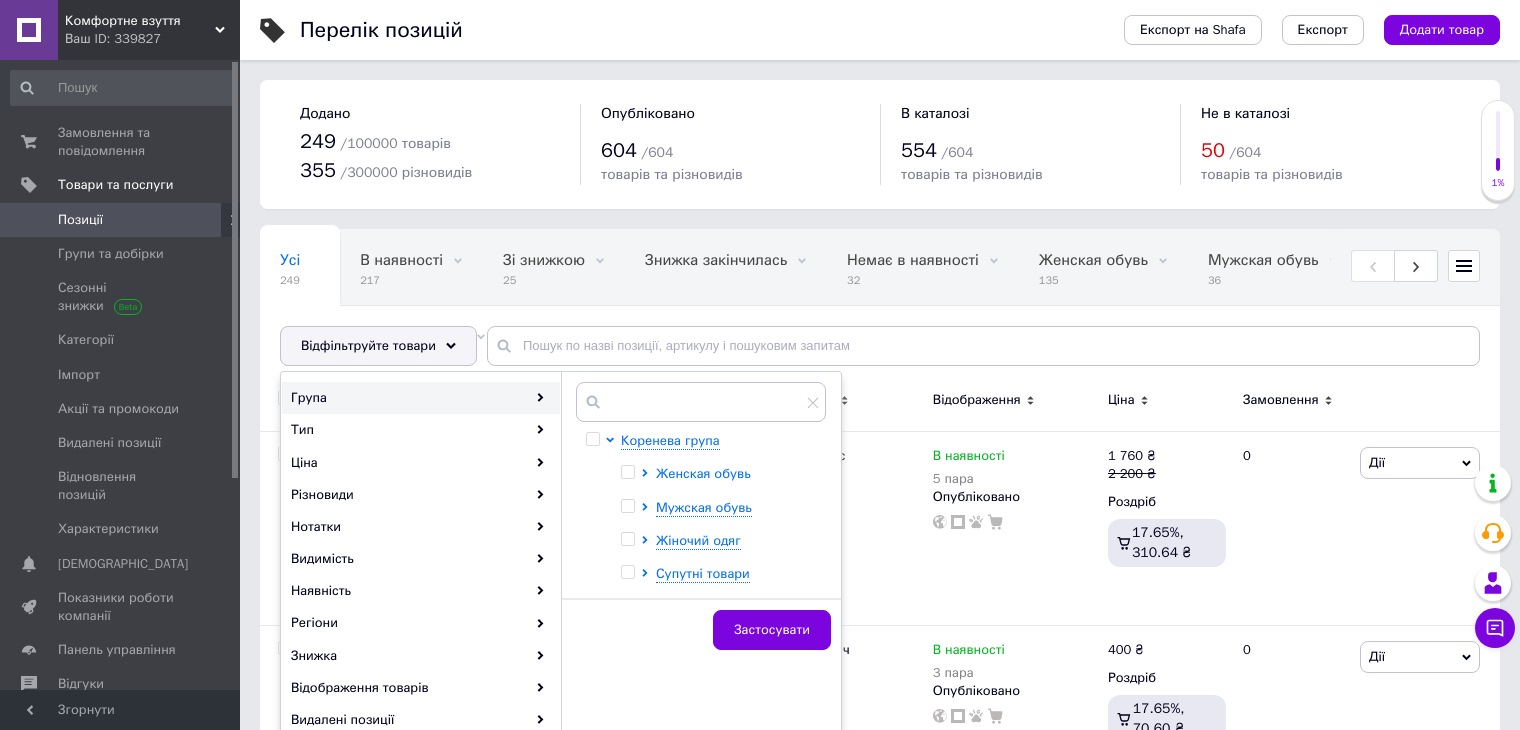 click on "Женская обувь" at bounding box center [703, 473] 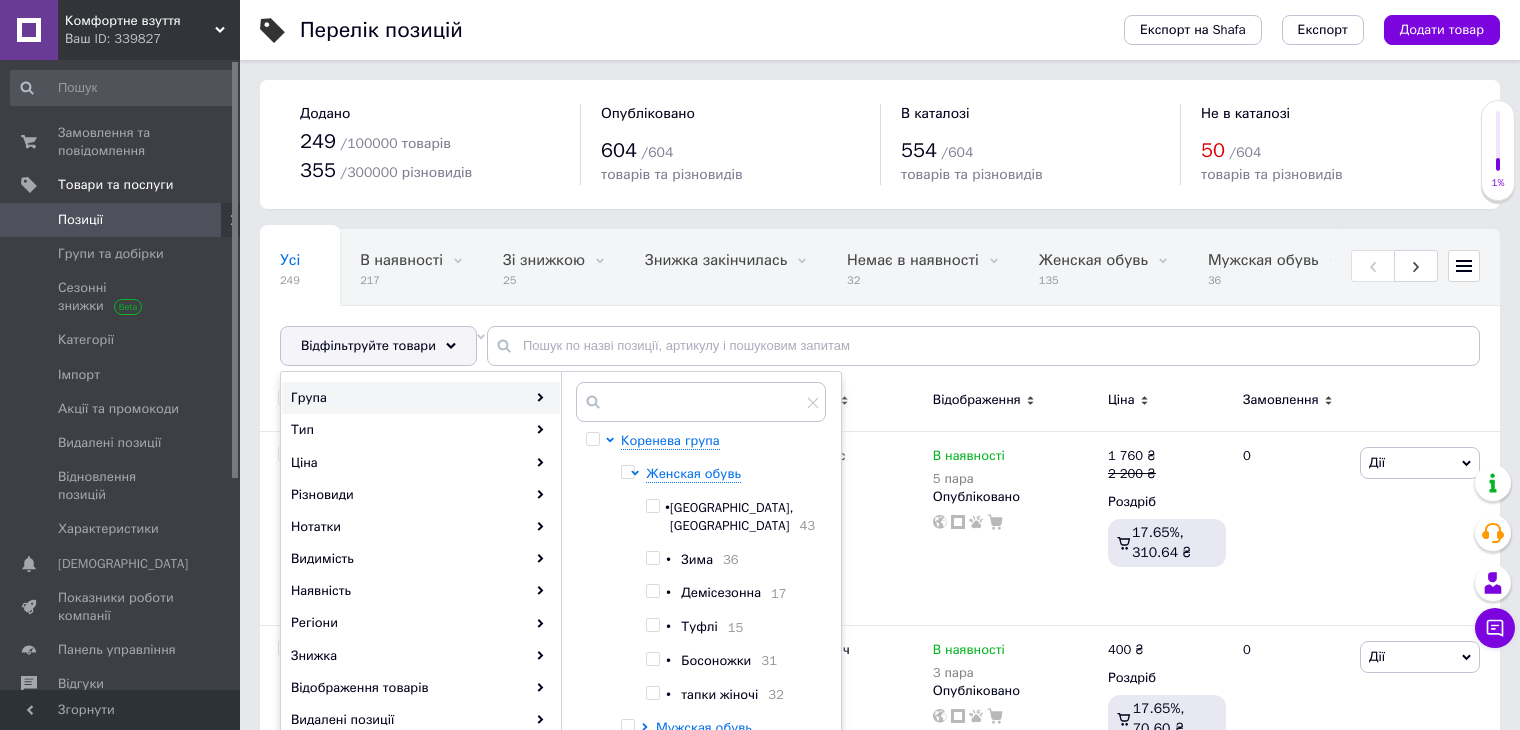 click at bounding box center (652, 506) 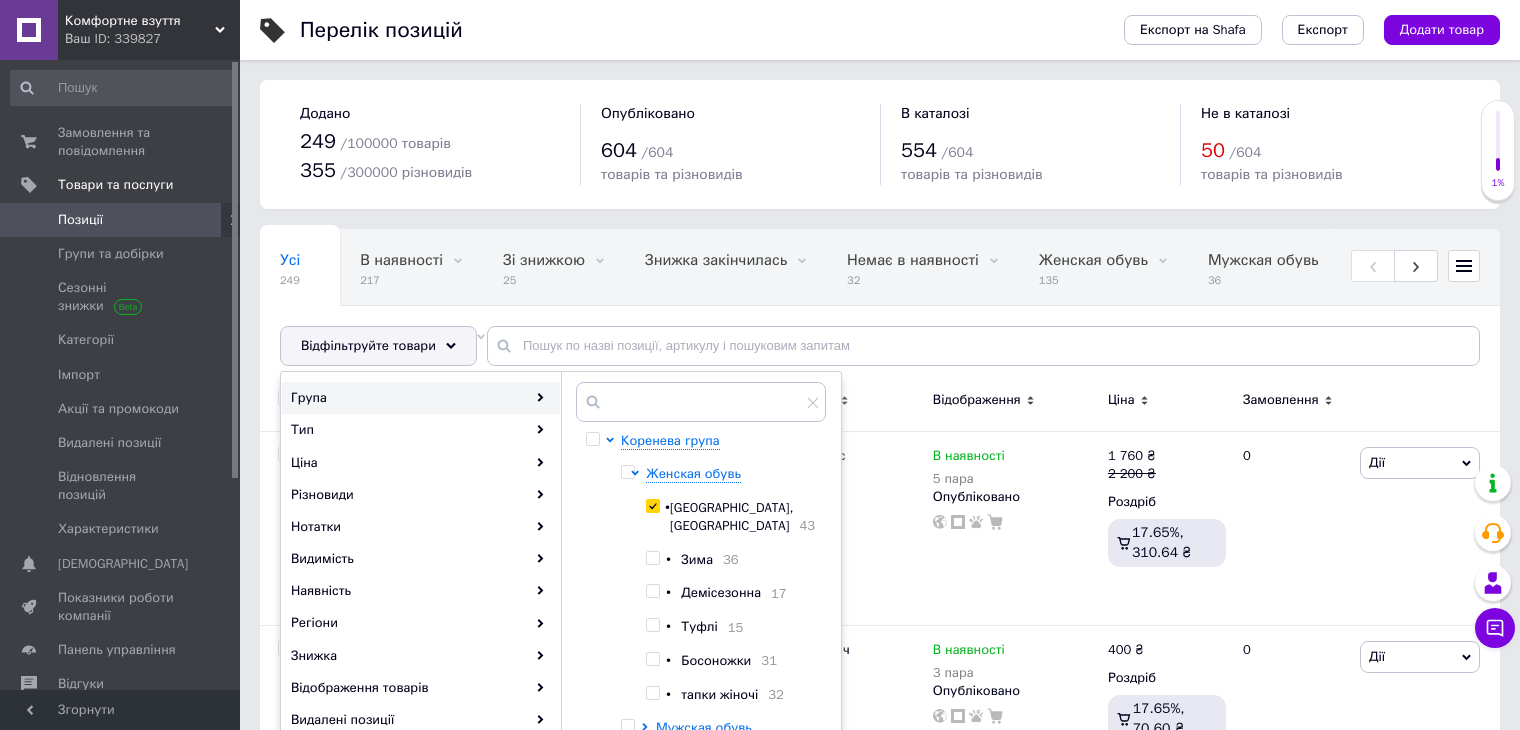 checkbox on "true" 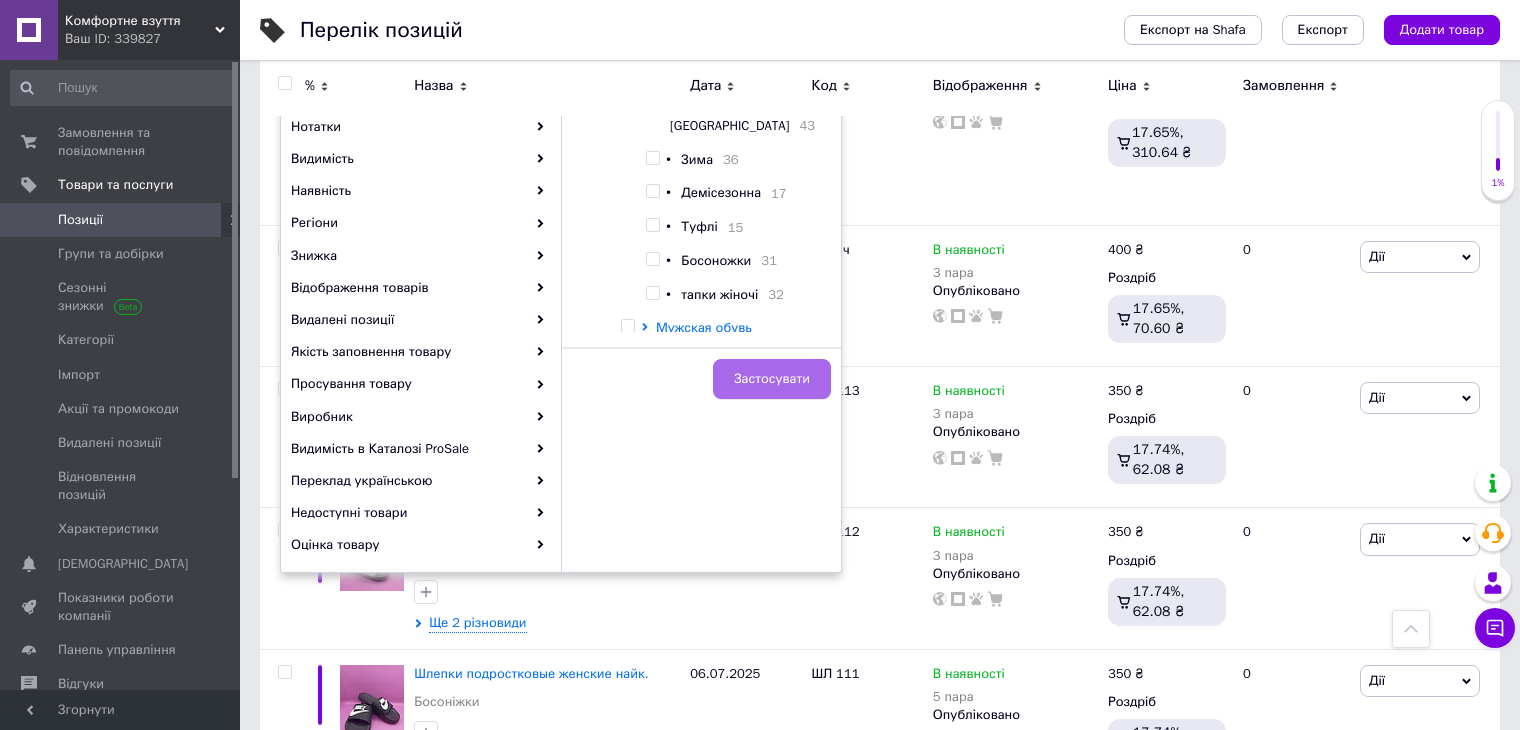 click on "Застосувати" at bounding box center (772, 379) 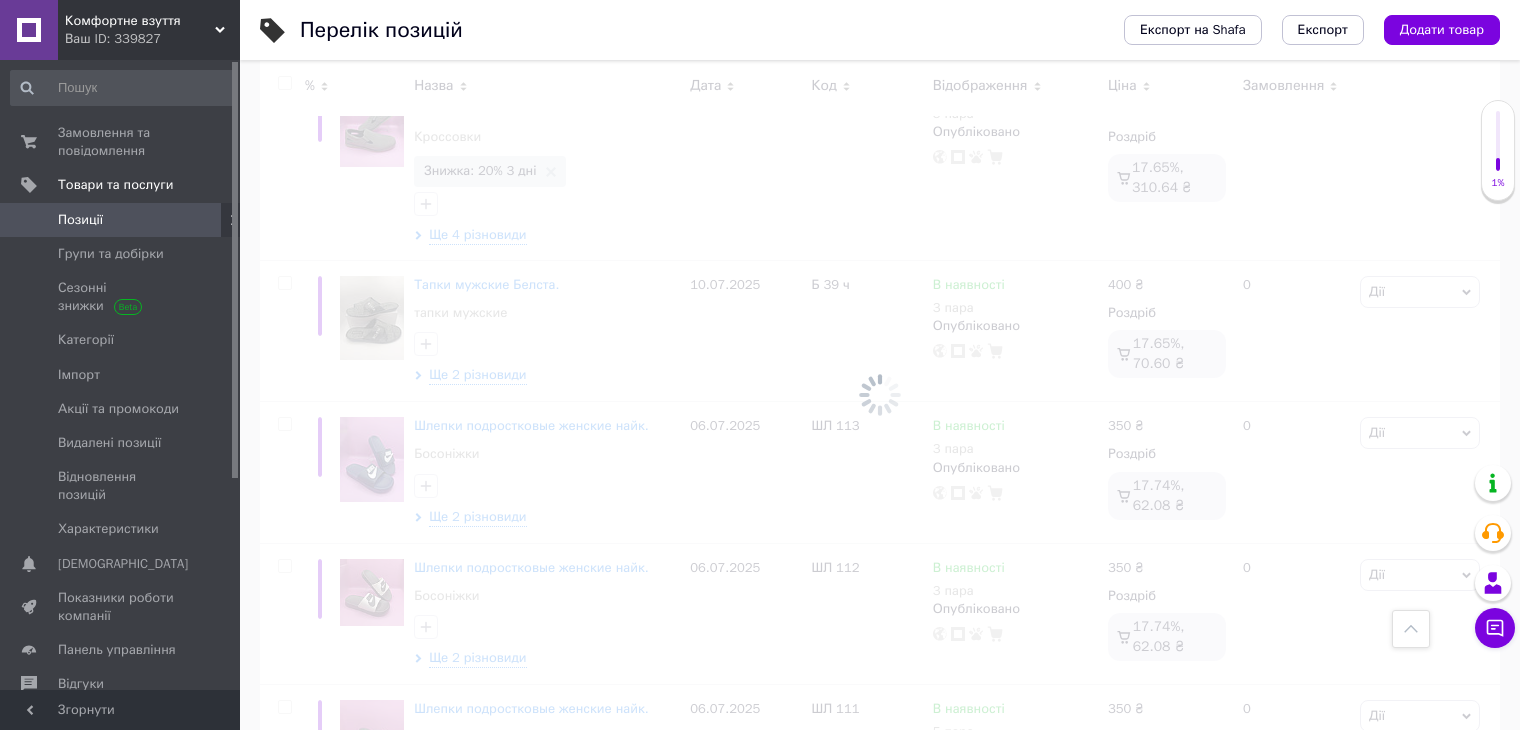 scroll, scrollTop: 435, scrollLeft: 0, axis: vertical 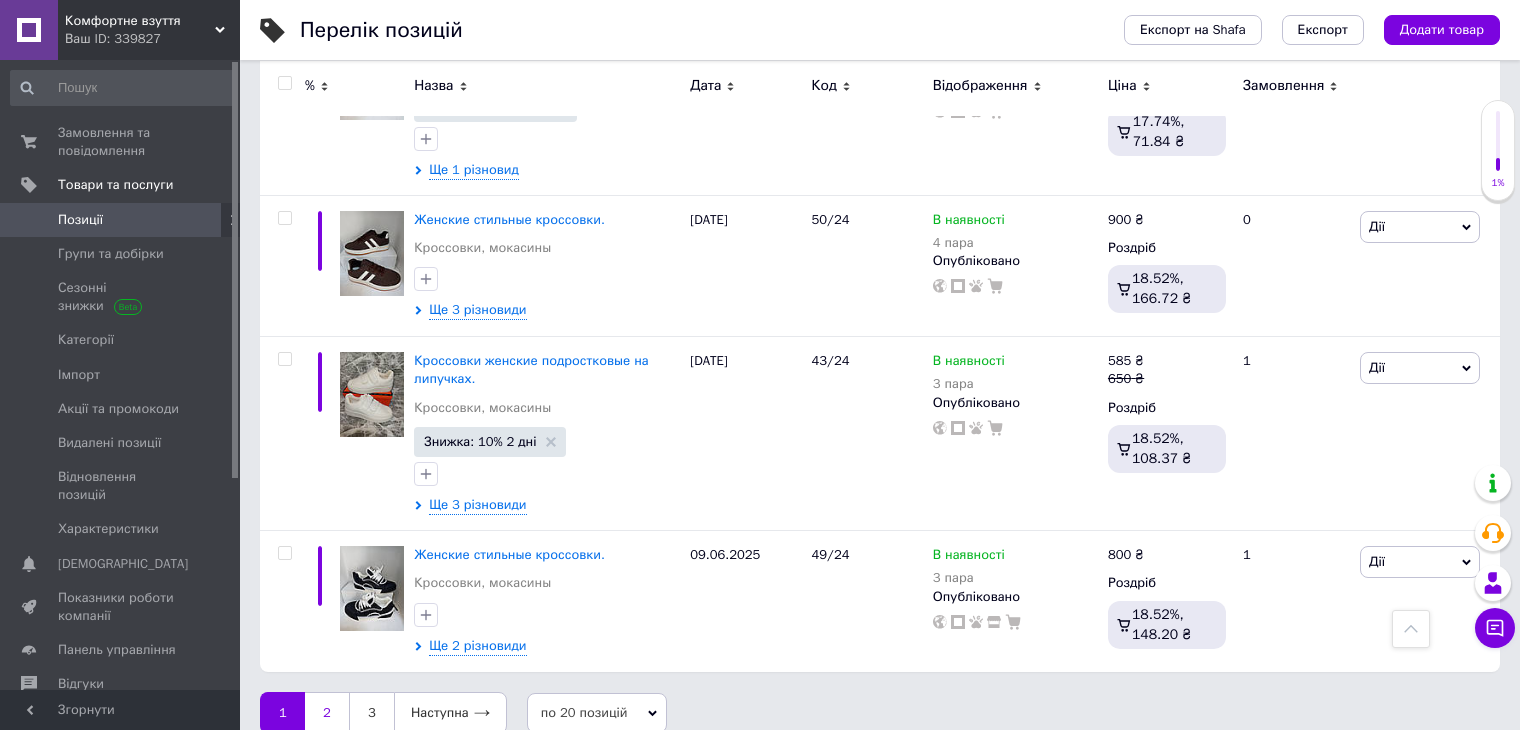 click on "2" at bounding box center [327, 713] 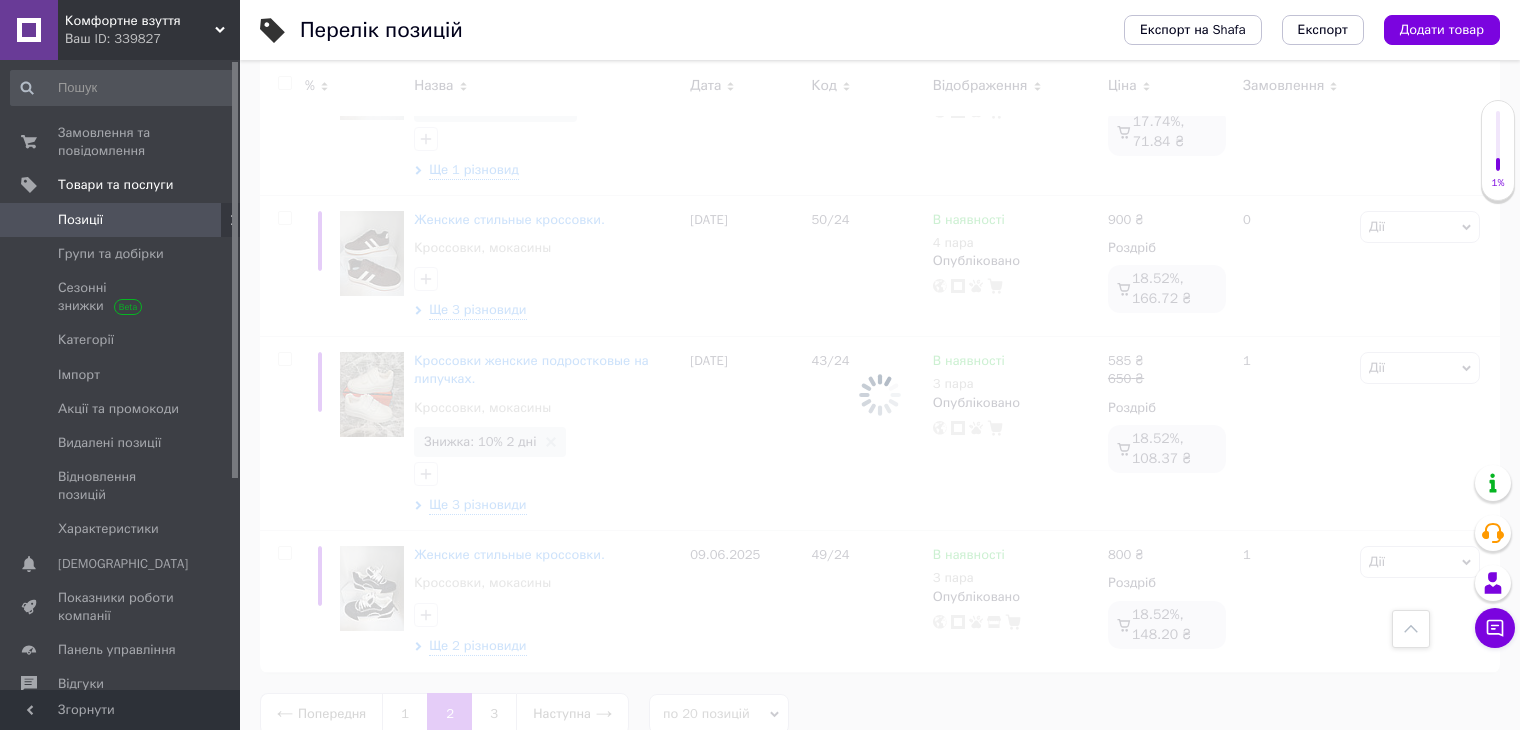 scroll, scrollTop: 2832, scrollLeft: 0, axis: vertical 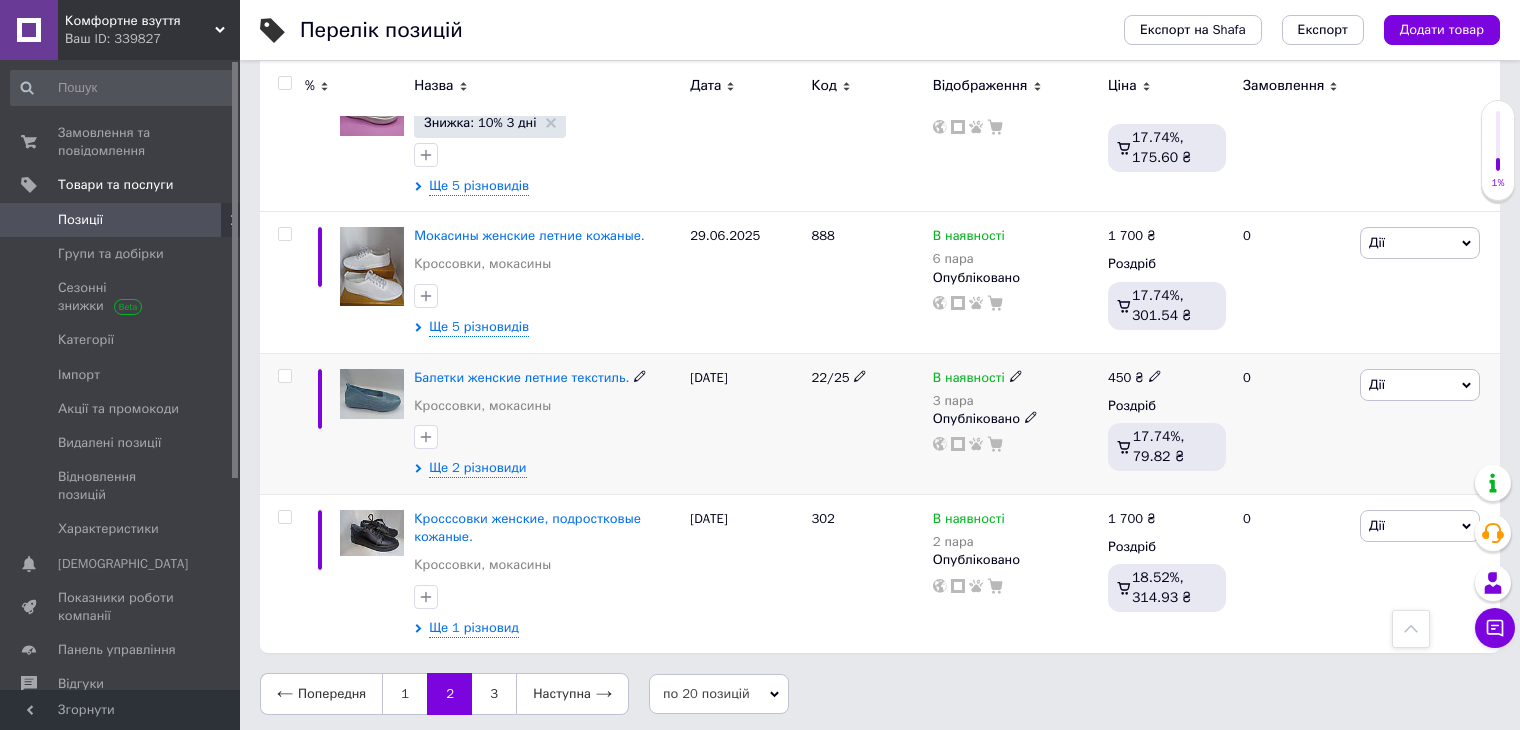 click at bounding box center [372, 394] 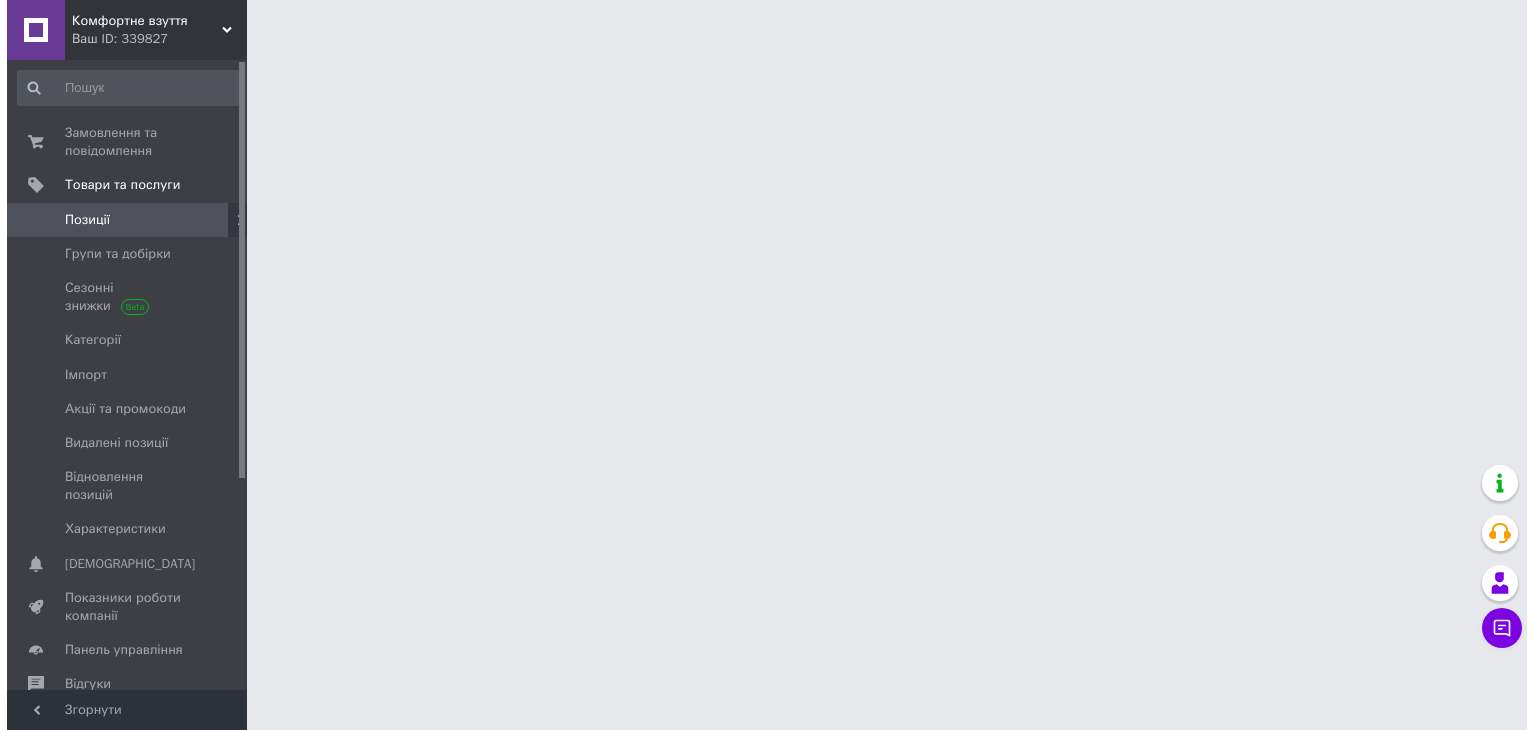 scroll, scrollTop: 0, scrollLeft: 0, axis: both 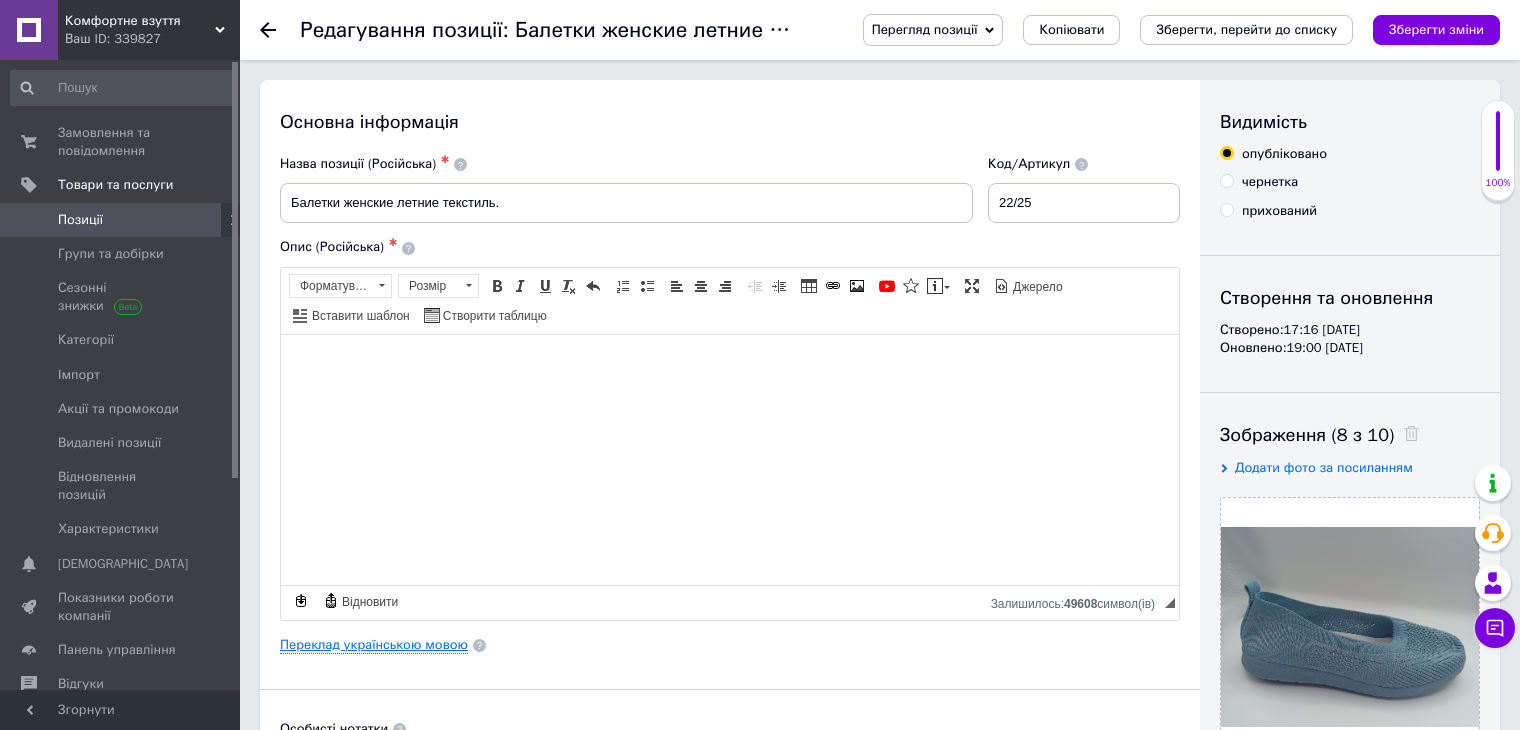 click on "Переклад українською мовою" at bounding box center [374, 645] 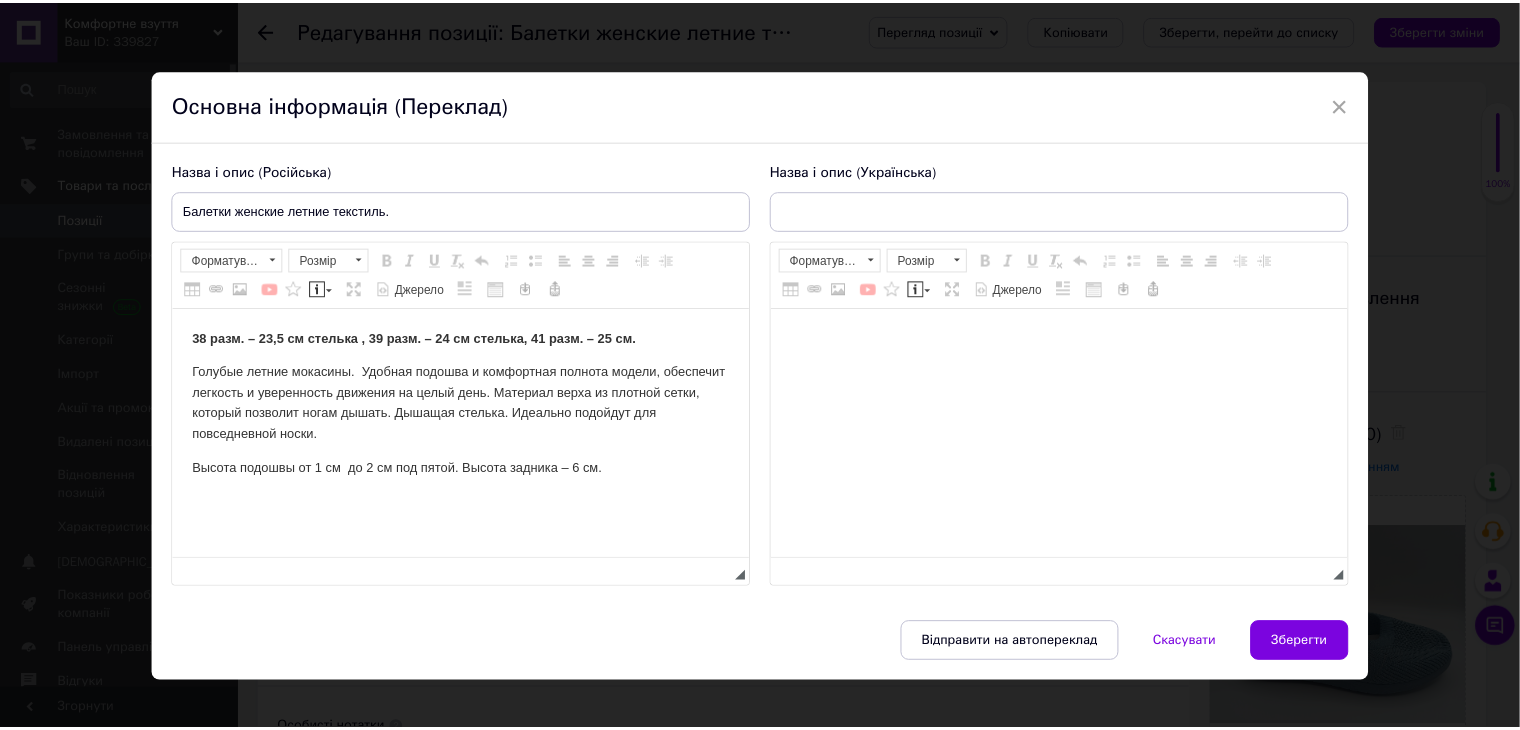 scroll, scrollTop: 0, scrollLeft: 0, axis: both 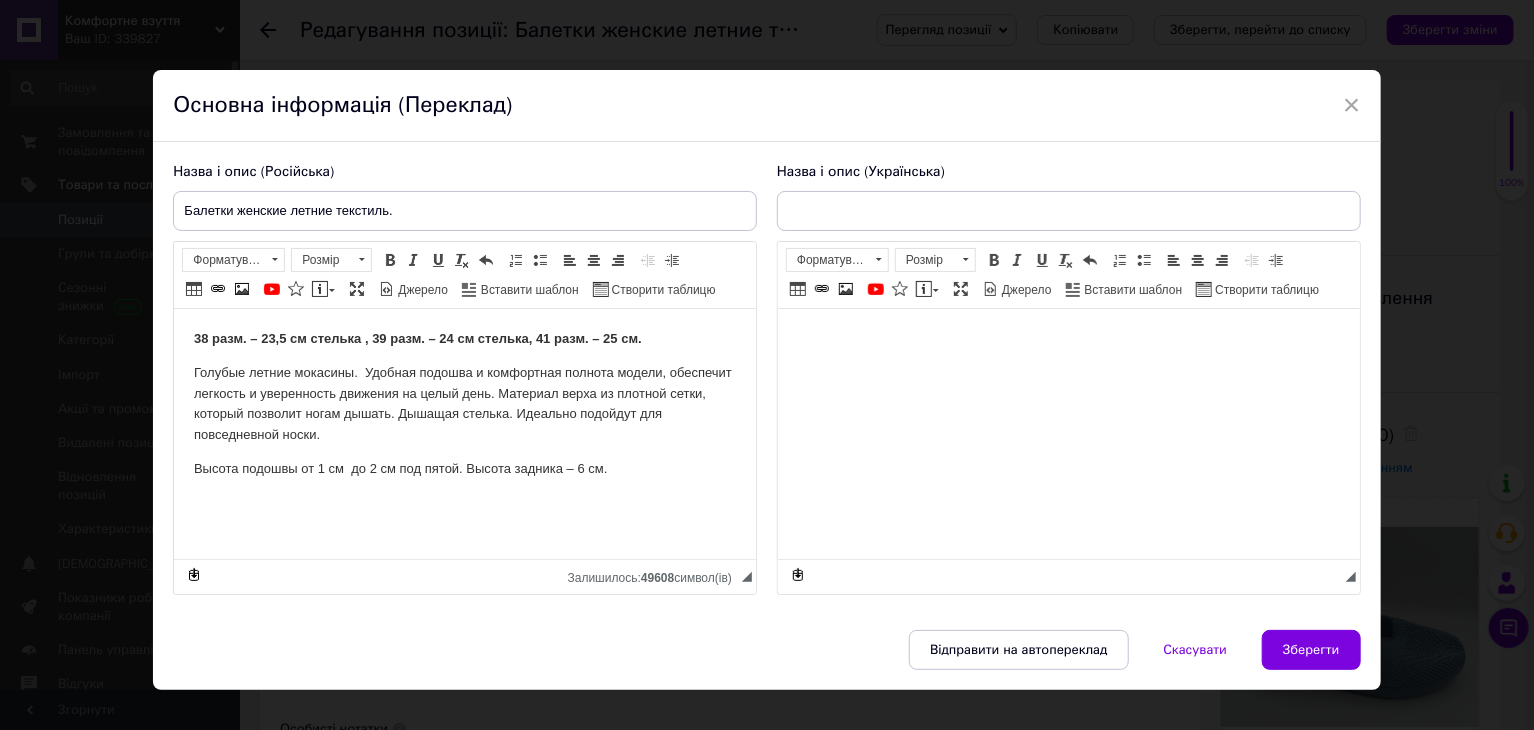 type on "Балетки жіночі літні текстиль." 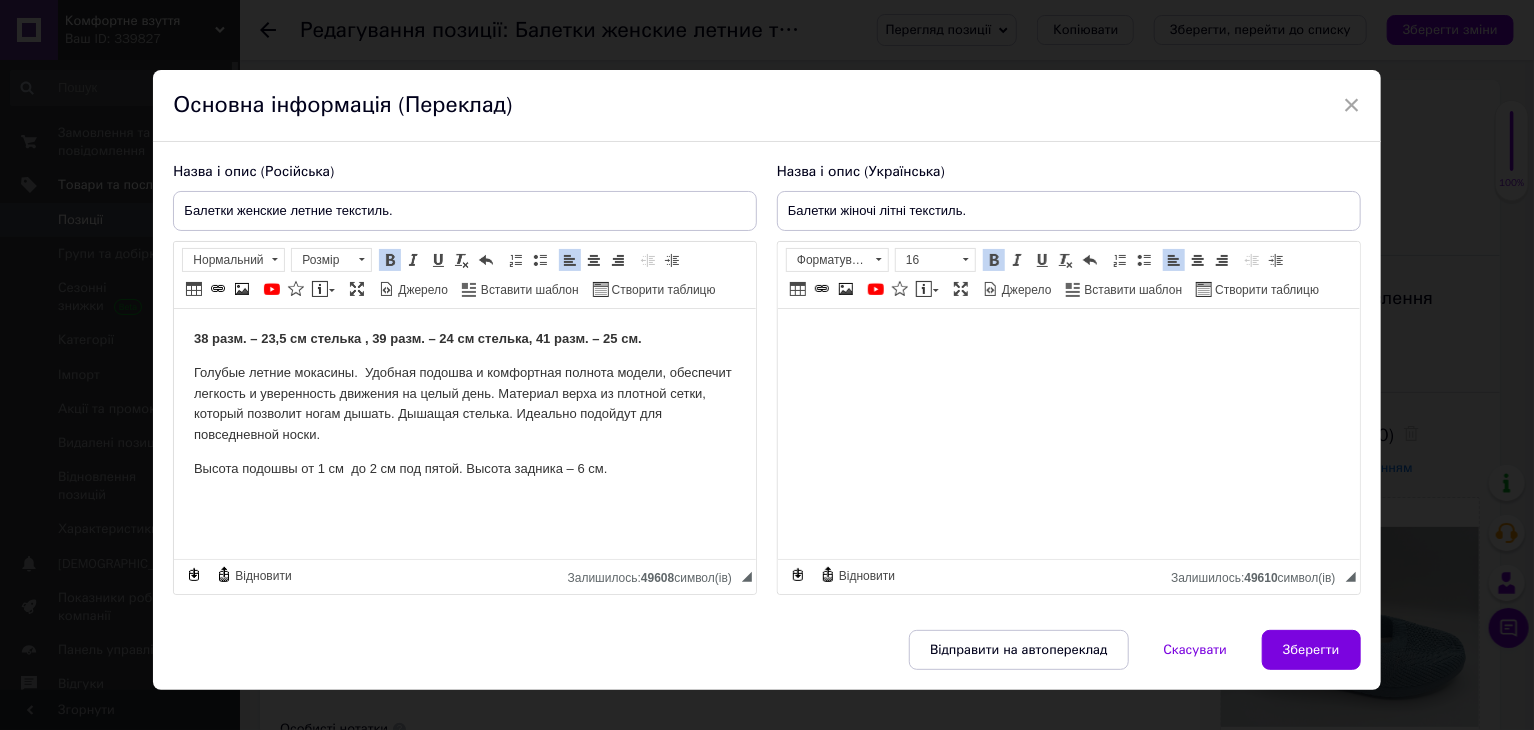 click on "38 разм. – 23,5 см стелька , 39 разм. – 24 см стелька, 41 разм. – 25 см." at bounding box center (418, 338) 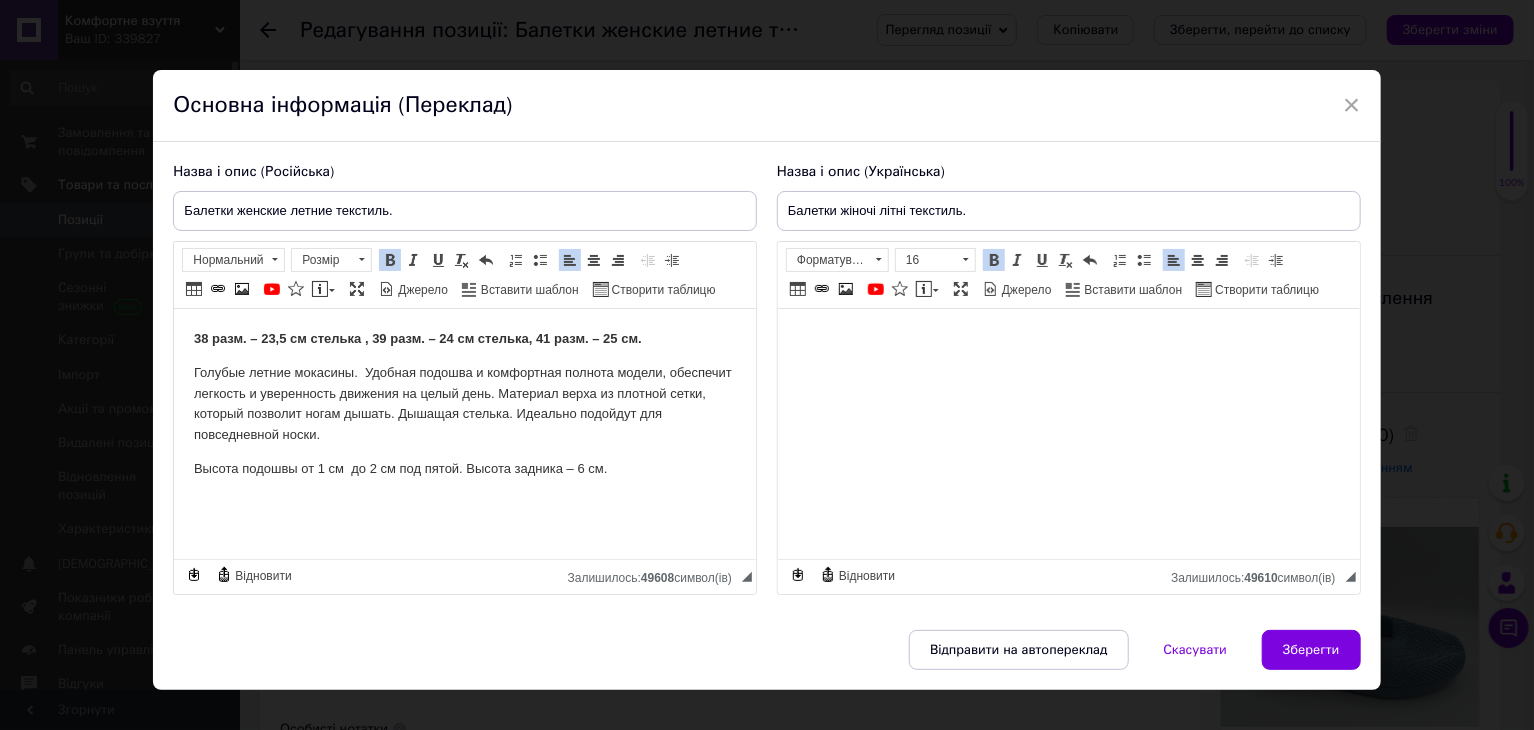 type 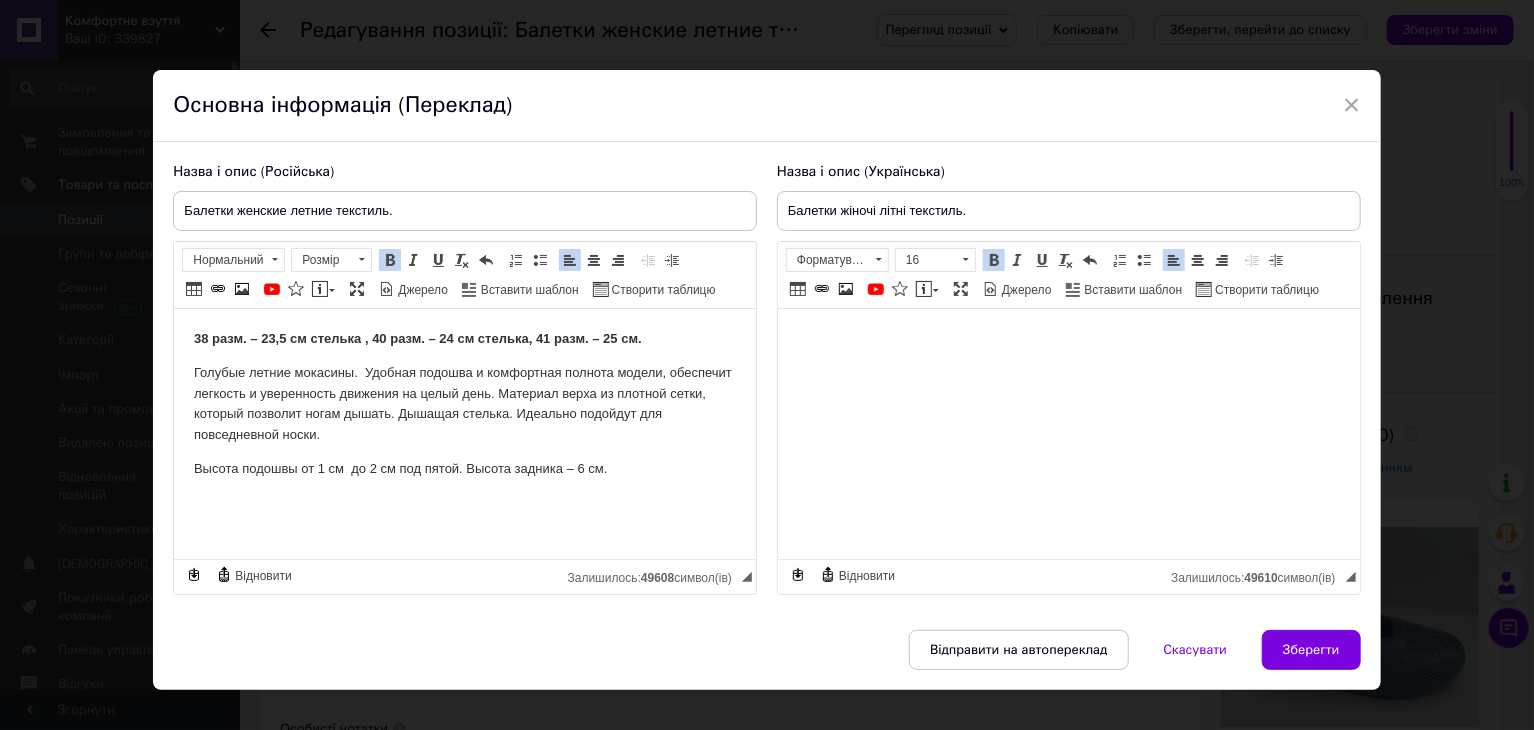 click on "38 разм. – 23,5 см стелька , 40 разм. – 24 см стелька, 41 разм. – 25 см." at bounding box center [418, 338] 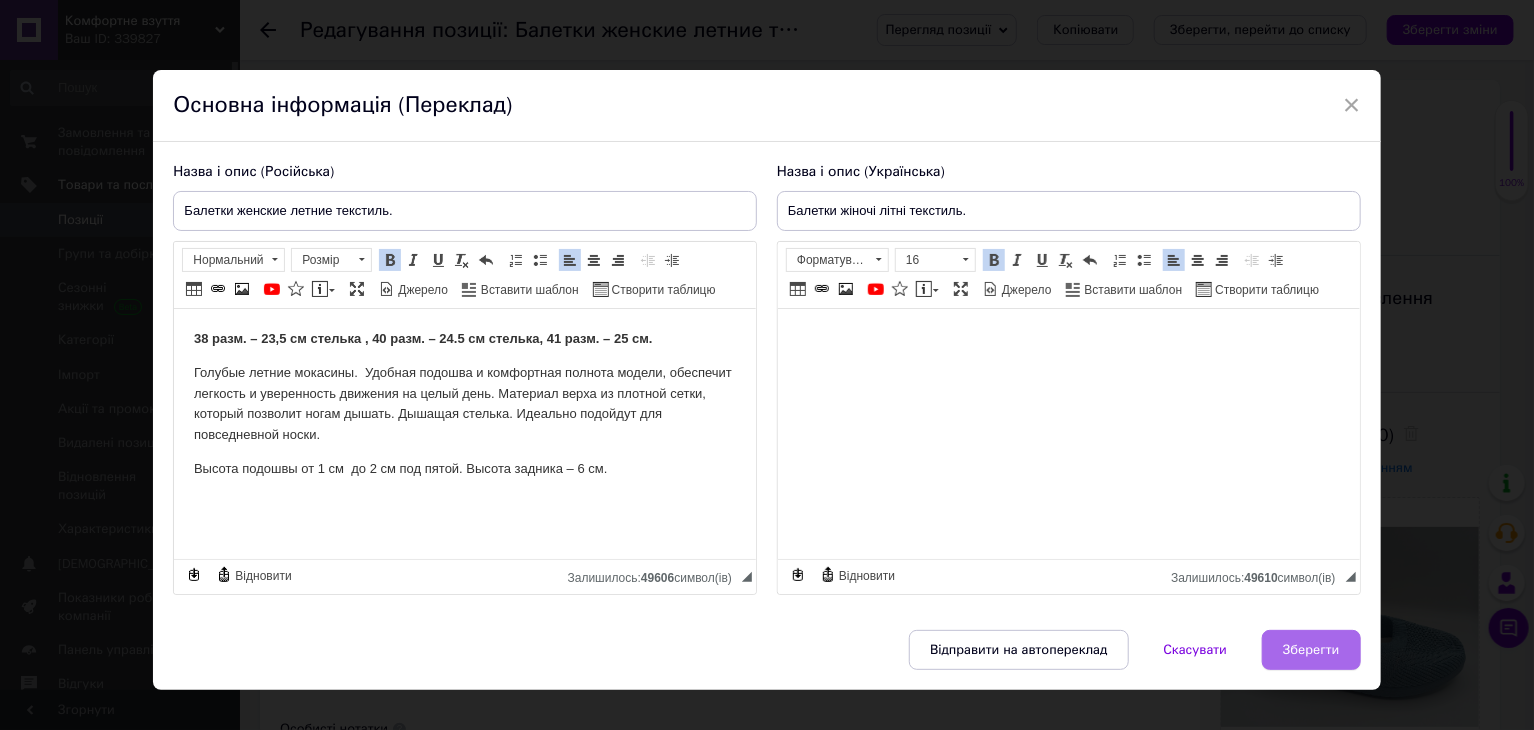 click on "Зберегти" at bounding box center [1311, 650] 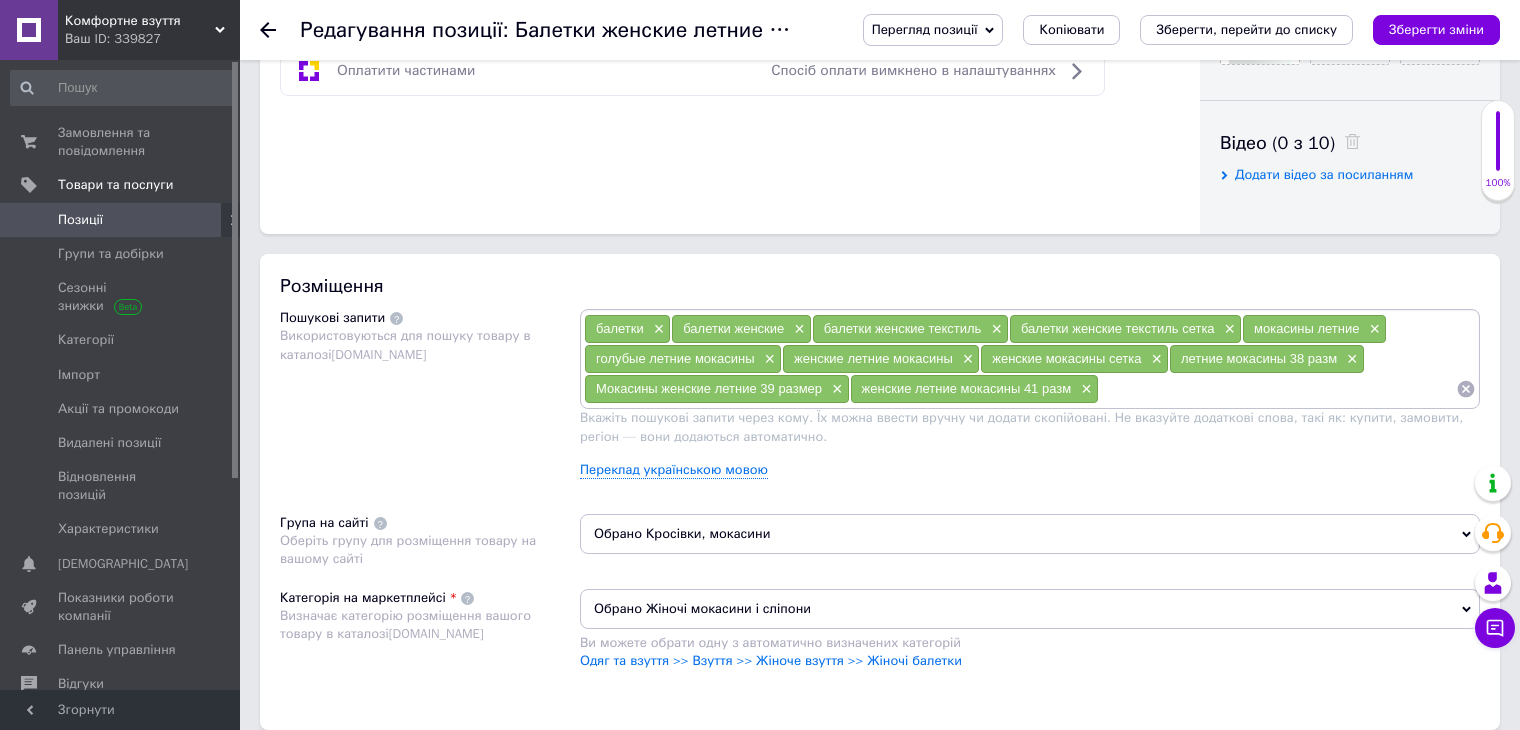 scroll, scrollTop: 1000, scrollLeft: 0, axis: vertical 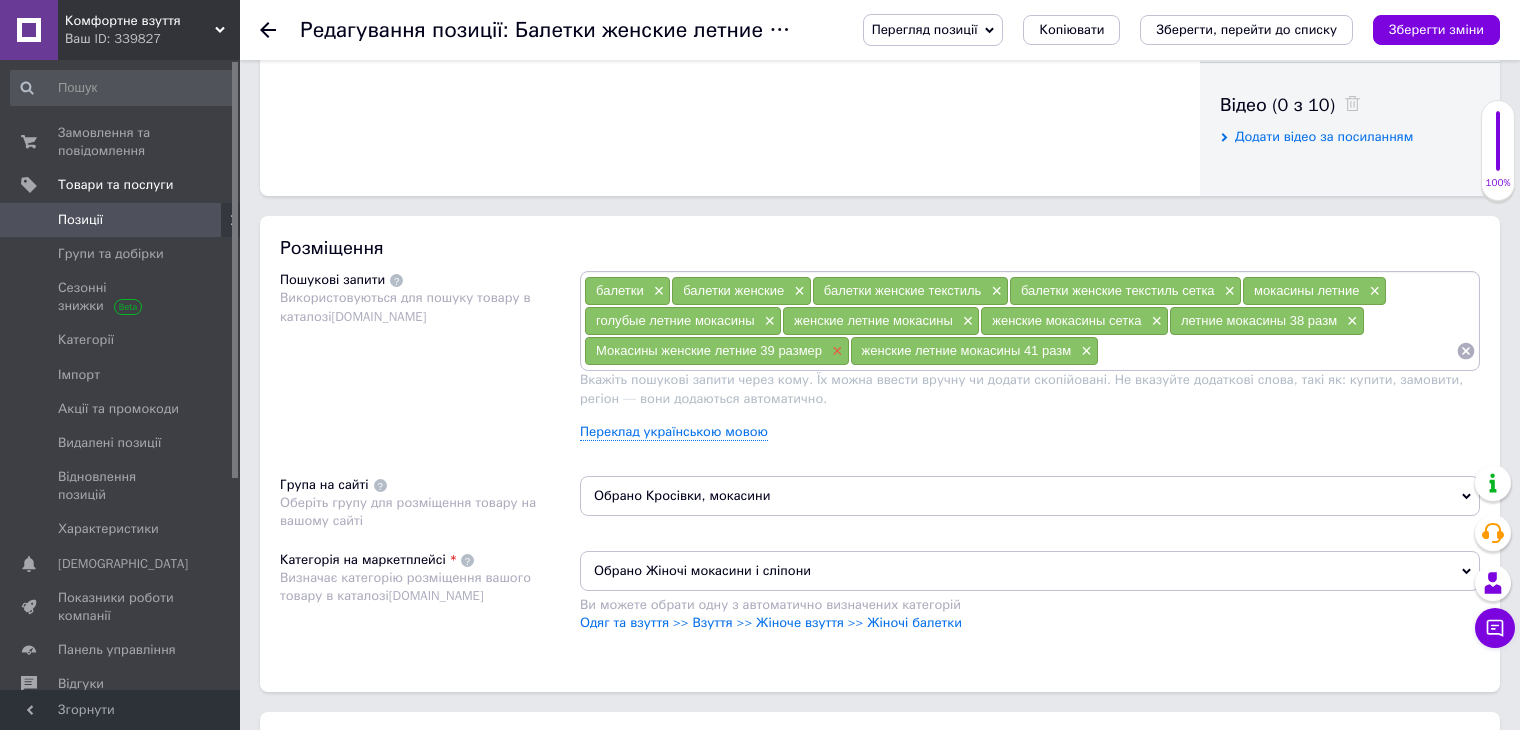 click on "×" at bounding box center (835, 351) 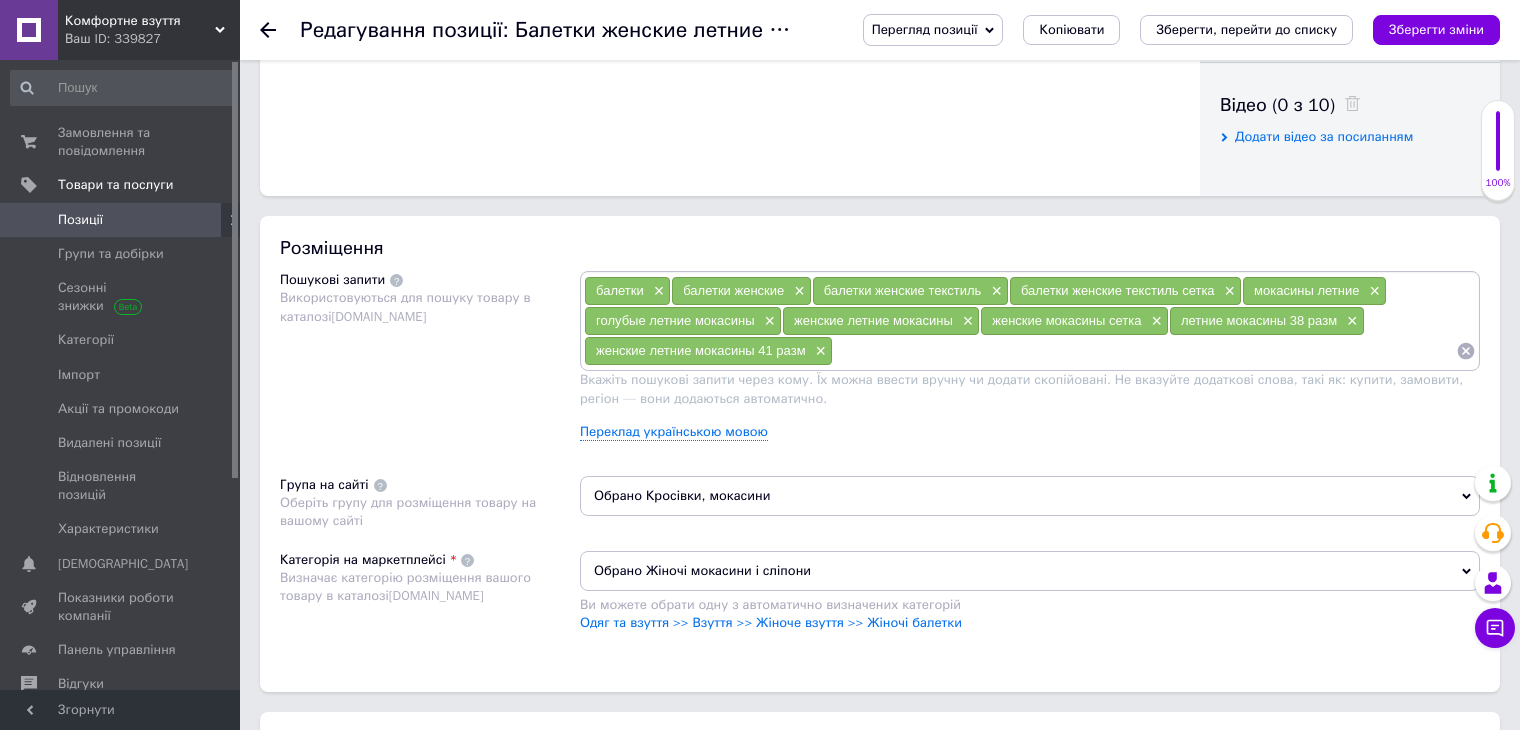 click at bounding box center [1144, 351] 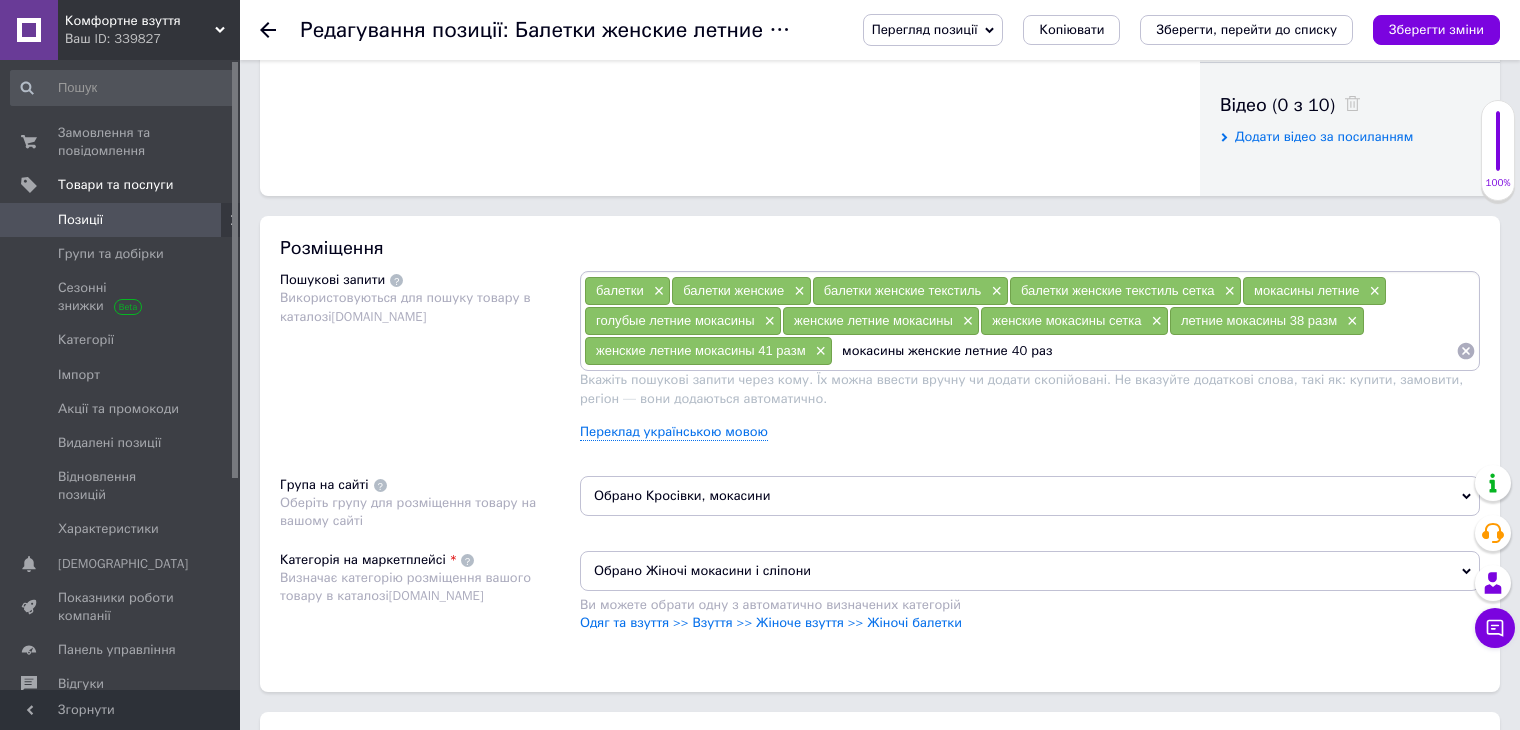 type on "мокасины женские летние 40 разм" 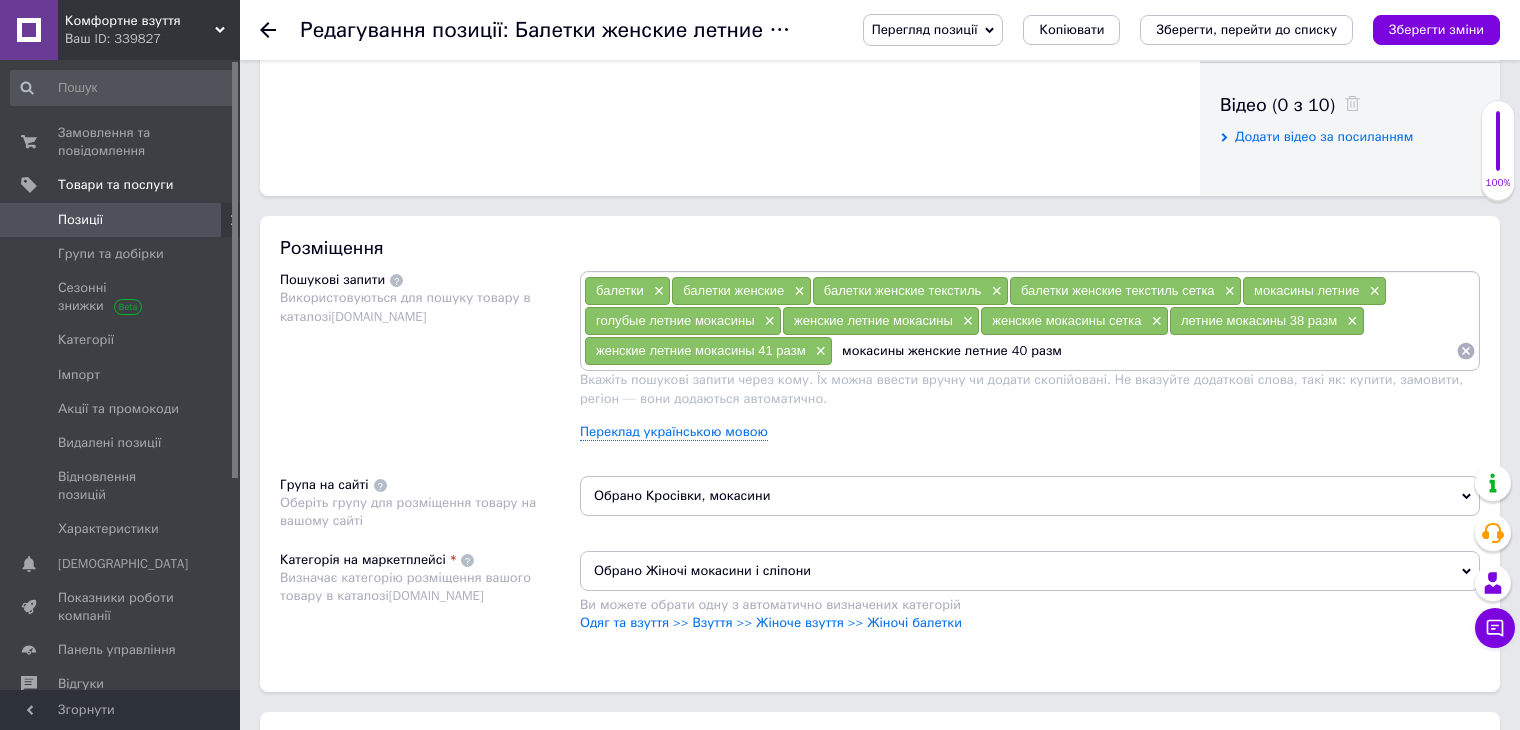 type 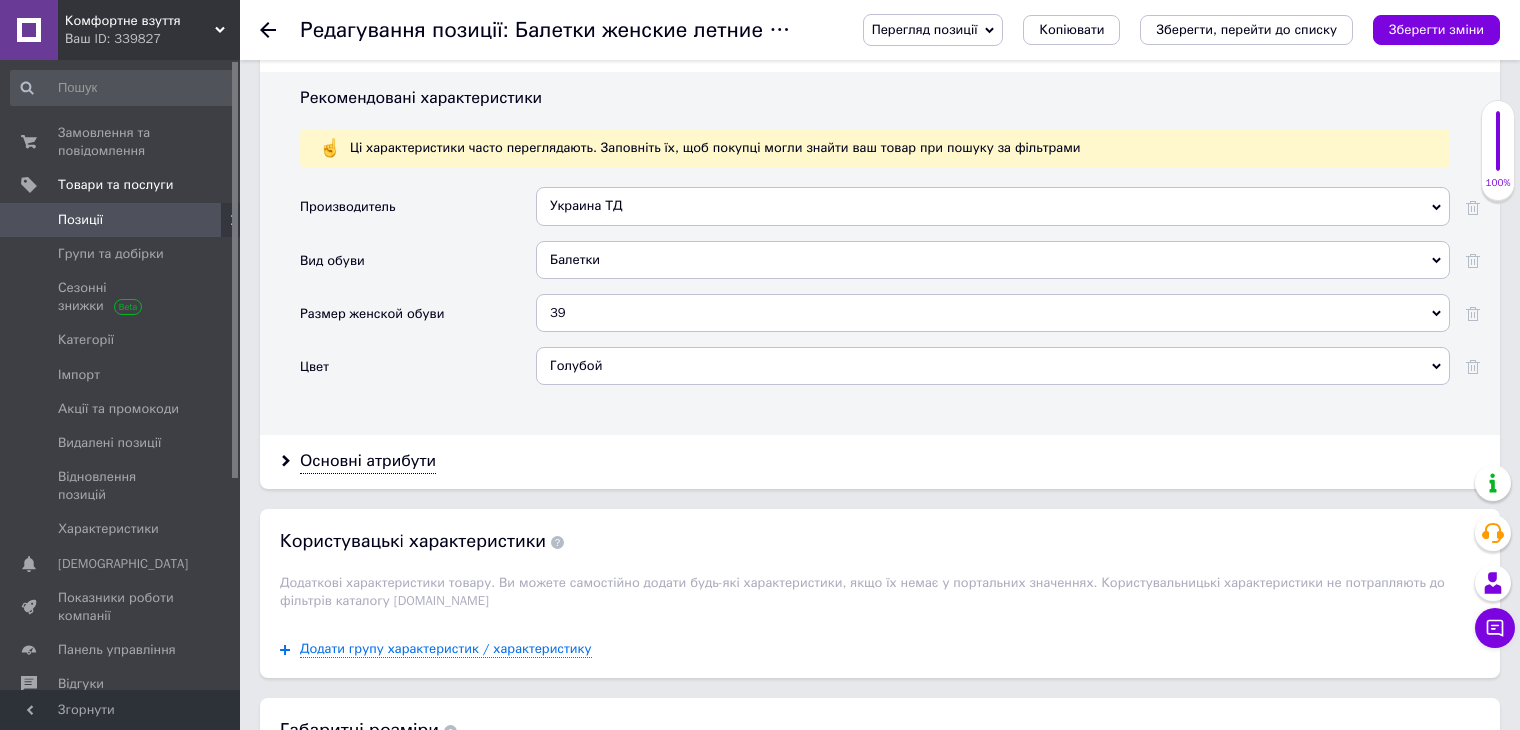 scroll, scrollTop: 1700, scrollLeft: 0, axis: vertical 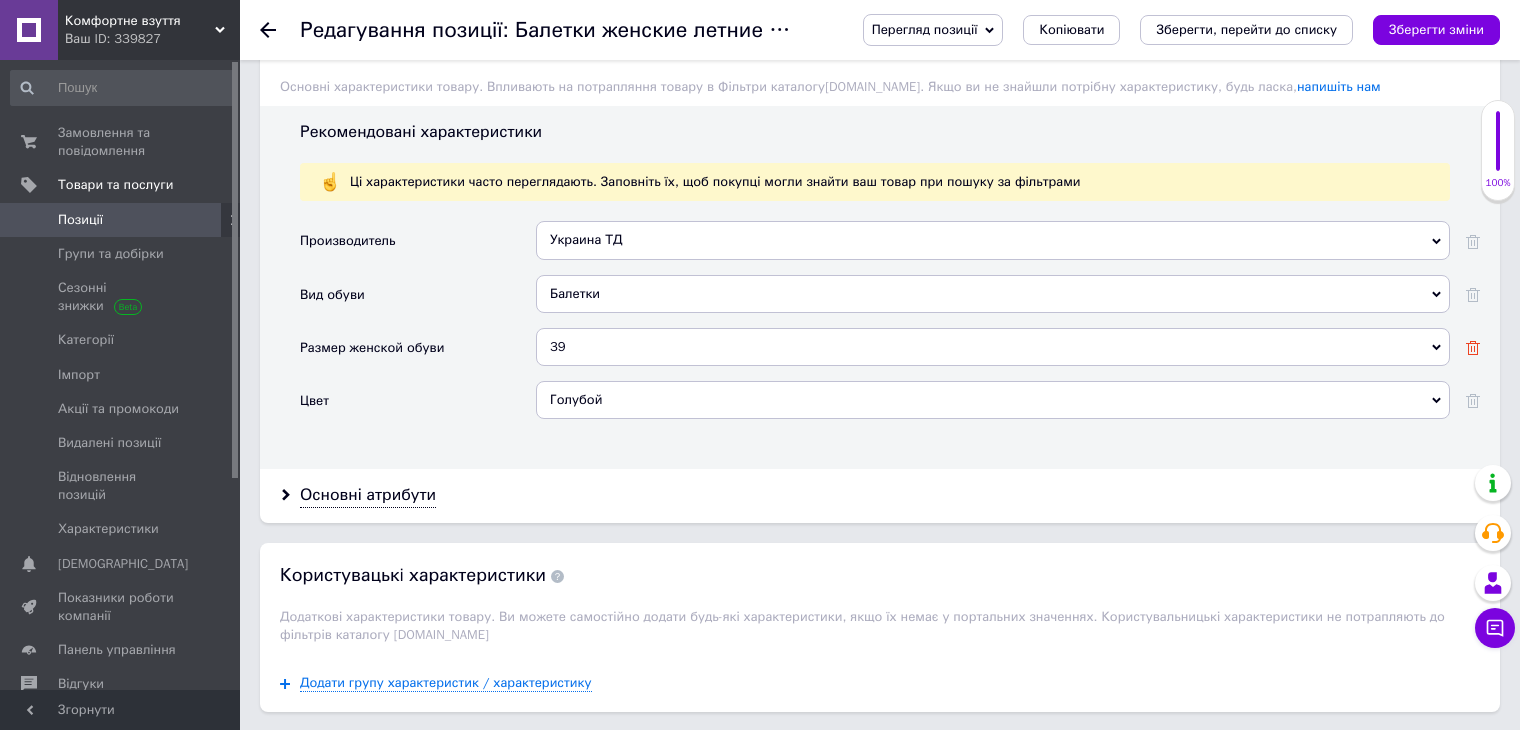 click 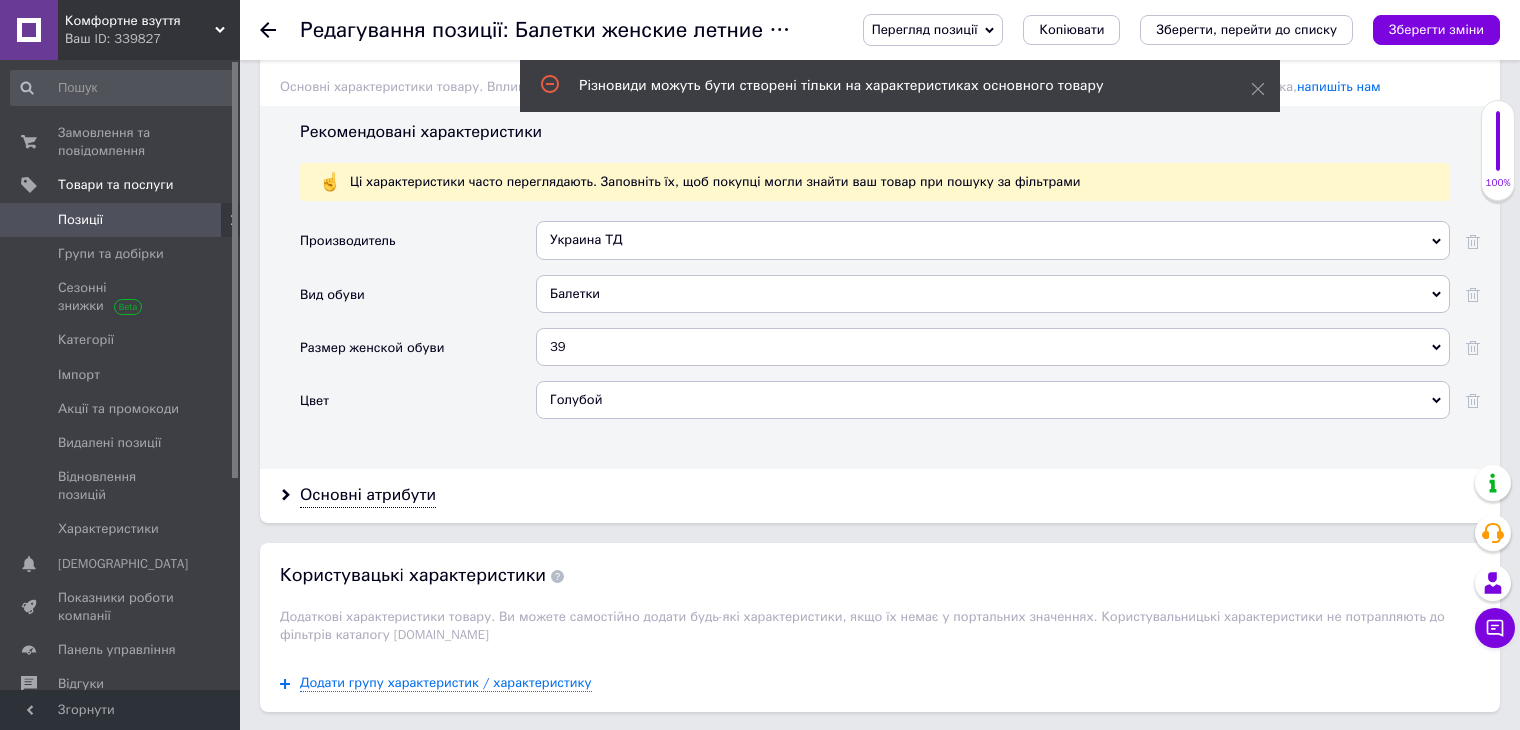 click on "39" at bounding box center (993, 347) 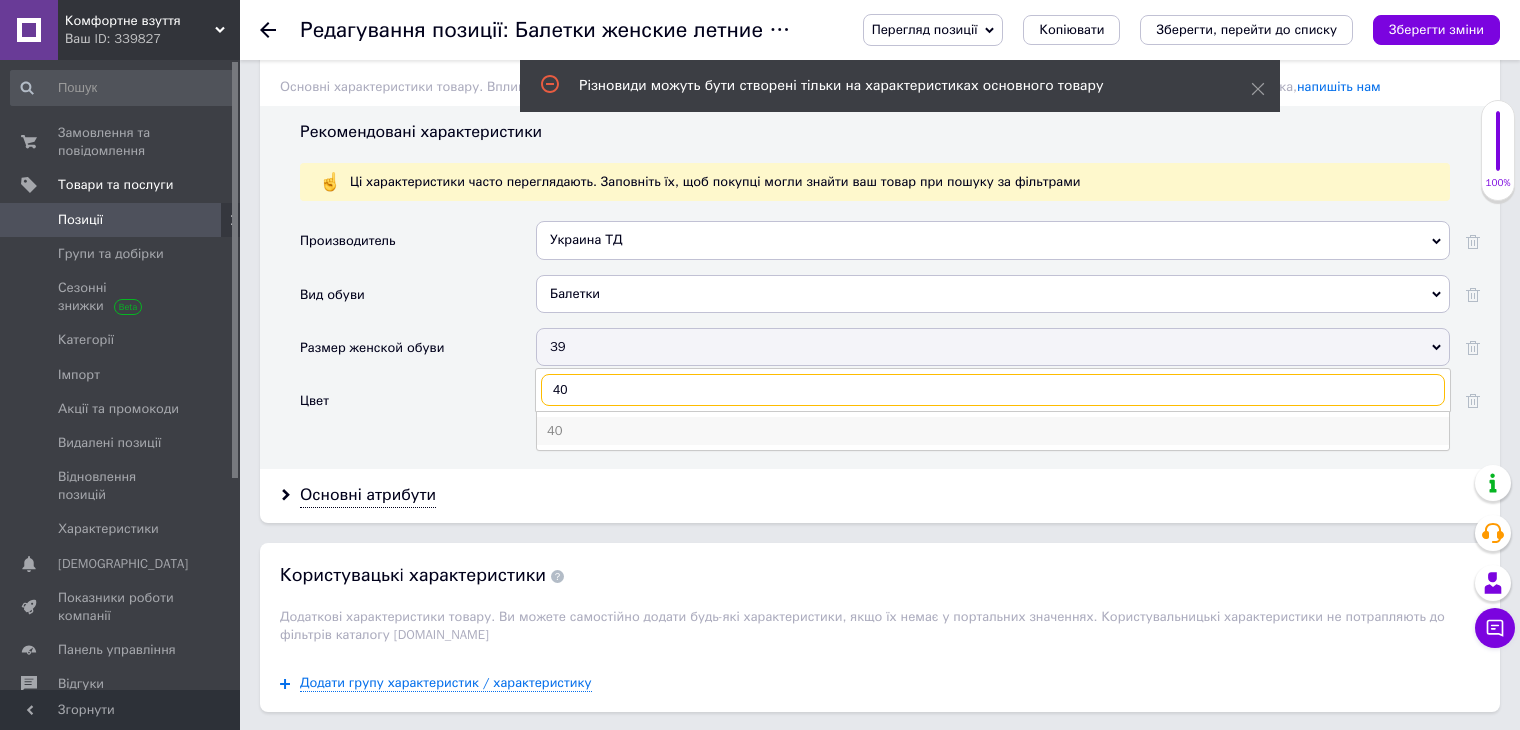 type on "40" 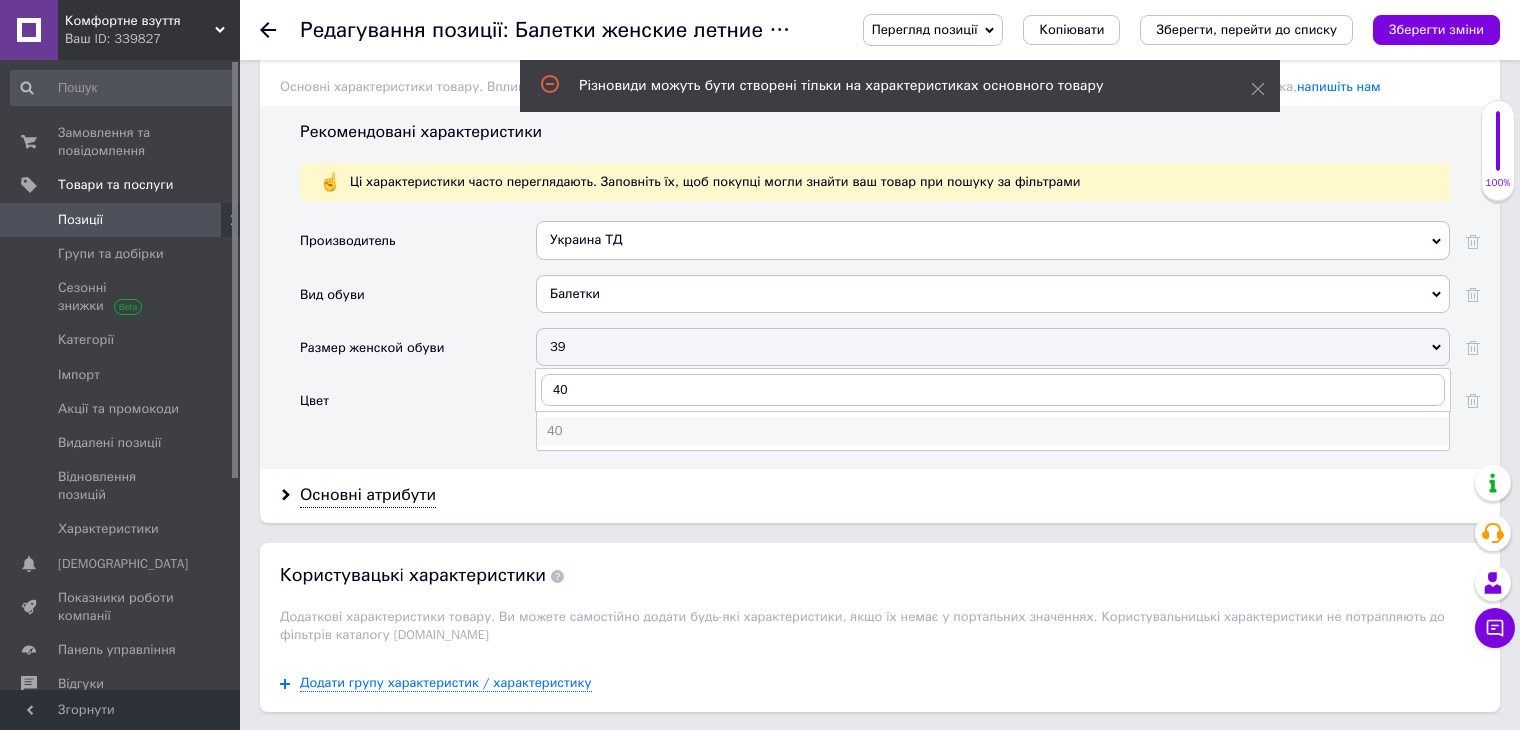 click on "40" at bounding box center [993, 431] 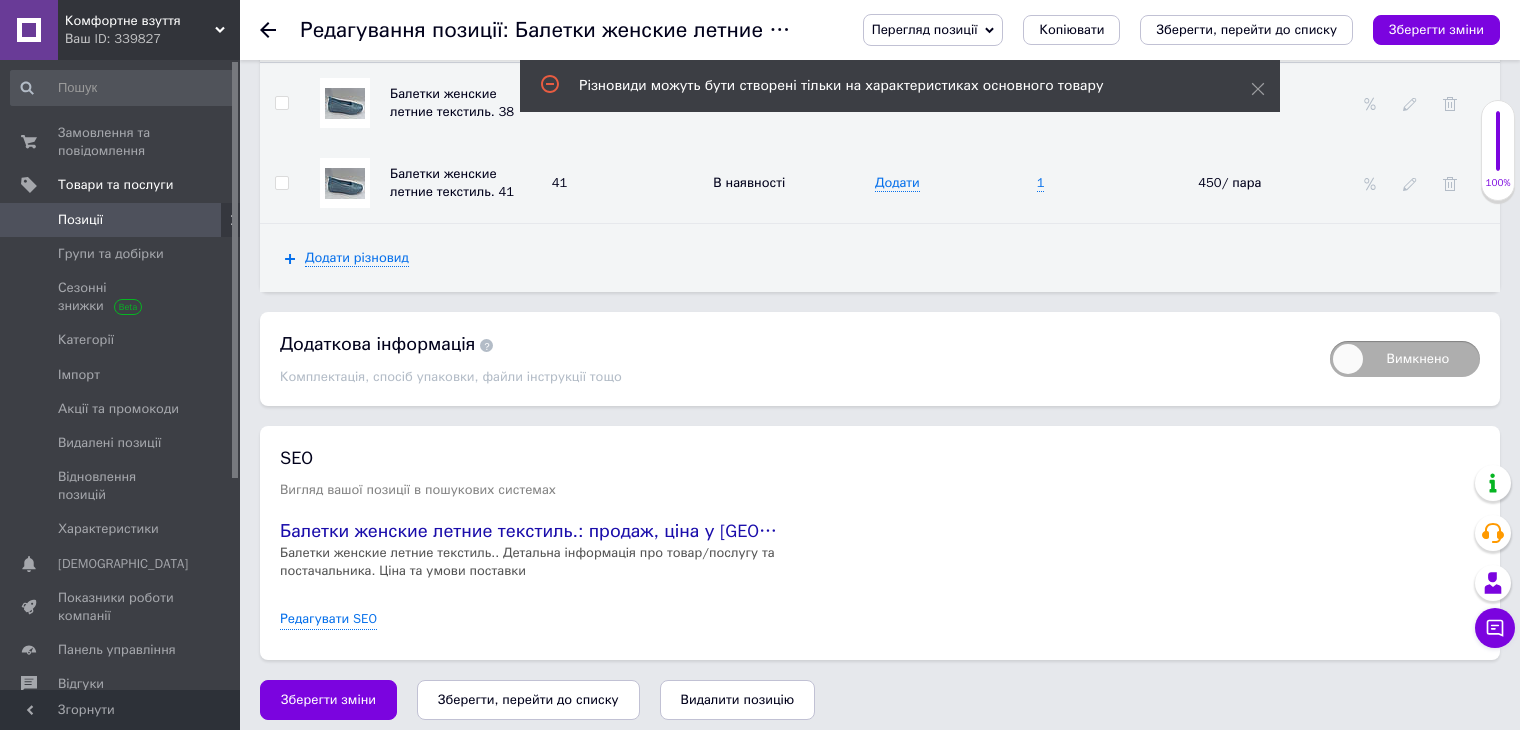 scroll, scrollTop: 2955, scrollLeft: 0, axis: vertical 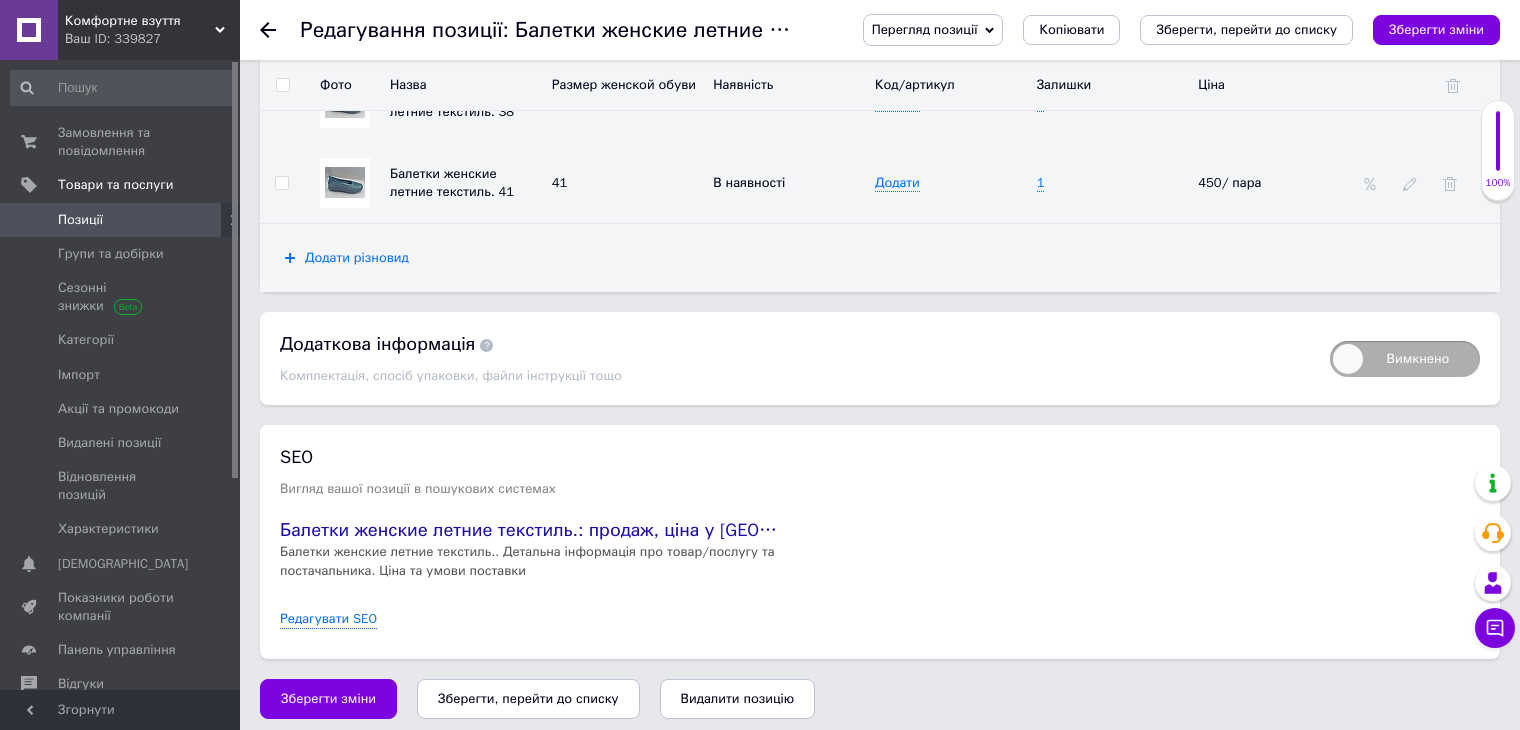 click on "Додати різновид" at bounding box center [357, 258] 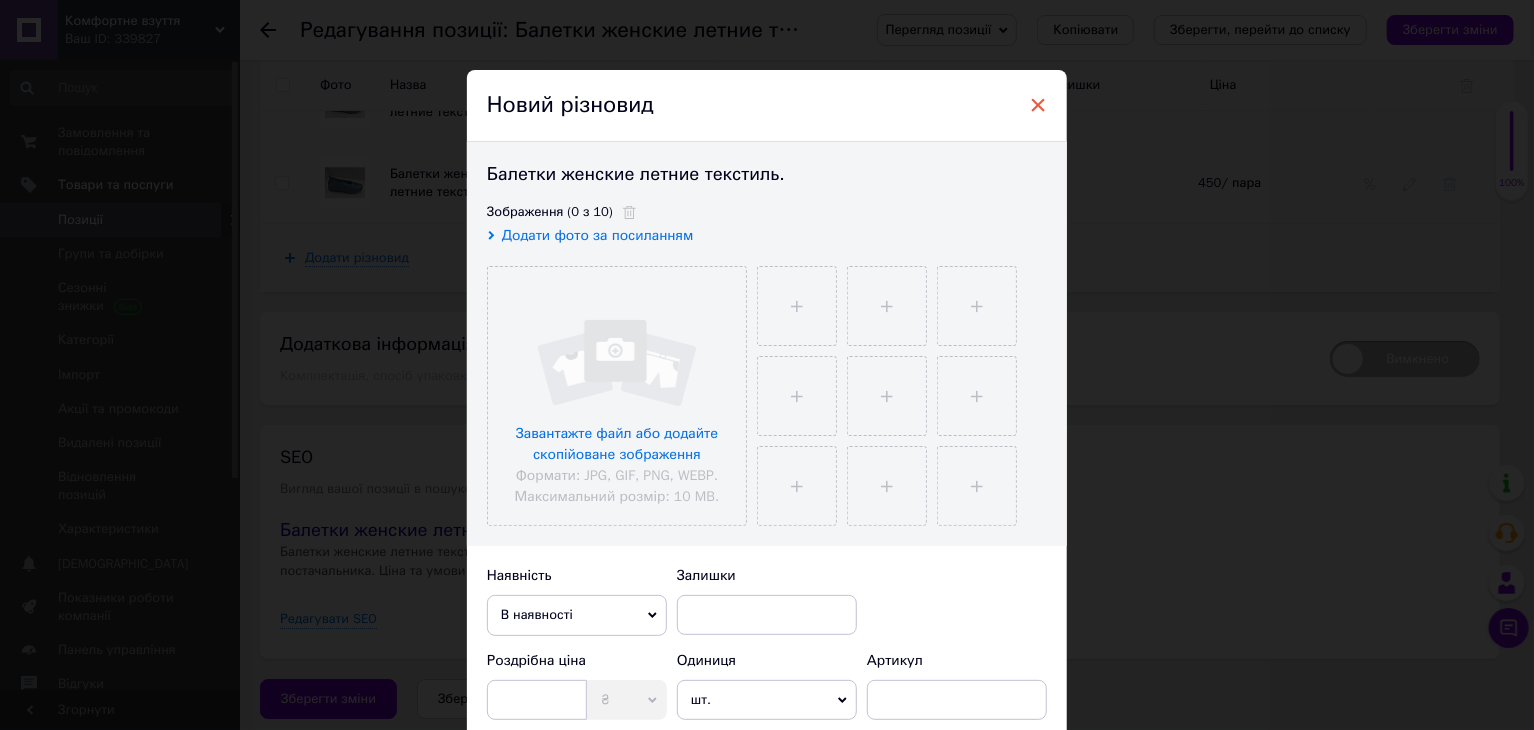click on "×" at bounding box center [1038, 105] 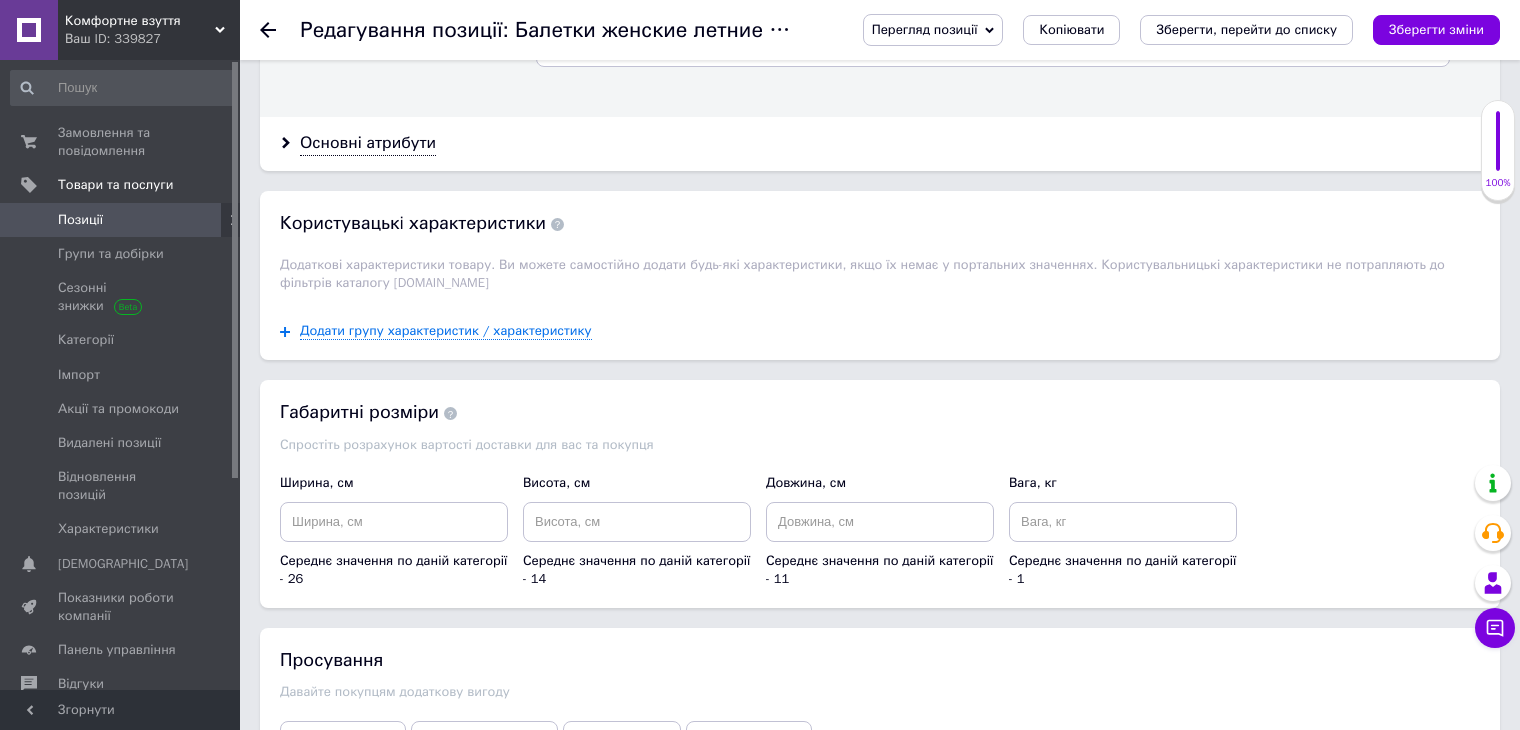 scroll, scrollTop: 1955, scrollLeft: 0, axis: vertical 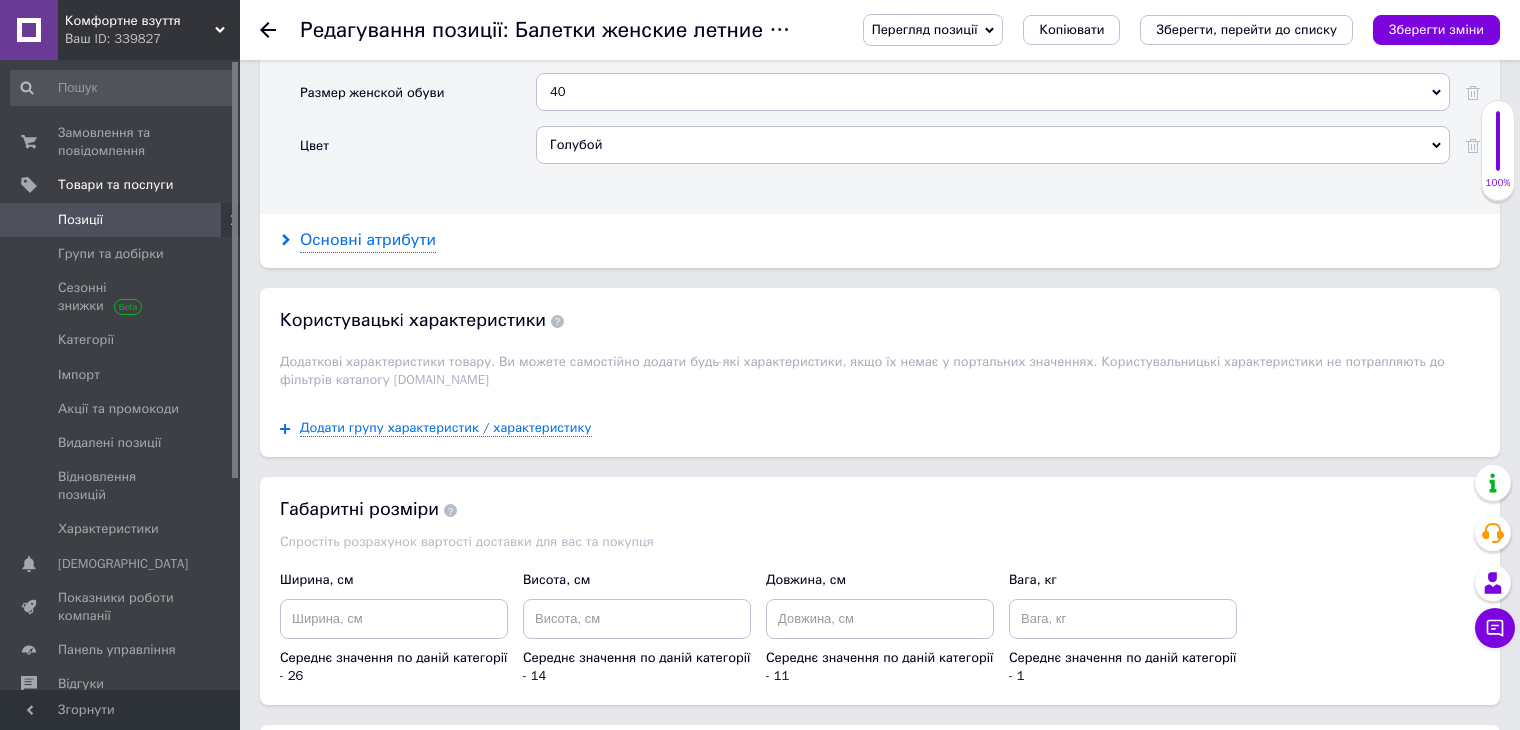 click on "Основні атрибути" at bounding box center (368, 240) 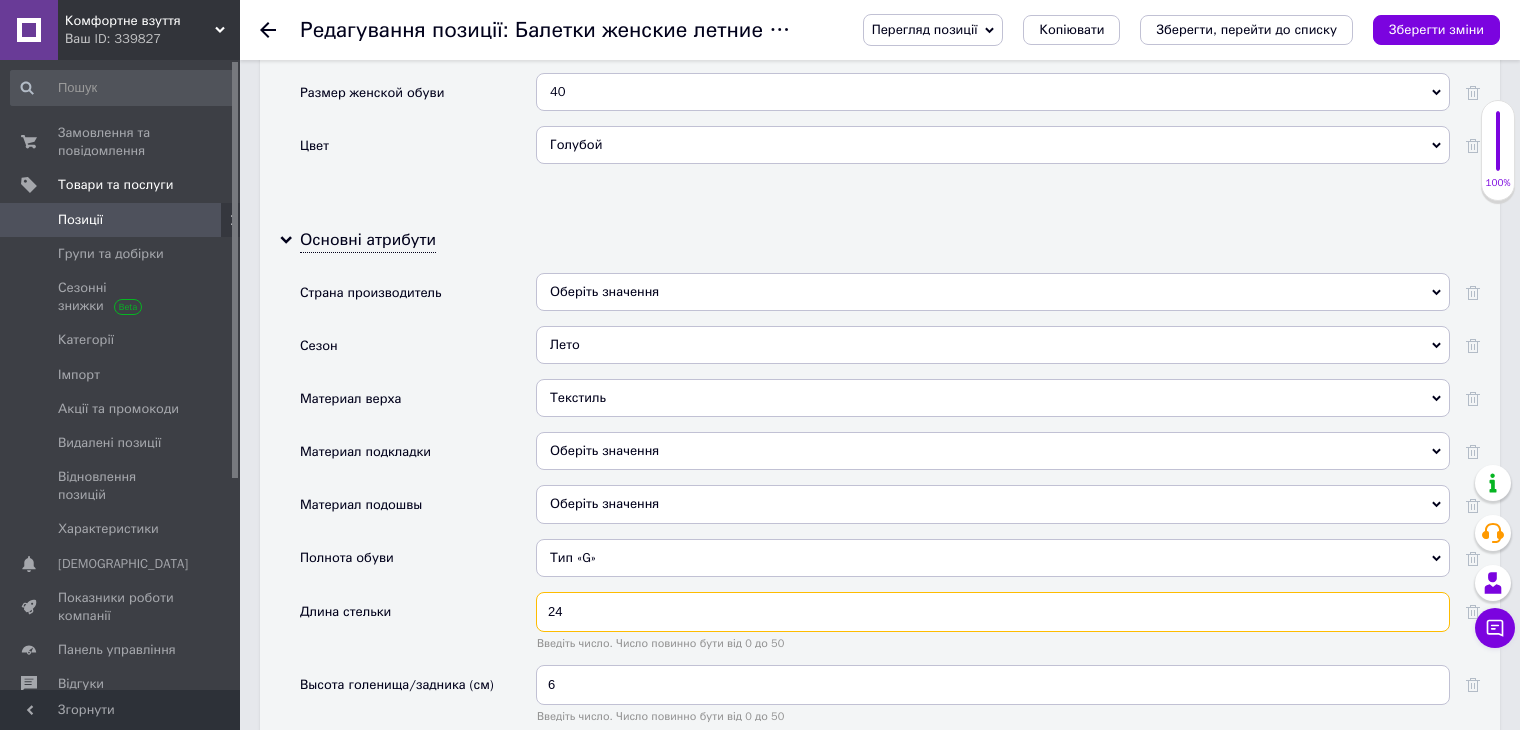 click on "24" at bounding box center (993, 612) 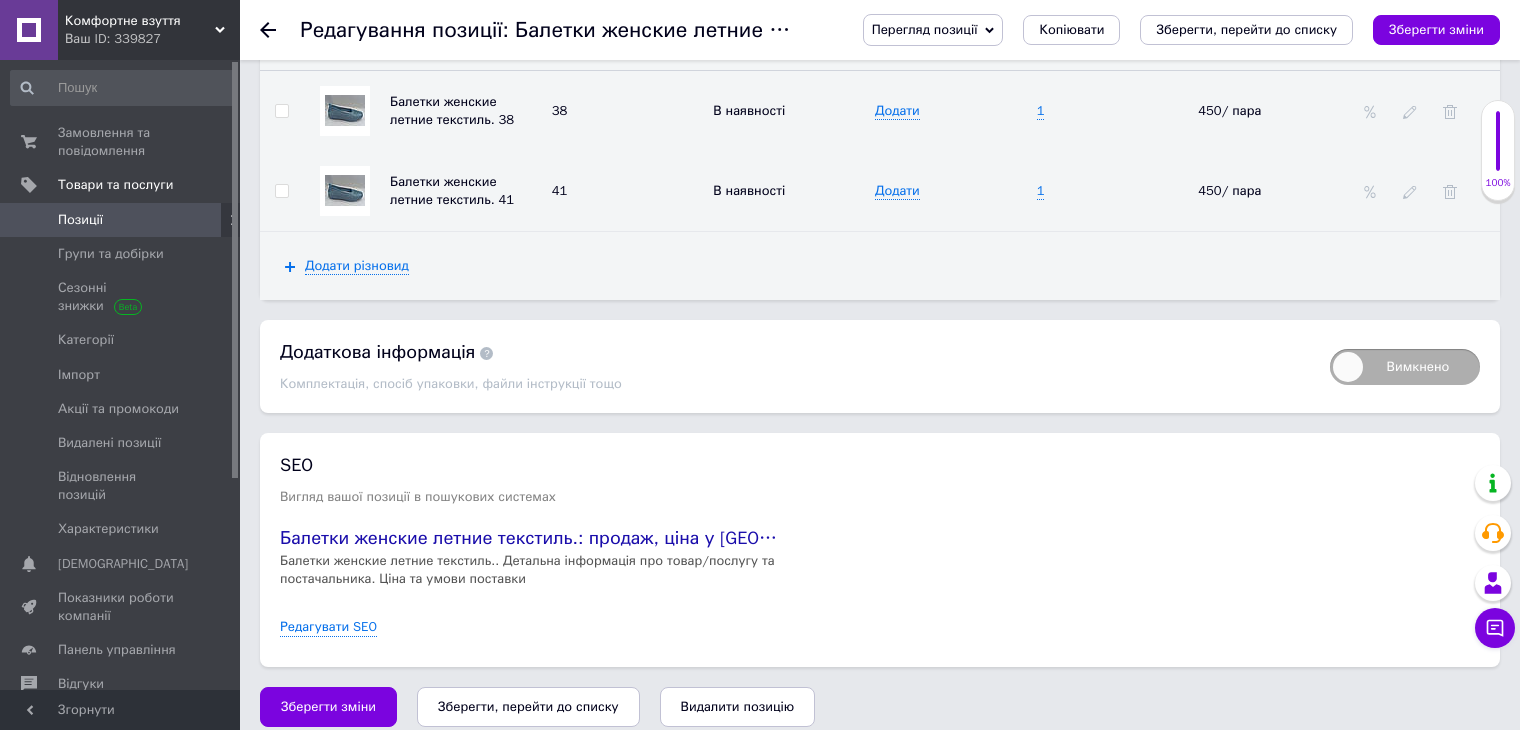 scroll, scrollTop: 4110, scrollLeft: 0, axis: vertical 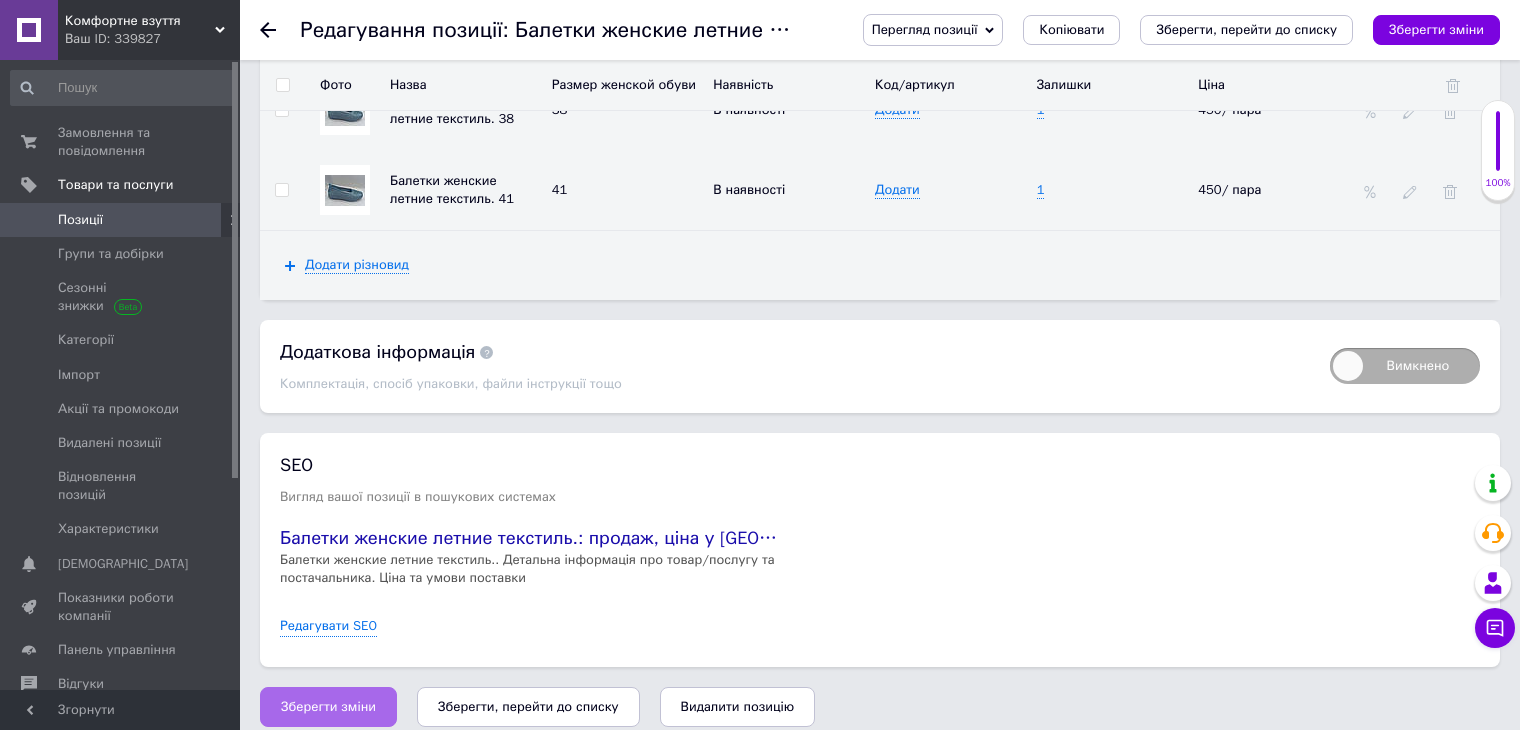 type on "24.5" 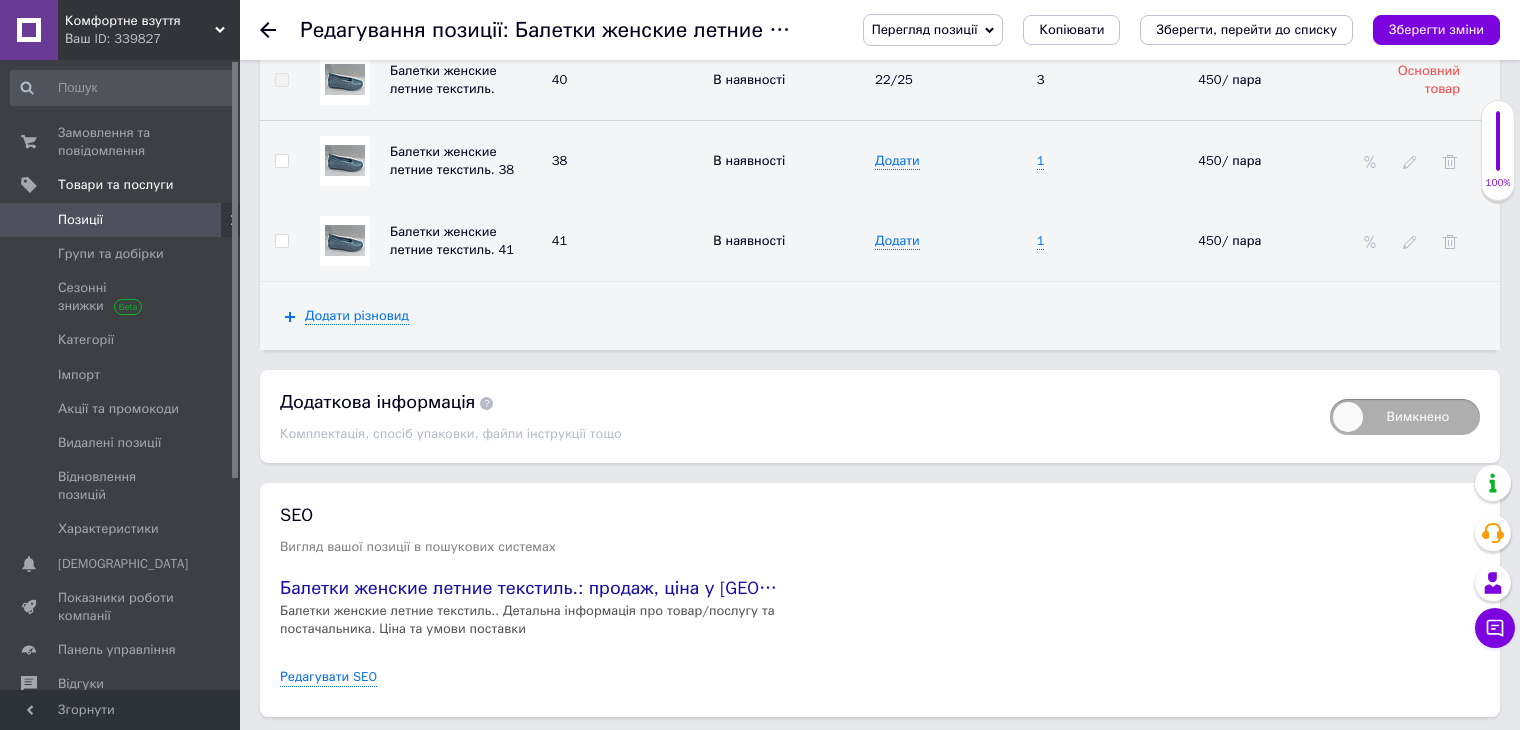 click 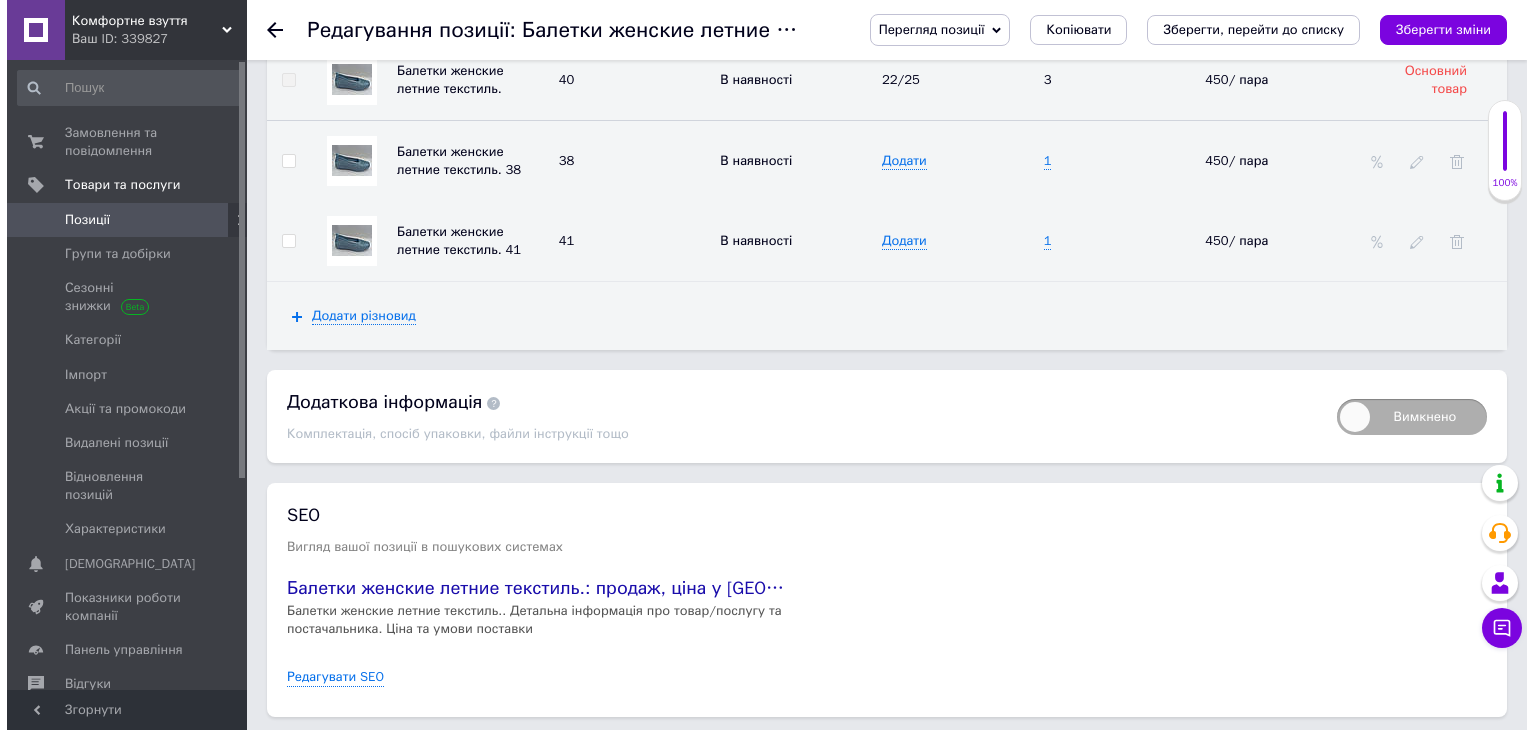 scroll, scrollTop: 0, scrollLeft: 0, axis: both 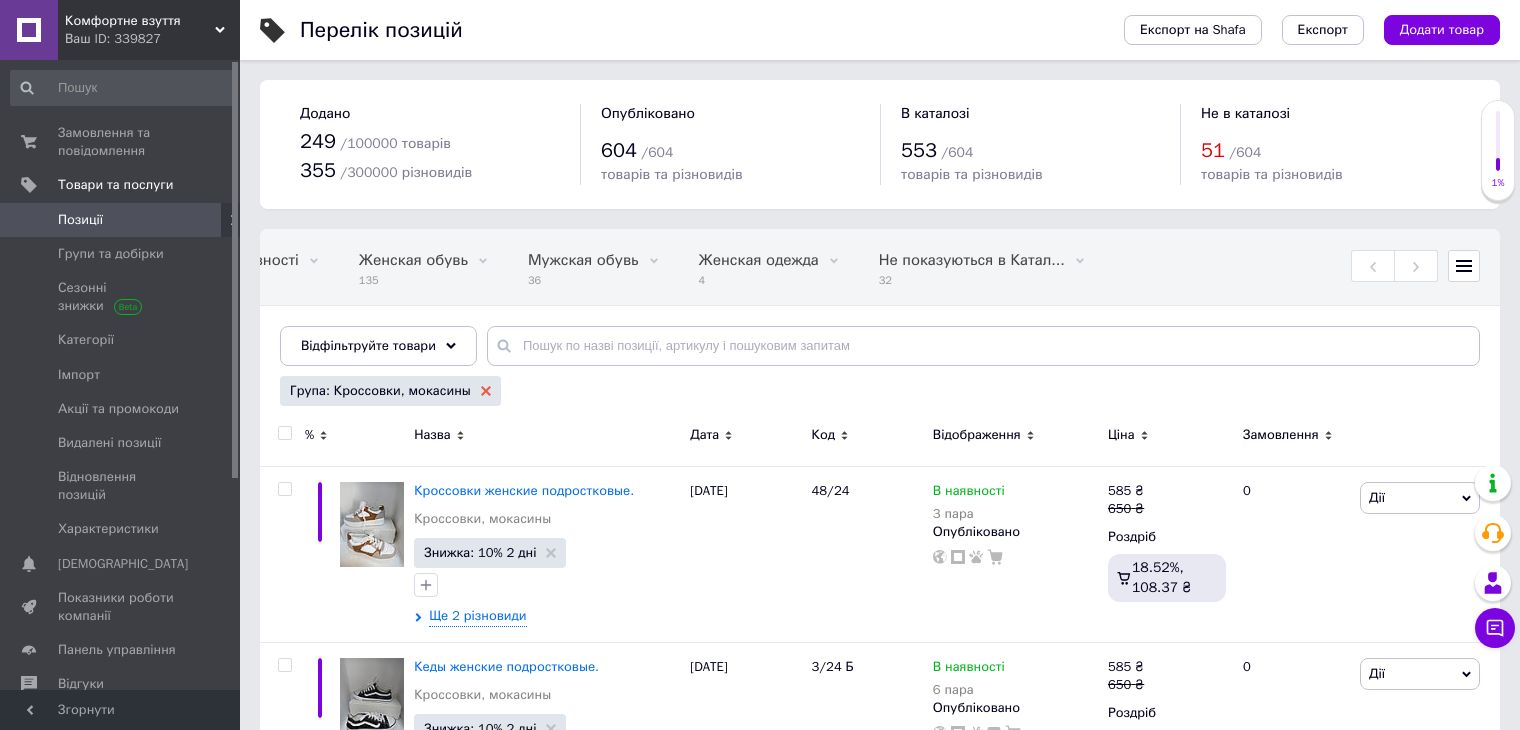 click 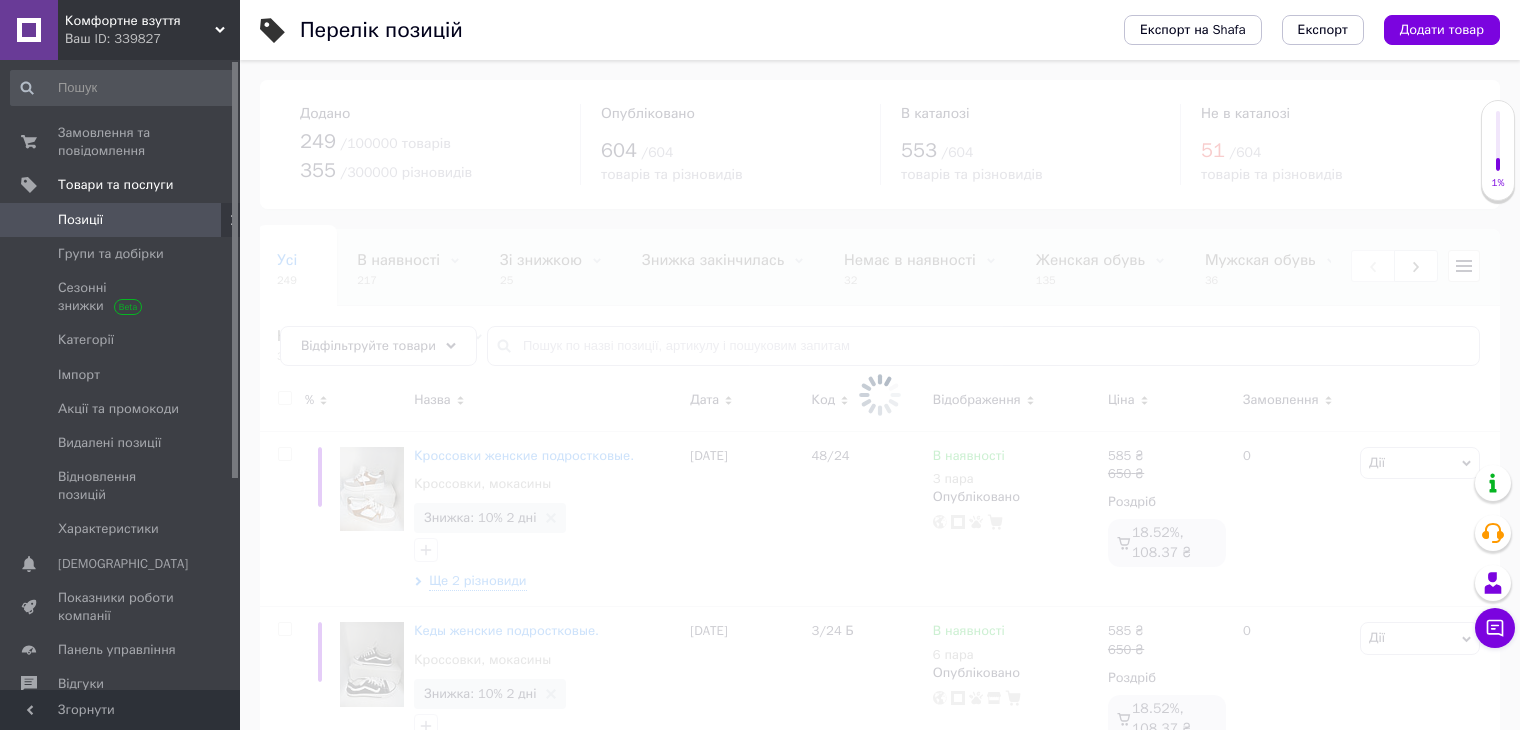 scroll, scrollTop: 0, scrollLeft: 0, axis: both 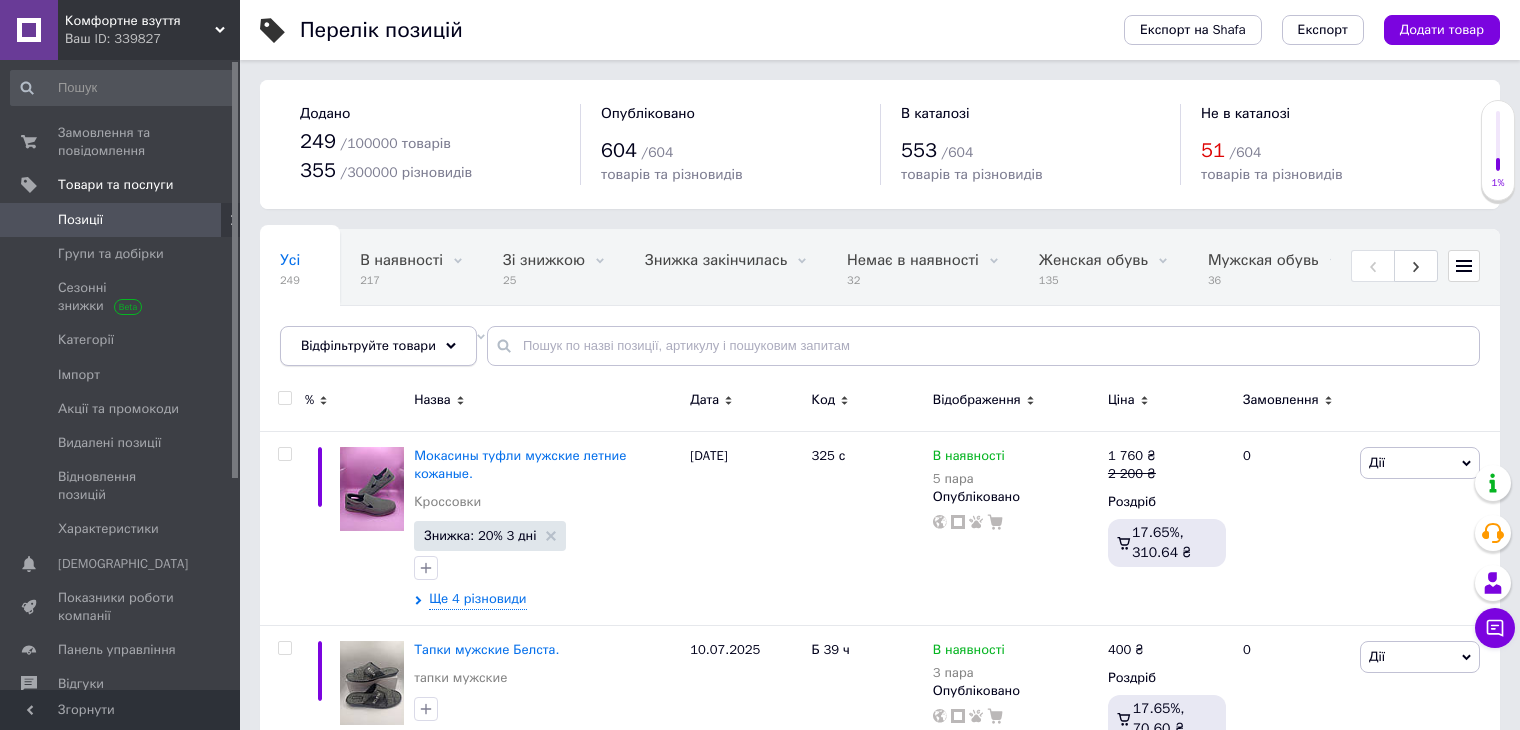 click on "Відфільтруйте товари" at bounding box center [378, 346] 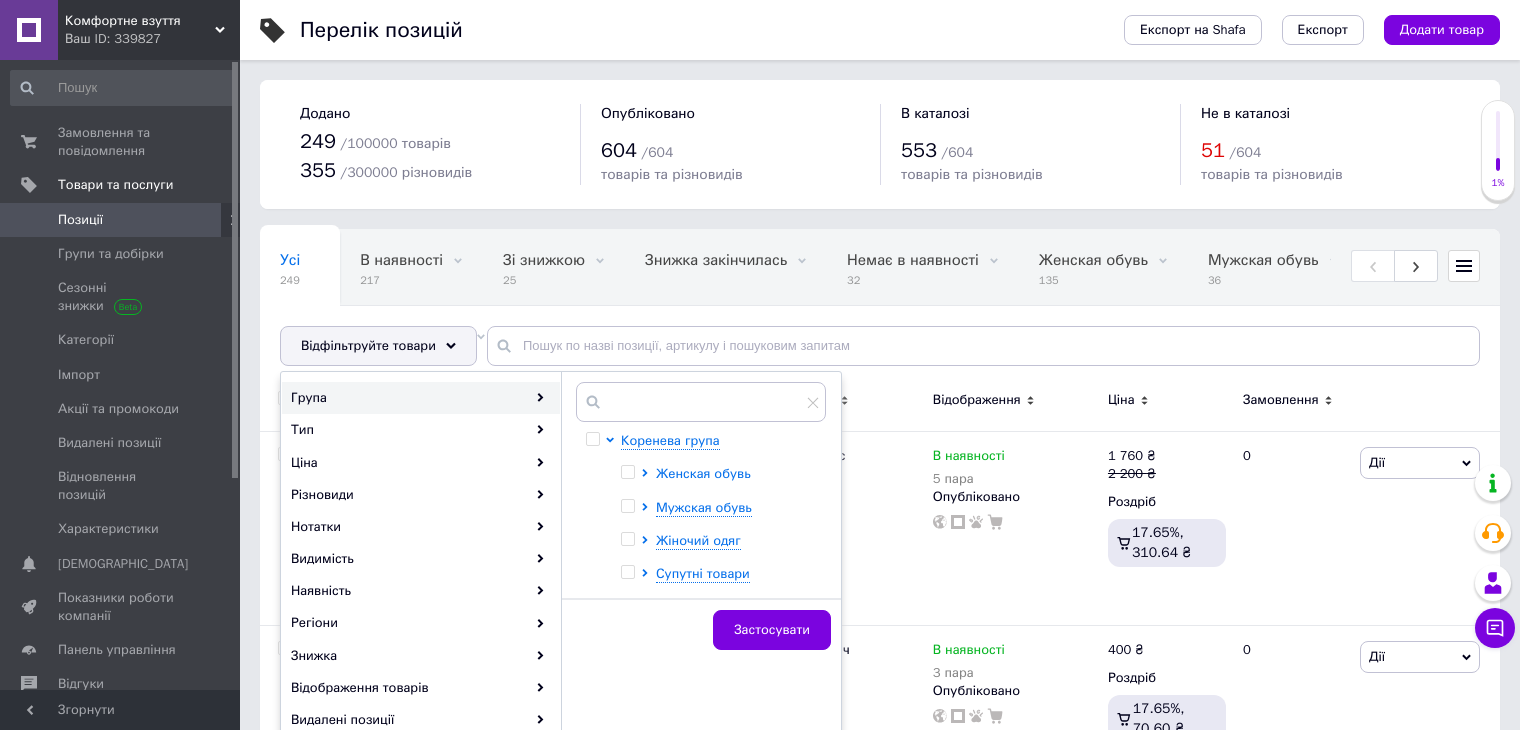 click on "Женская обувь" at bounding box center [703, 473] 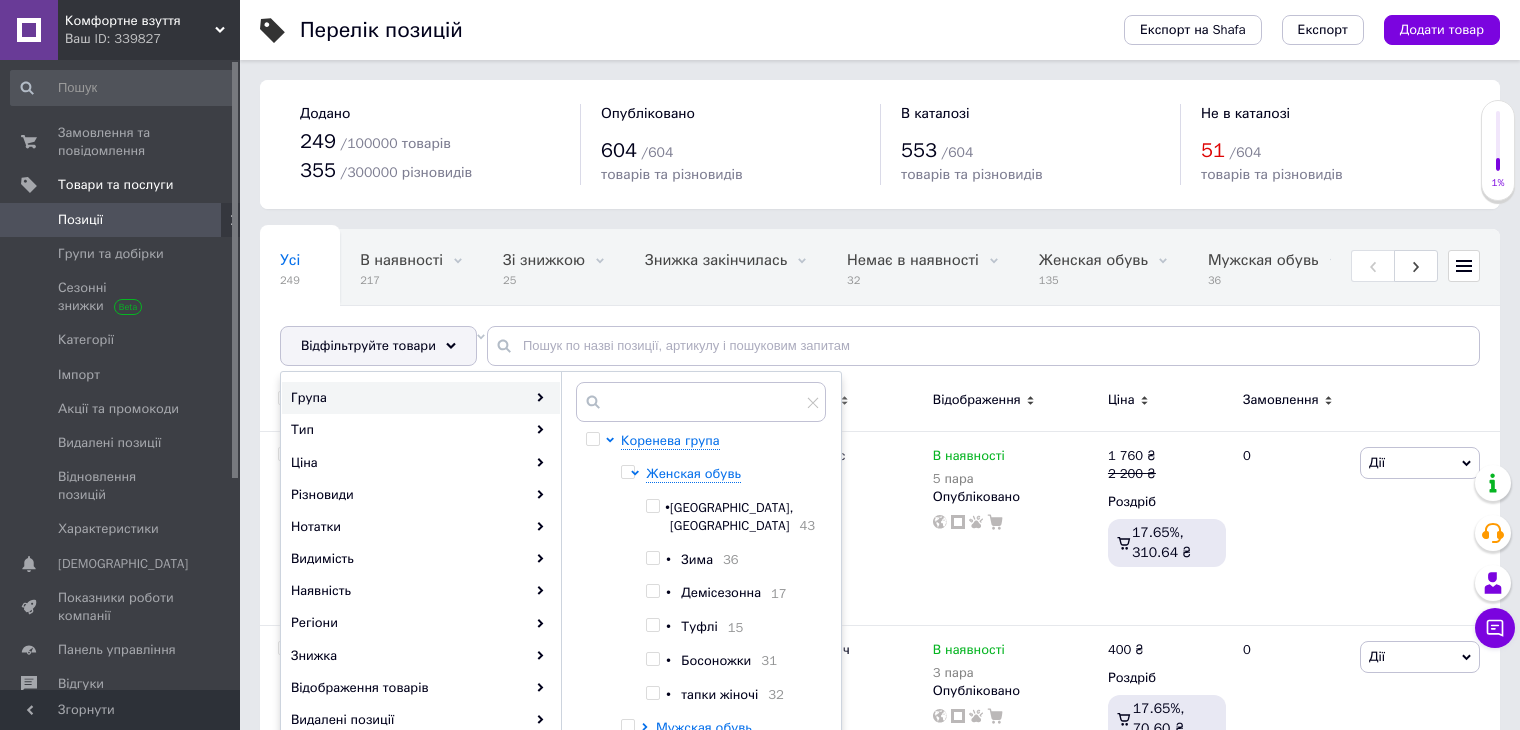 scroll, scrollTop: 80, scrollLeft: 0, axis: vertical 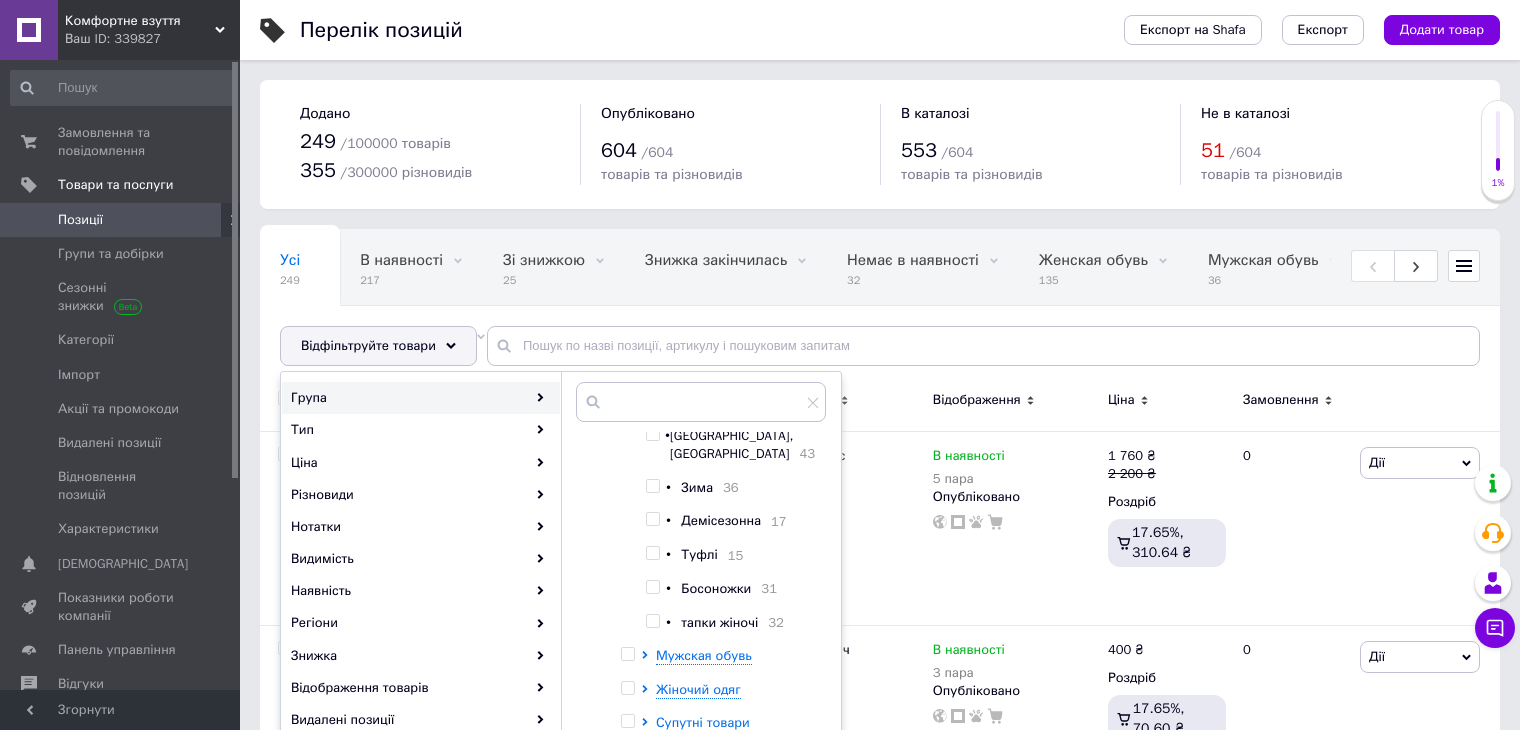 click at bounding box center [653, 621] 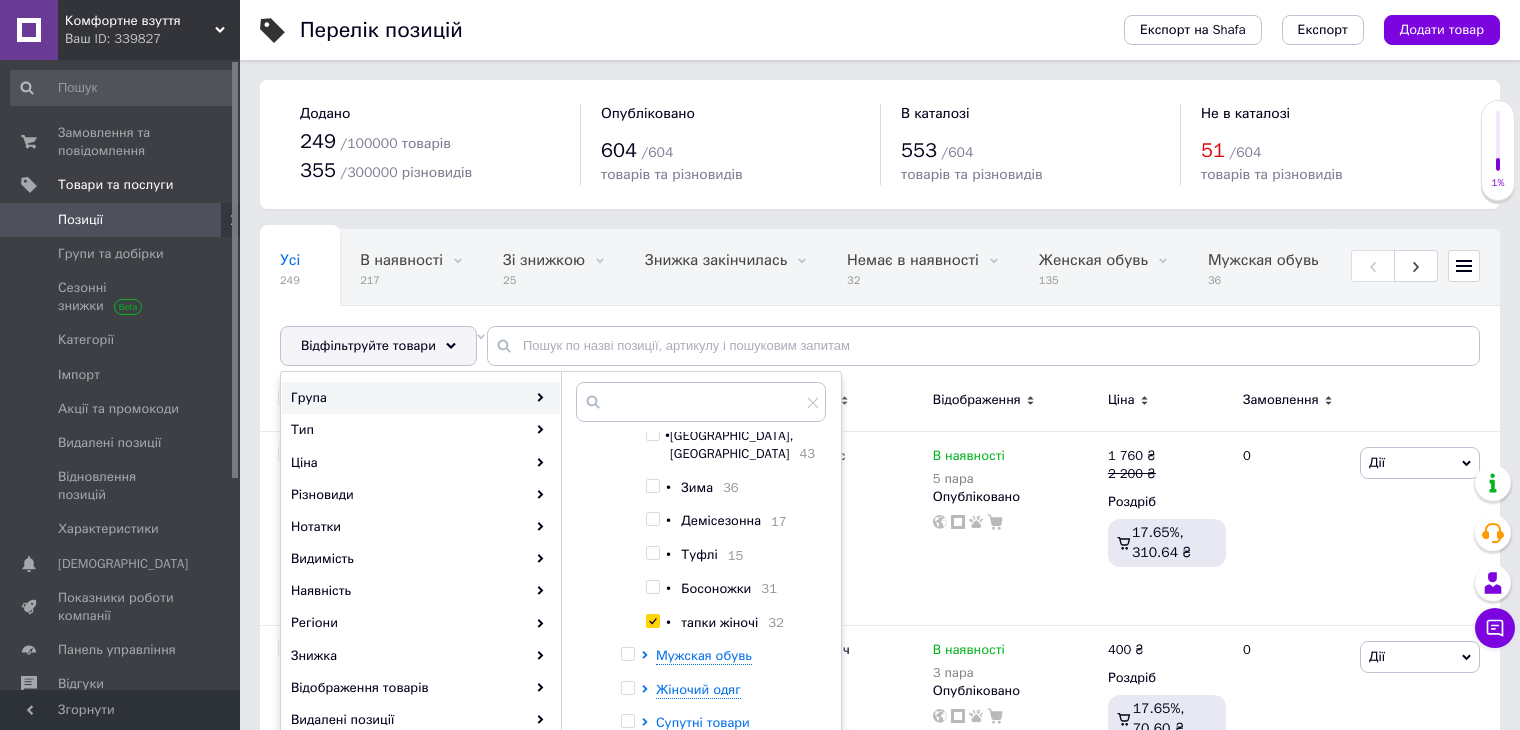 checkbox on "true" 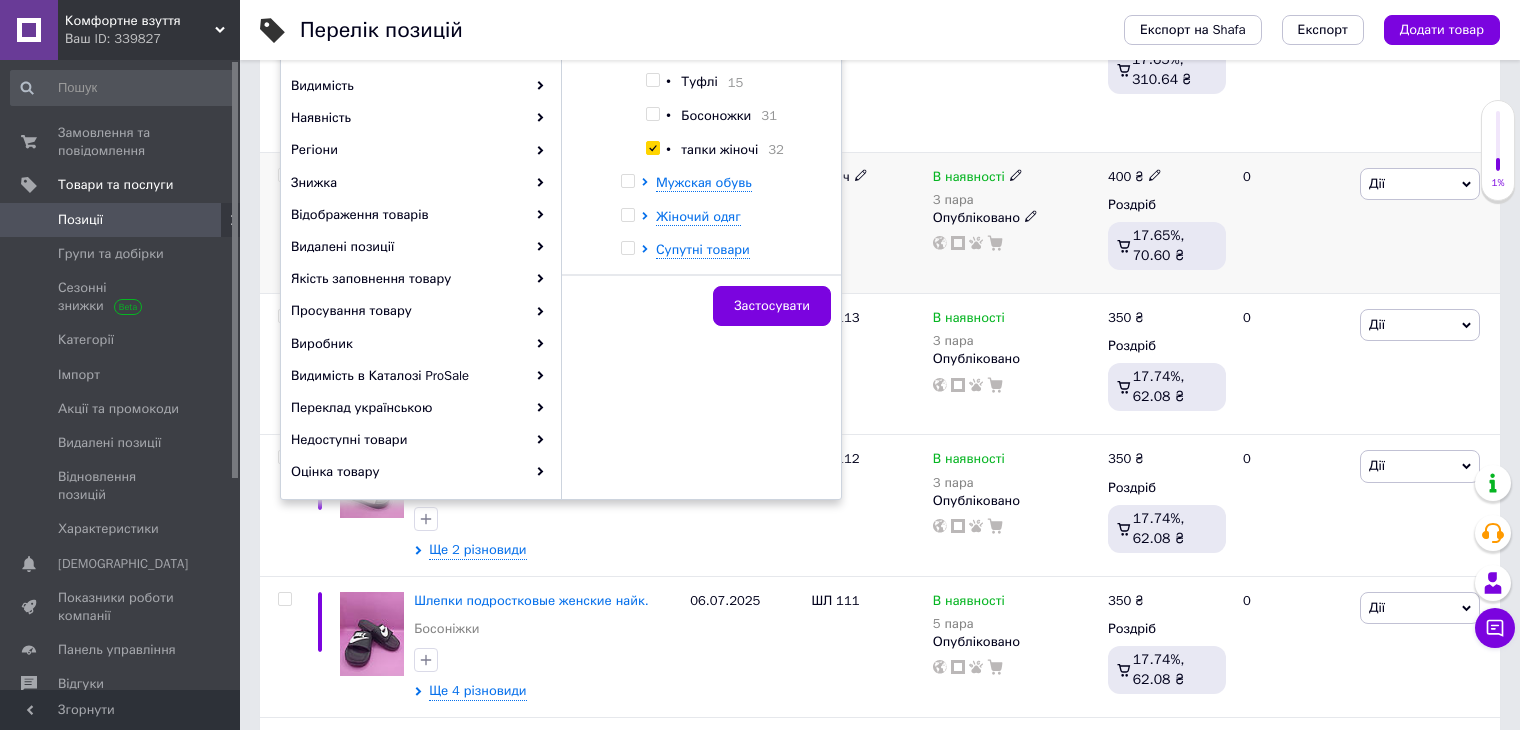 scroll, scrollTop: 500, scrollLeft: 0, axis: vertical 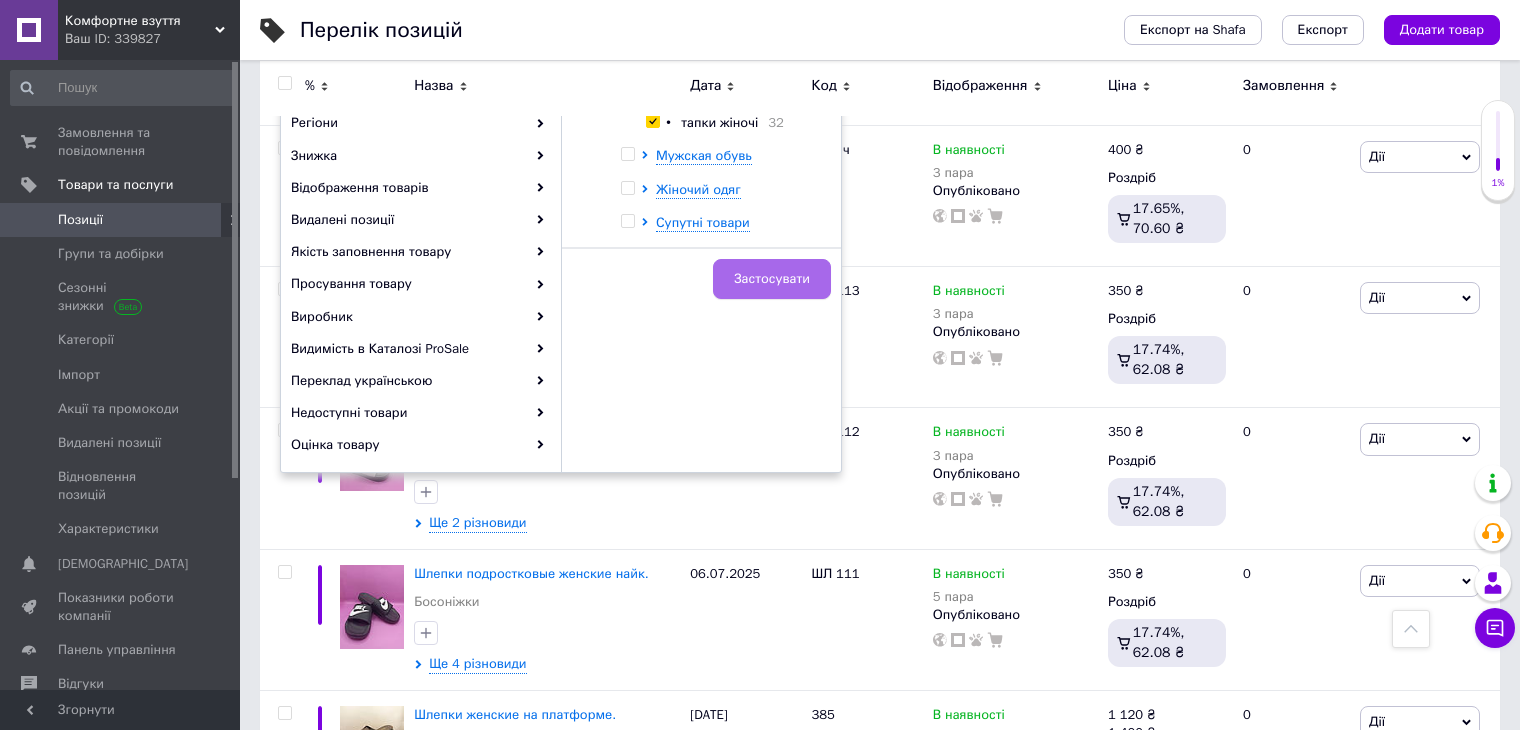 click on "Застосувати" at bounding box center (772, 279) 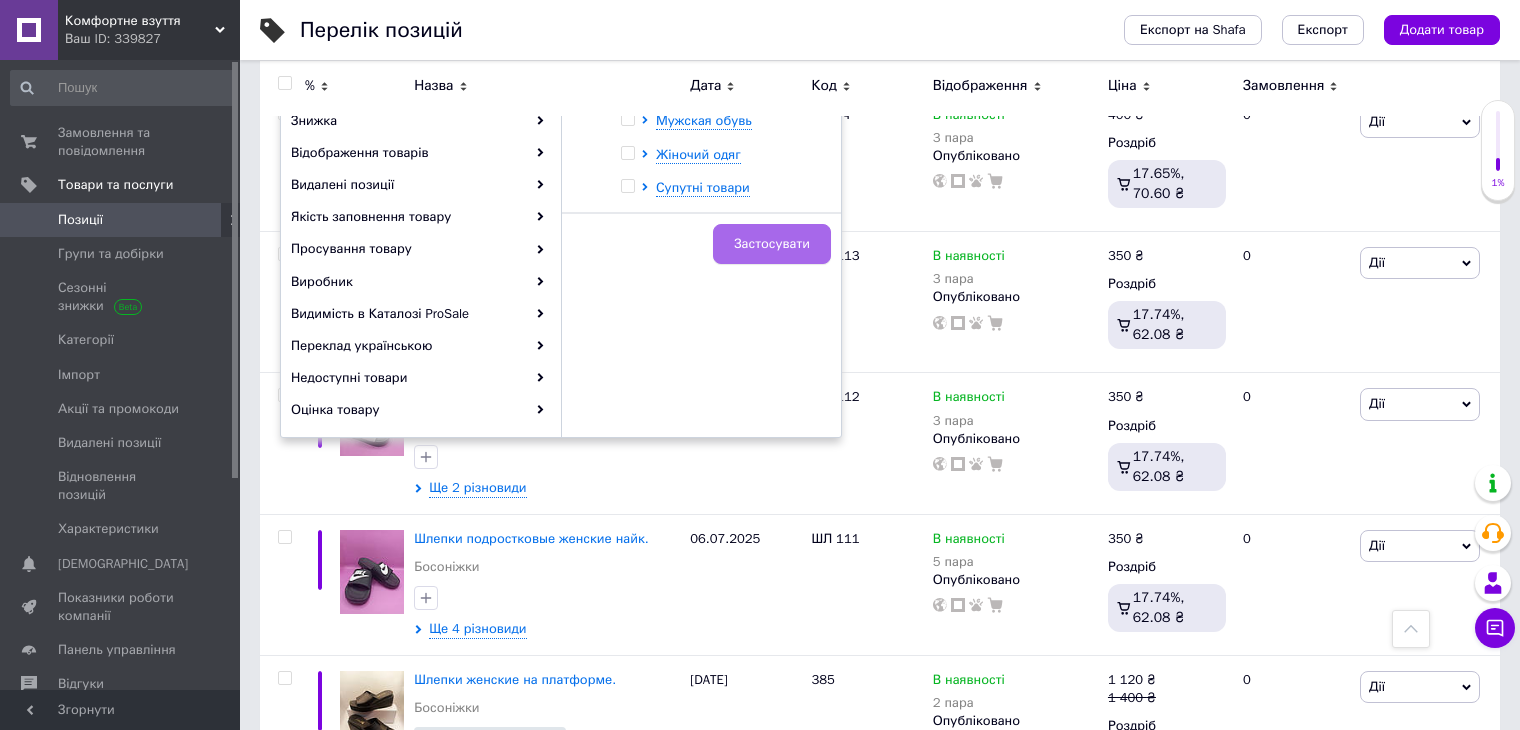 scroll, scrollTop: 0, scrollLeft: 680, axis: horizontal 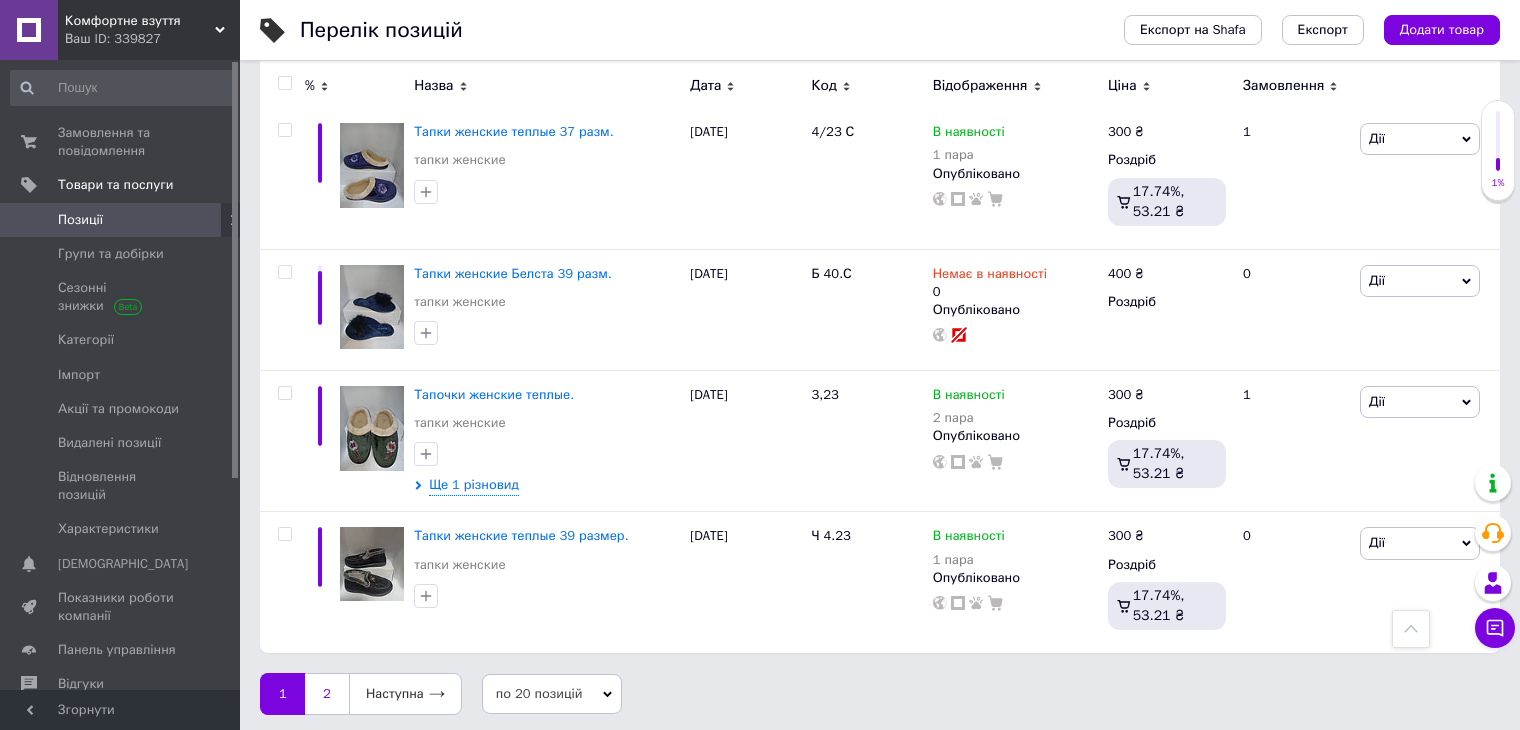 click on "2" at bounding box center [327, 694] 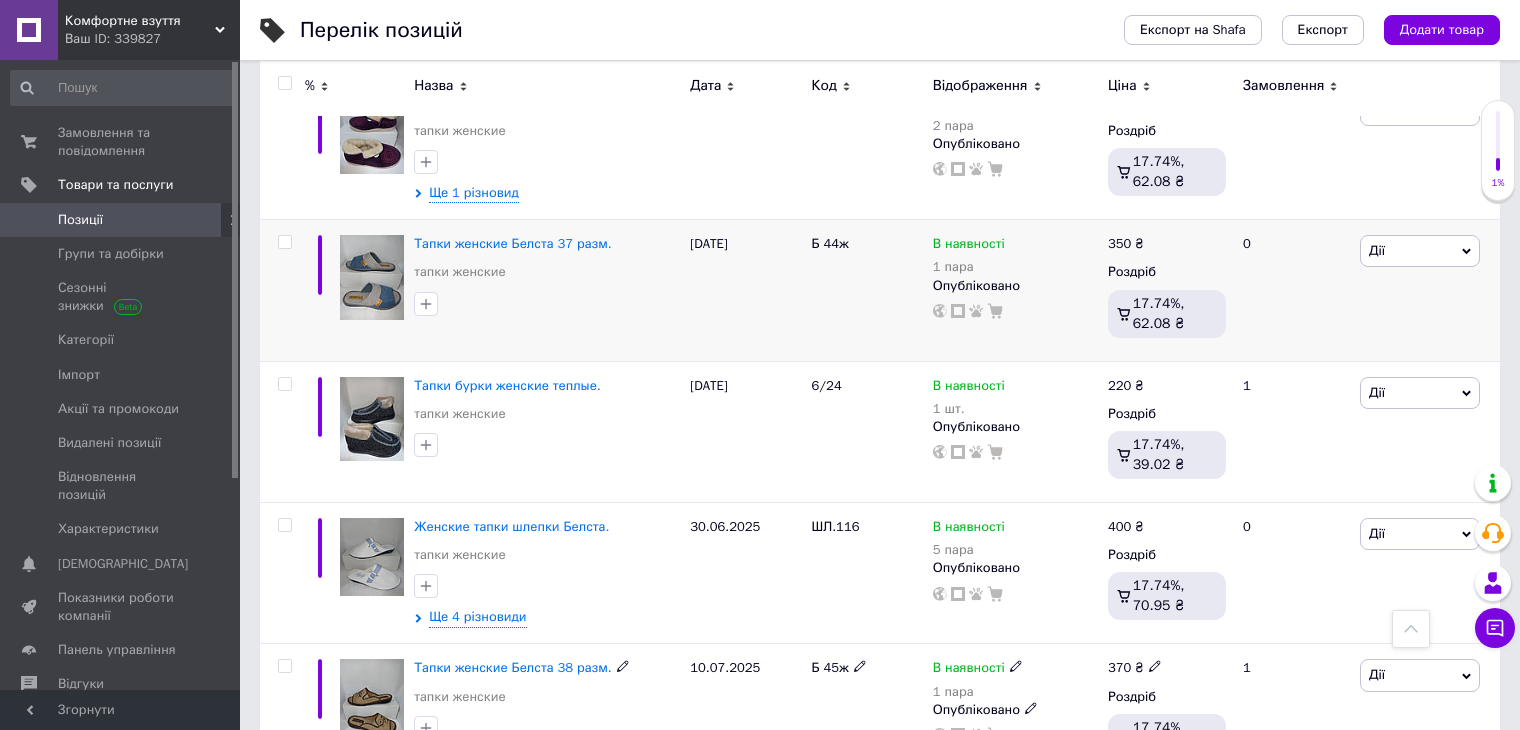scroll, scrollTop: 898, scrollLeft: 0, axis: vertical 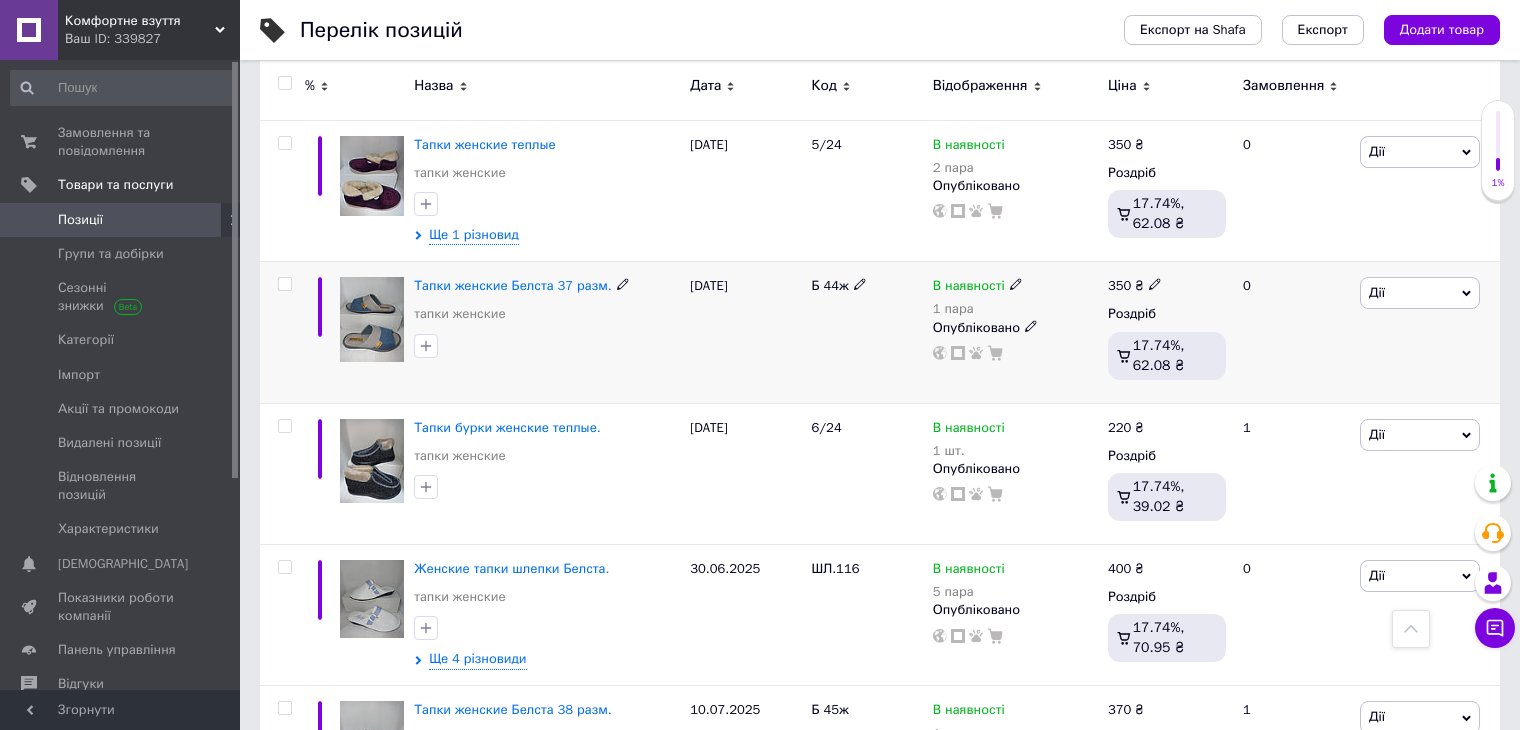 click at bounding box center (372, 319) 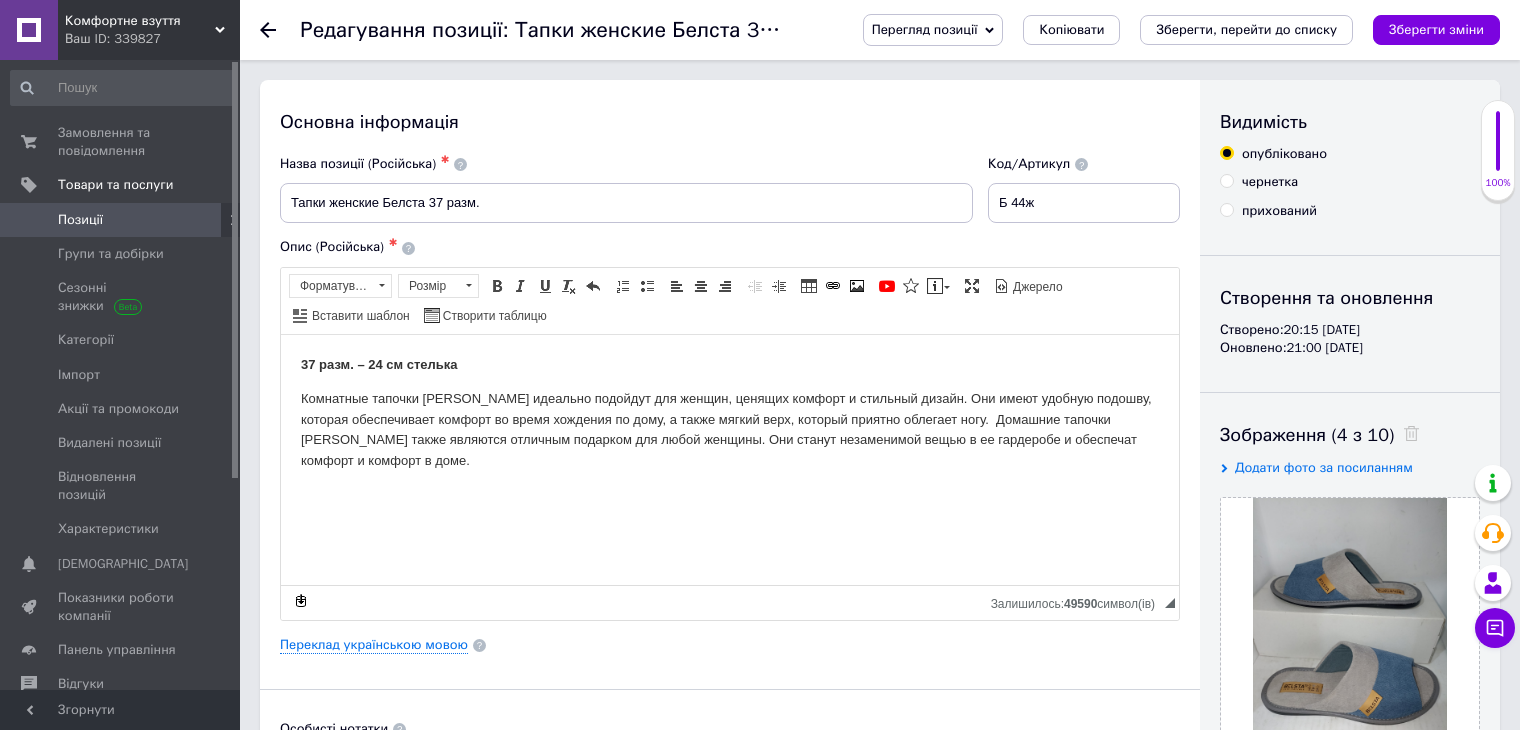 scroll, scrollTop: 500, scrollLeft: 0, axis: vertical 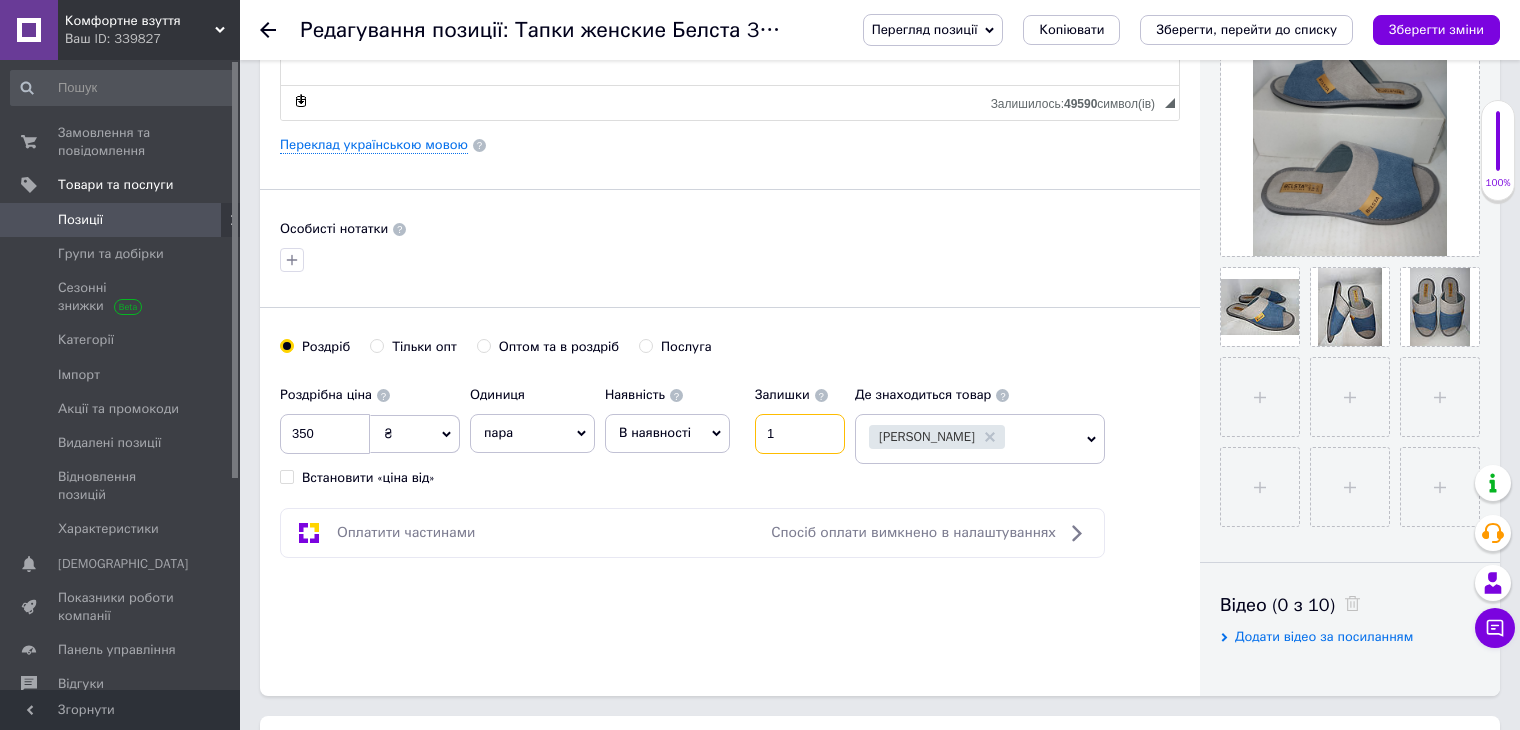 click on "1" at bounding box center [800, 434] 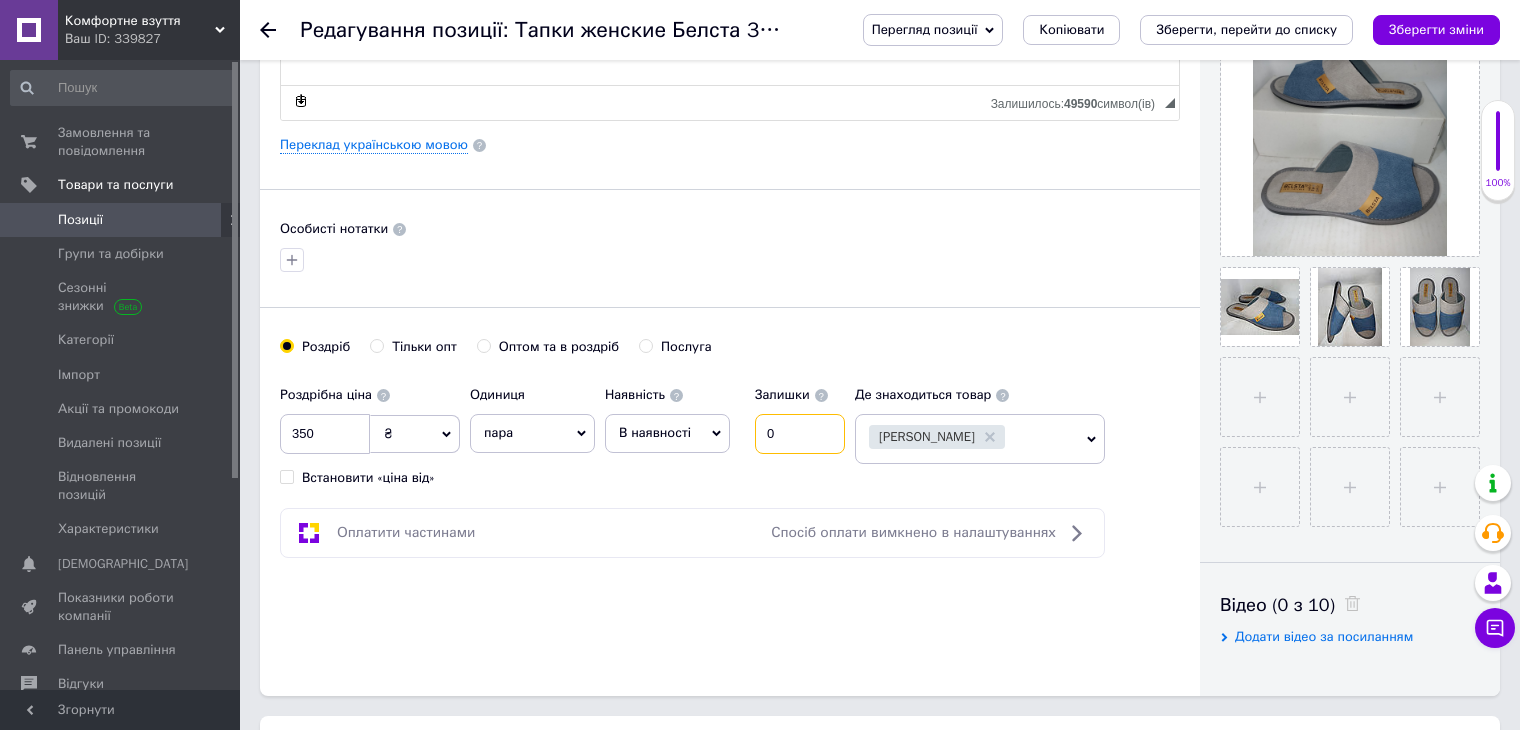 type on "0" 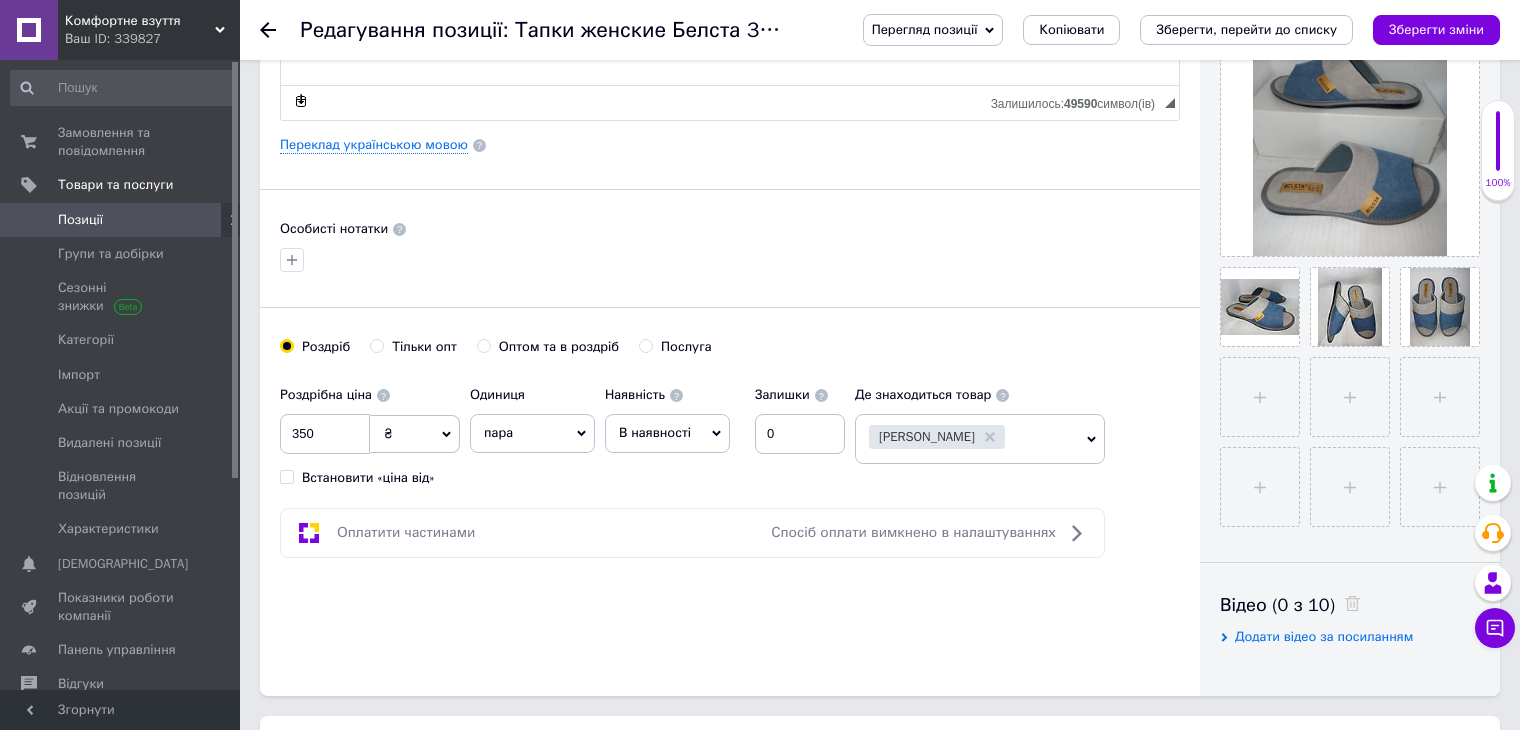 click on "В наявності" at bounding box center [667, 433] 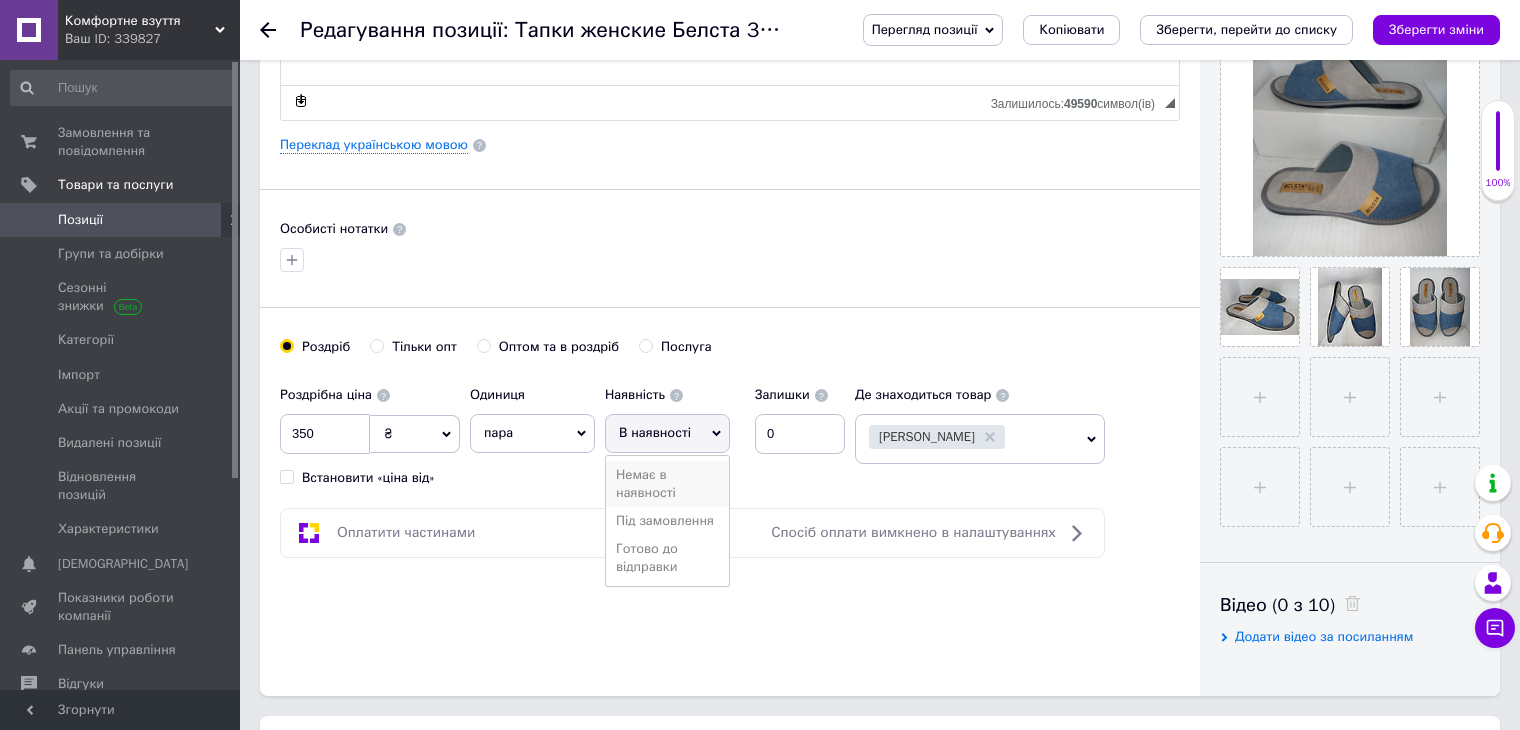 click on "Немає в наявності" at bounding box center [667, 484] 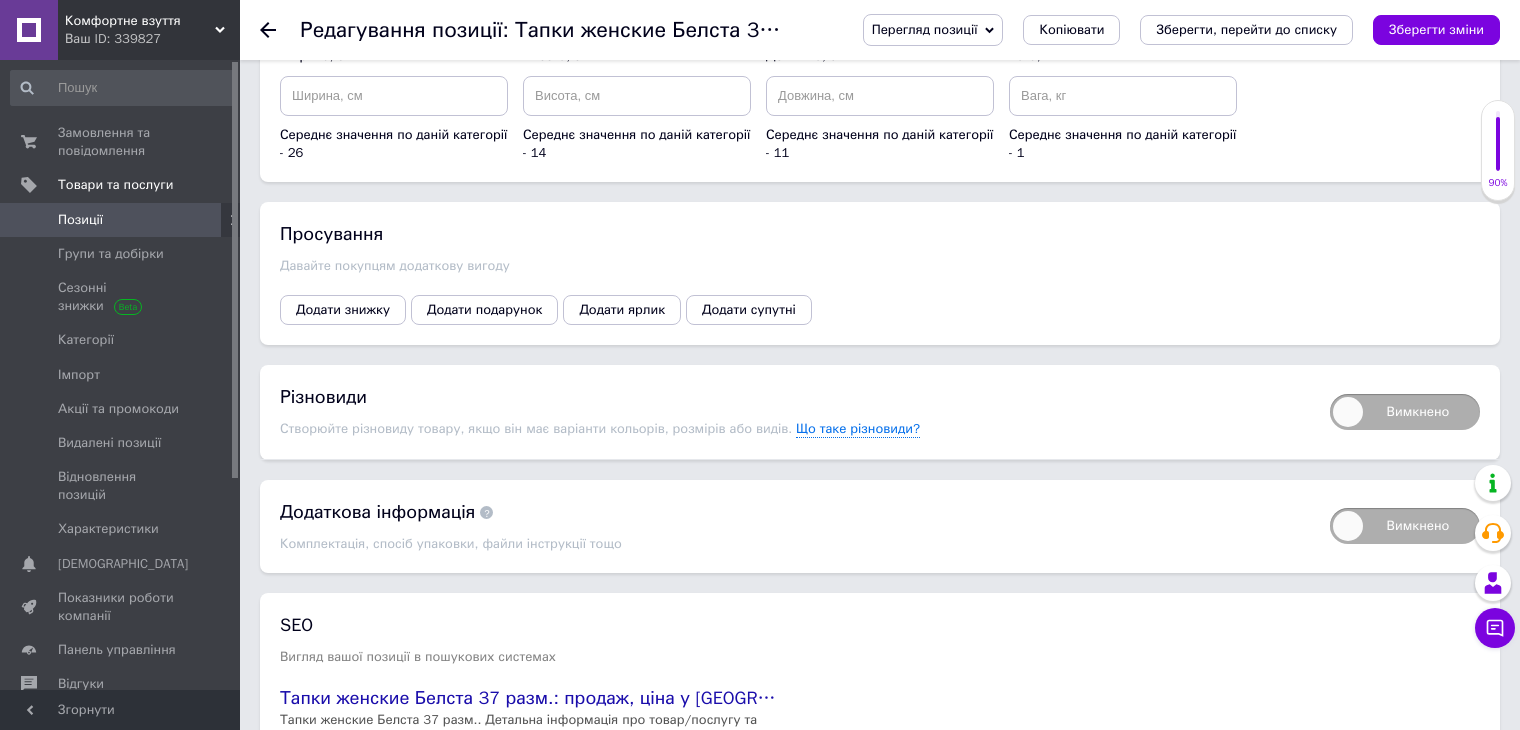 scroll, scrollTop: 2623, scrollLeft: 0, axis: vertical 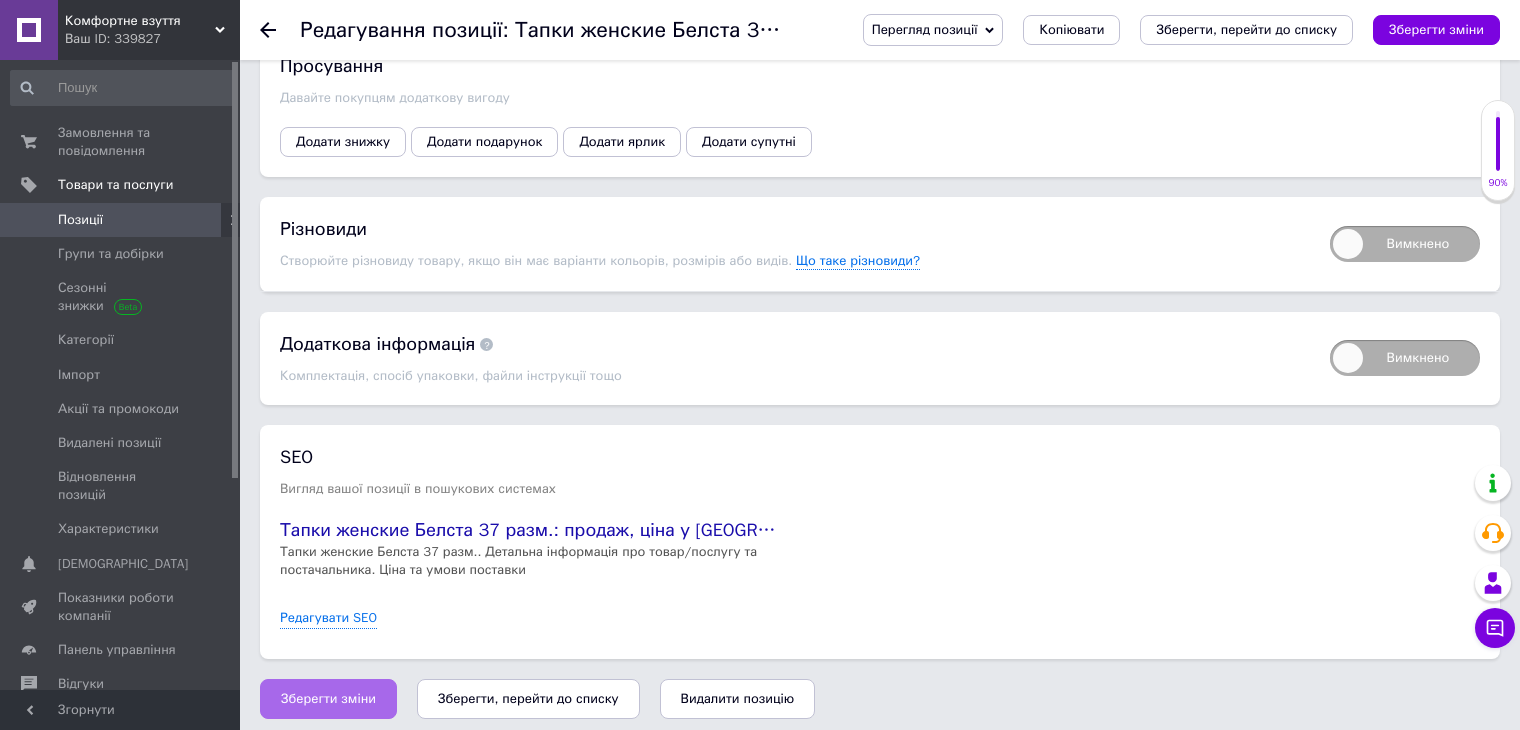 click on "Зберегти зміни" at bounding box center (328, 699) 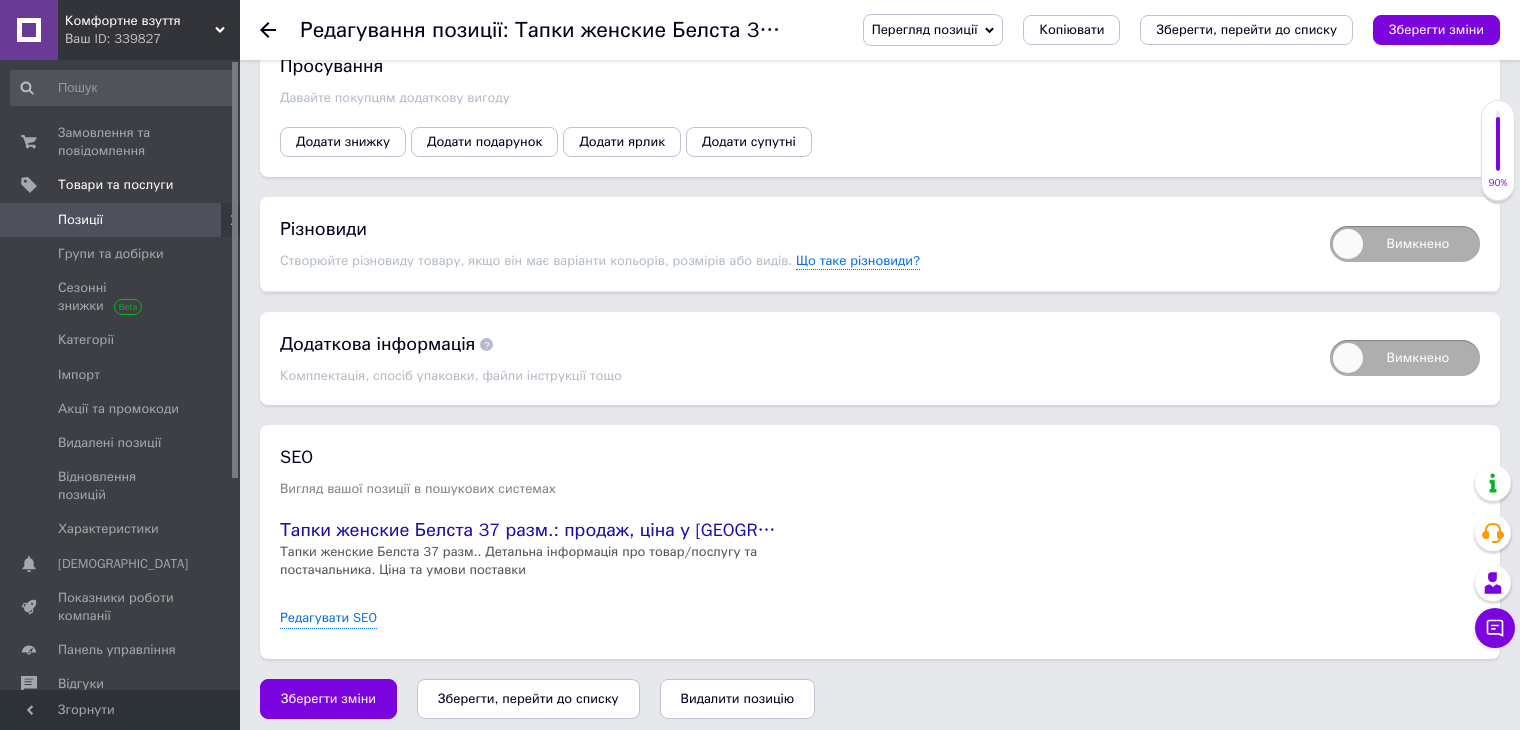 click 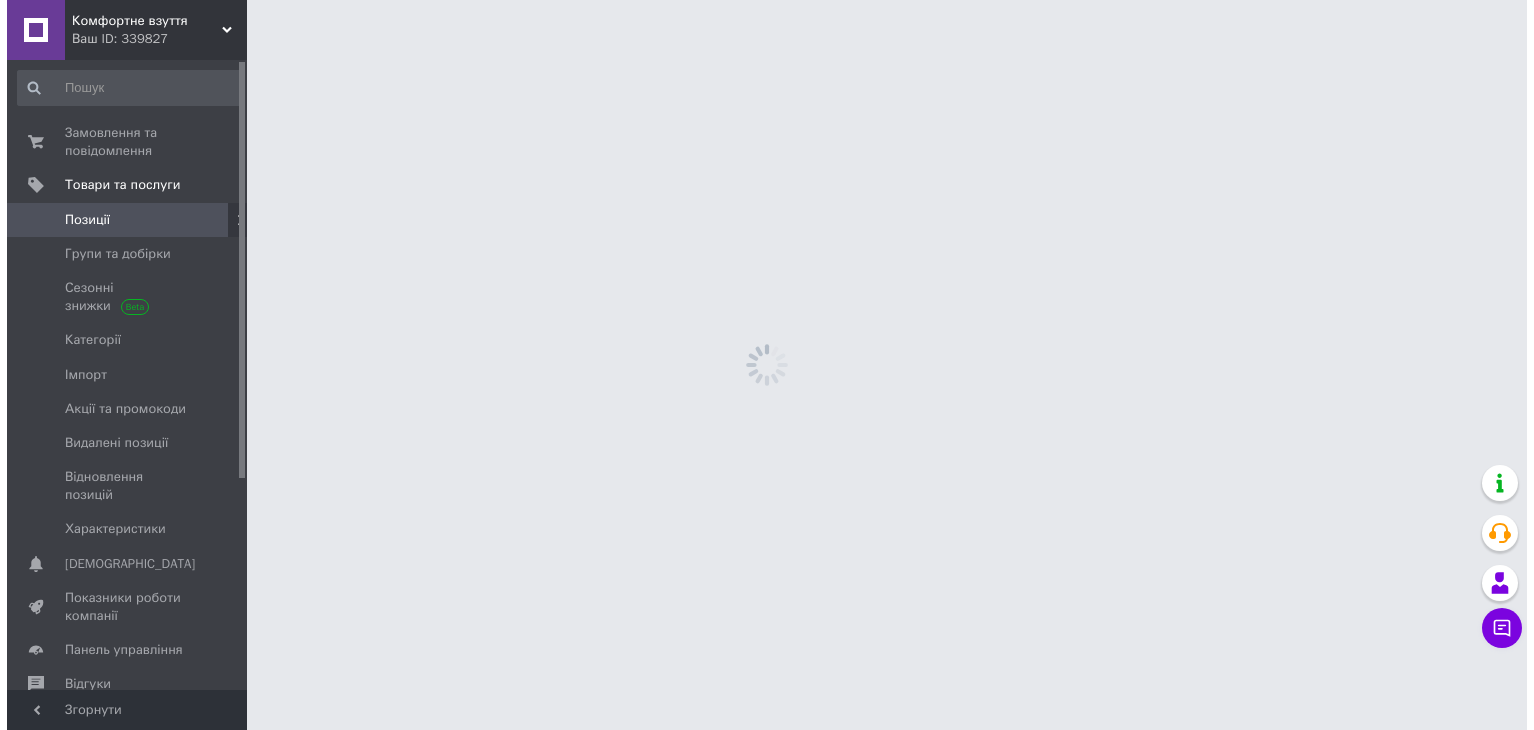 scroll, scrollTop: 0, scrollLeft: 0, axis: both 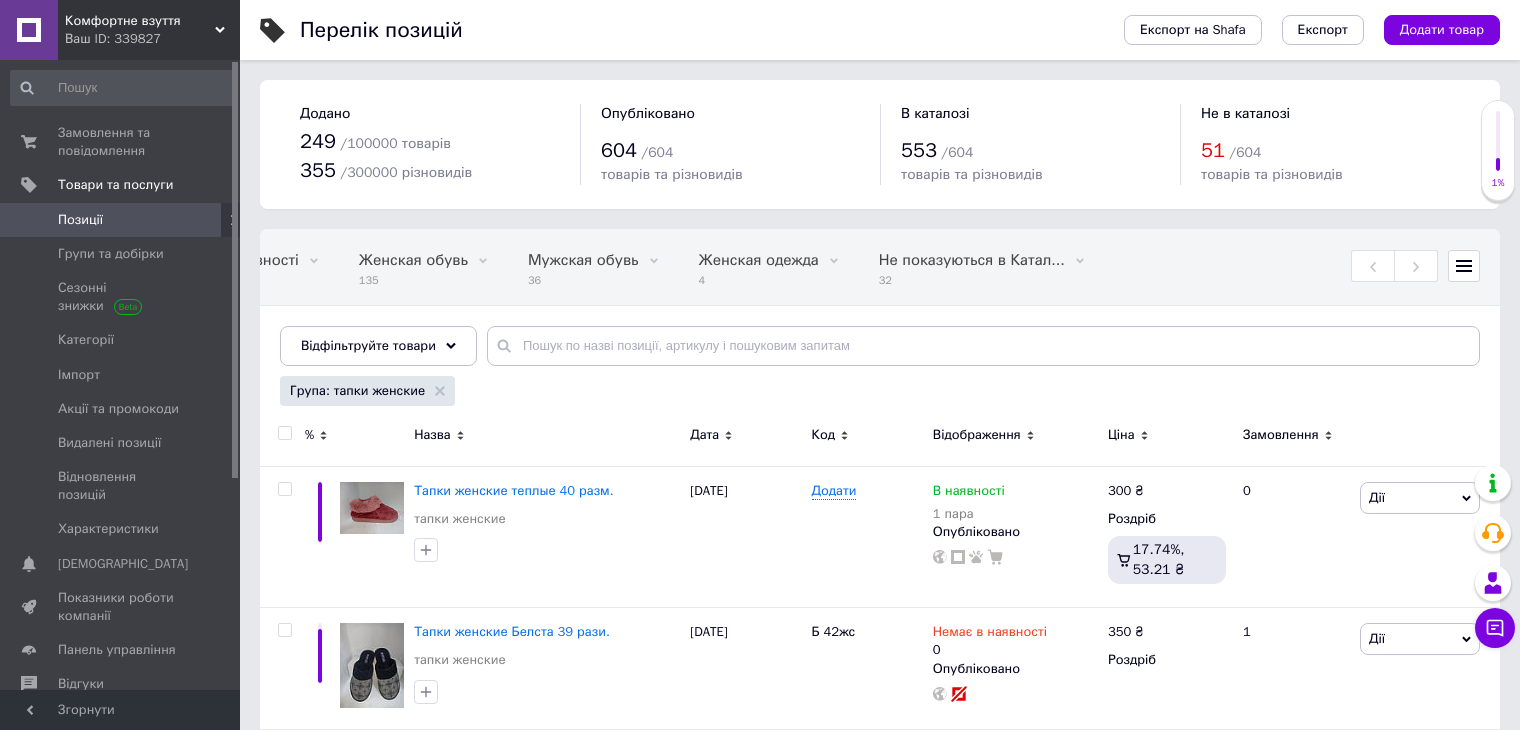 click on "Група: тапки женские" at bounding box center [367, 391] 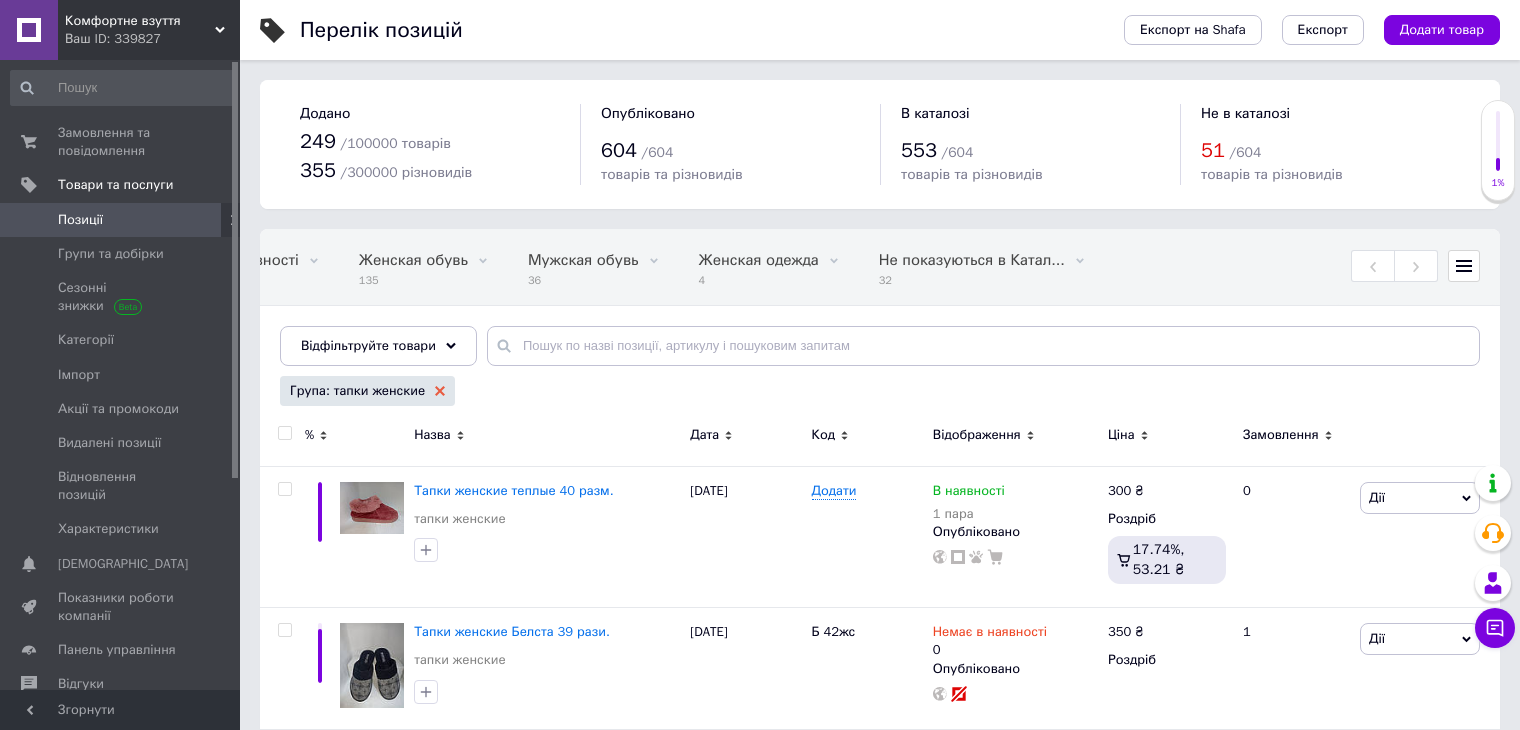 click 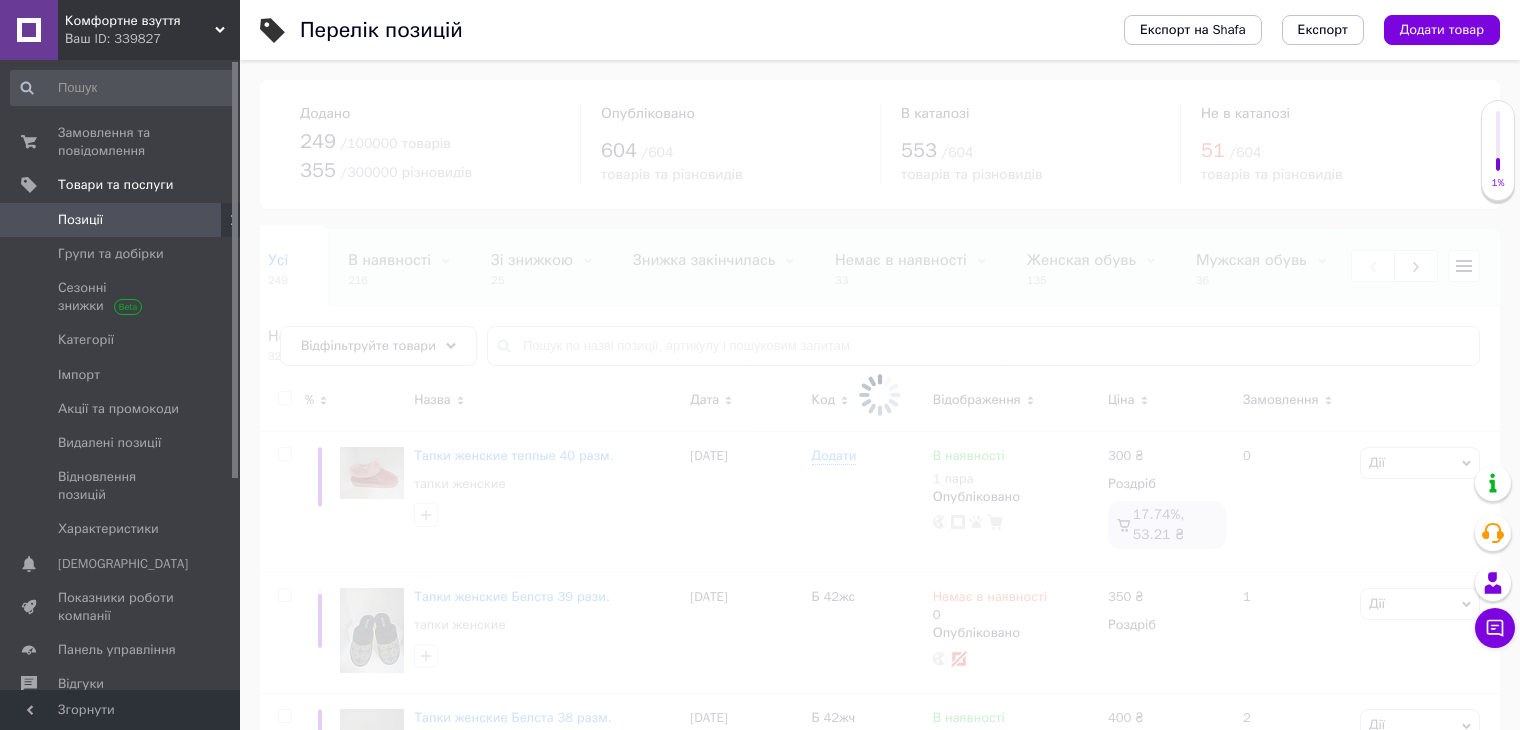 scroll, scrollTop: 0, scrollLeft: 0, axis: both 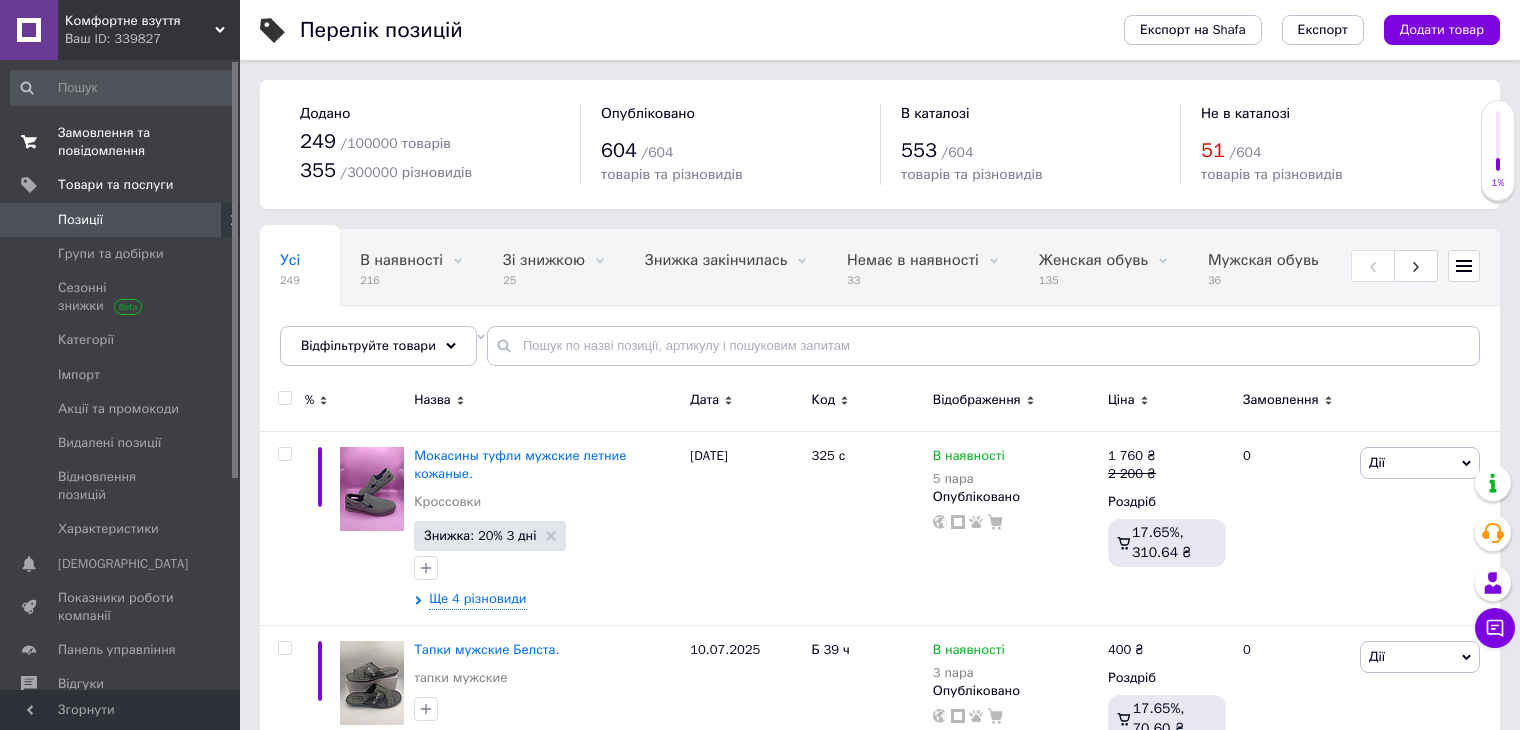 click on "Замовлення та повідомлення" at bounding box center (121, 142) 